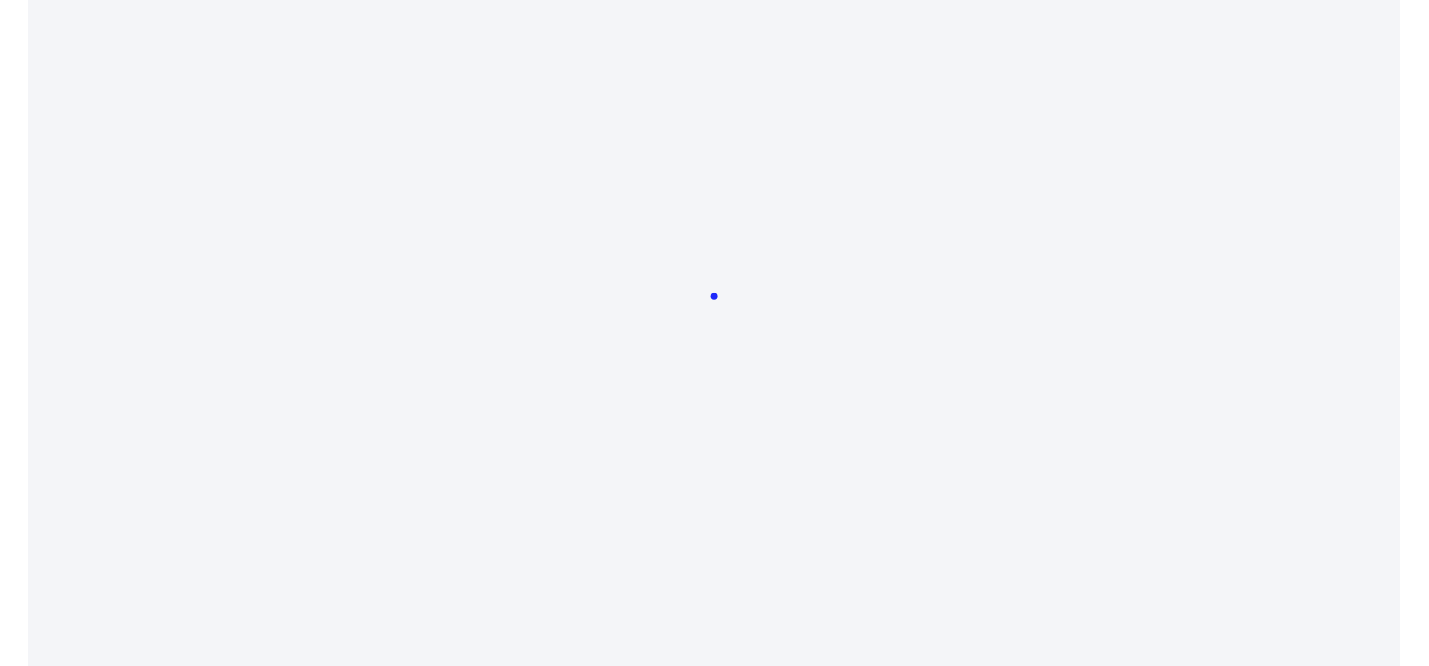 scroll, scrollTop: 0, scrollLeft: 0, axis: both 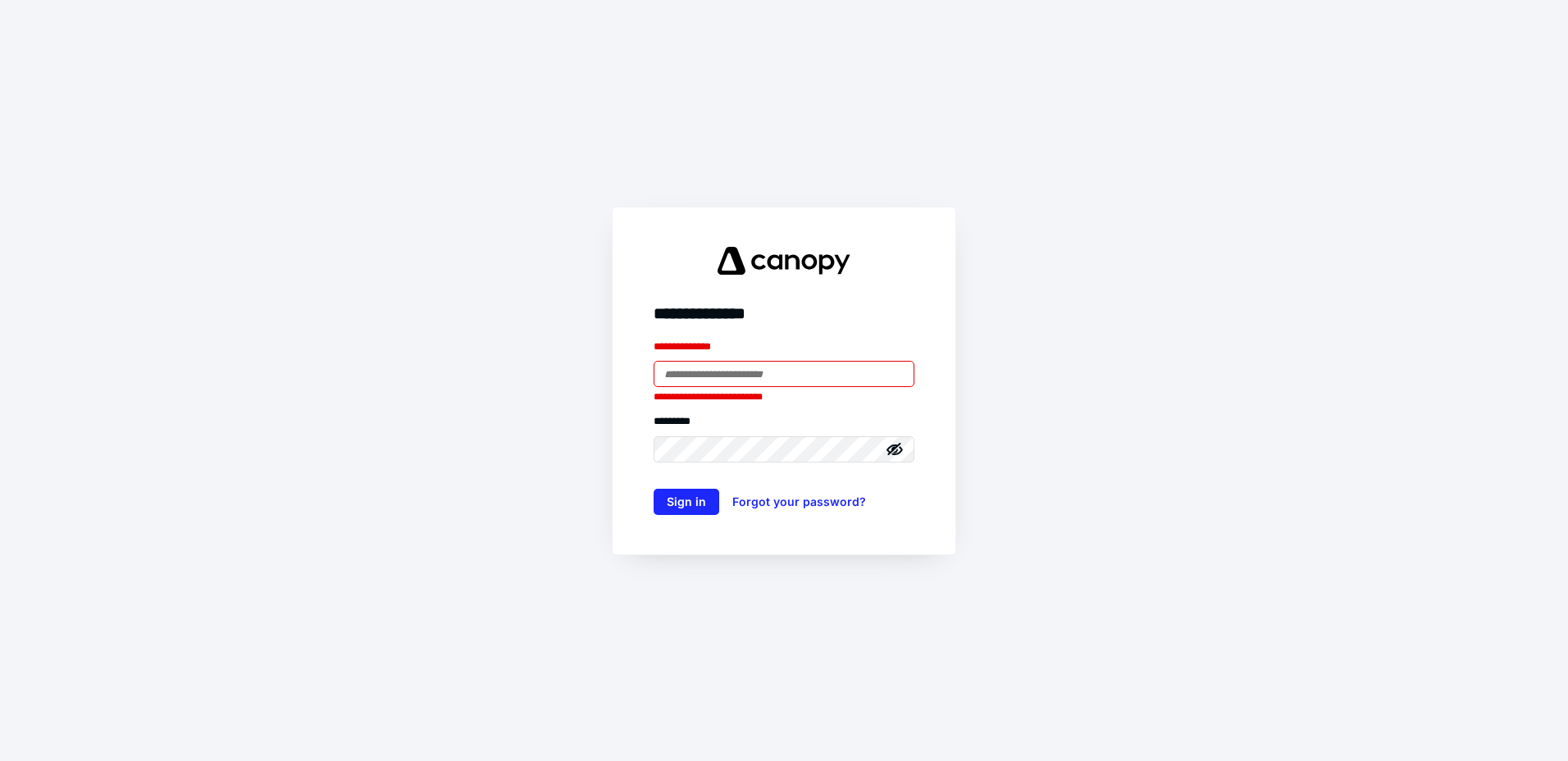 click at bounding box center (784, 374) 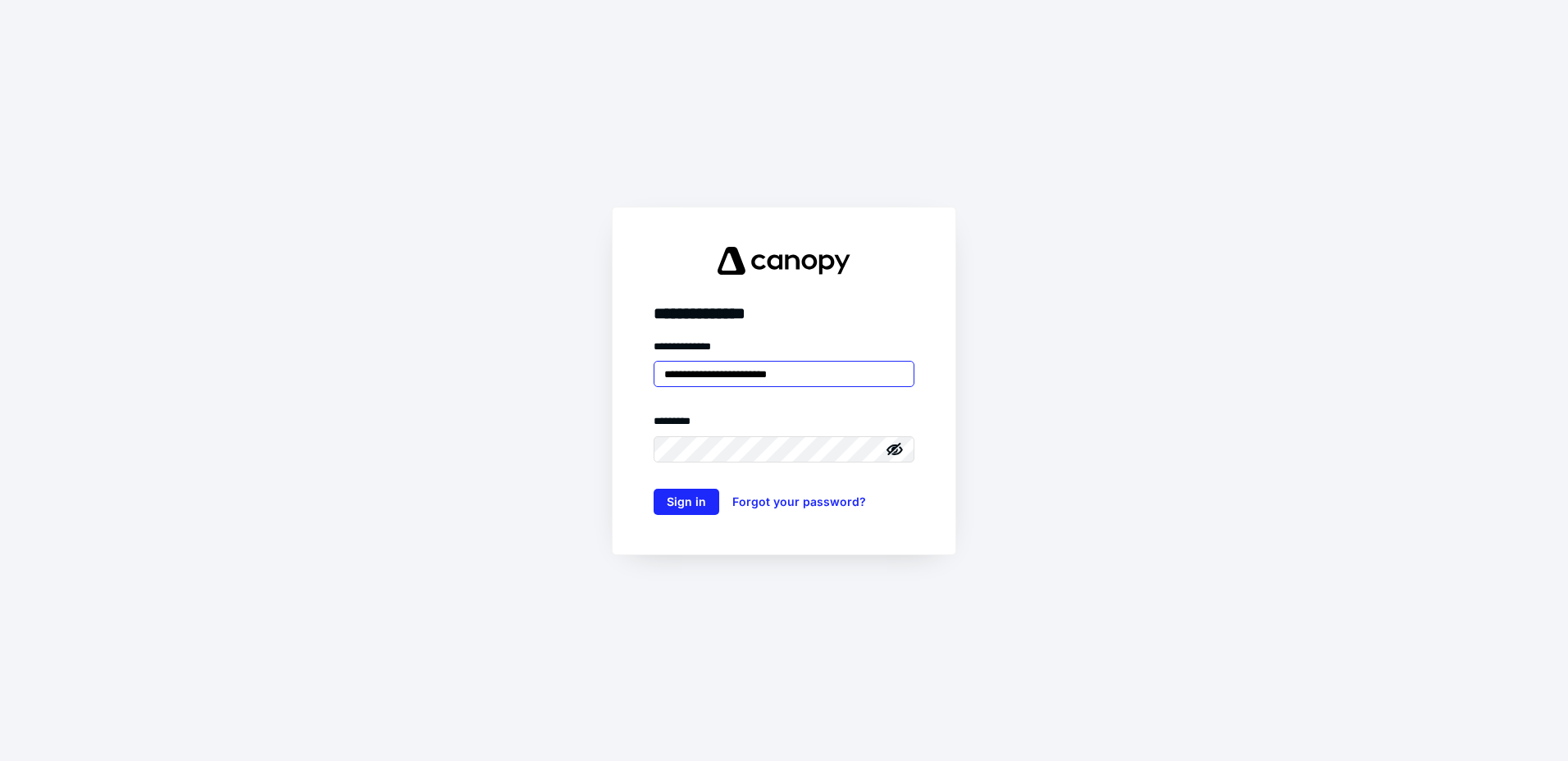type on "**********" 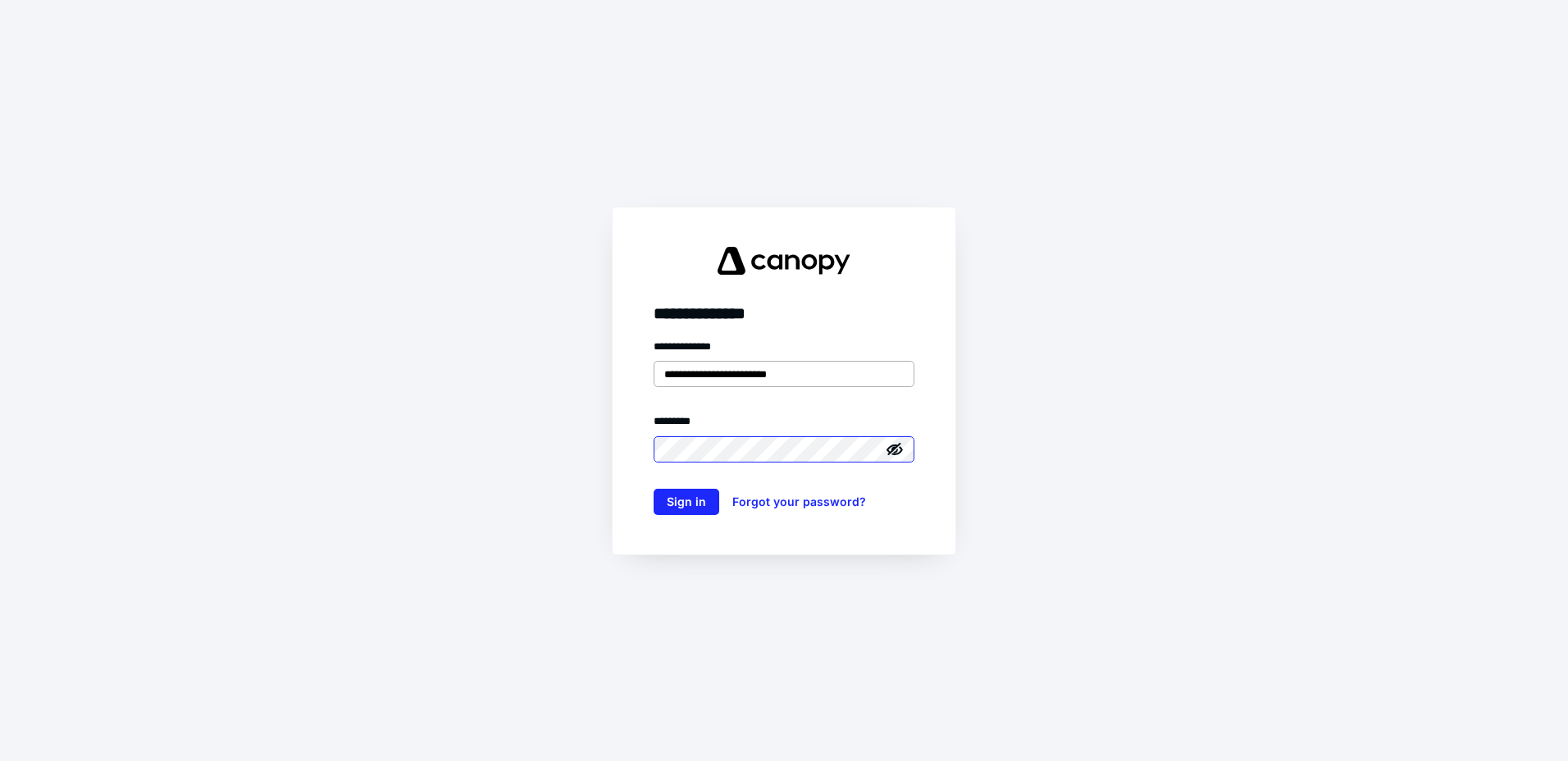 click on "Sign in" at bounding box center [686, 502] 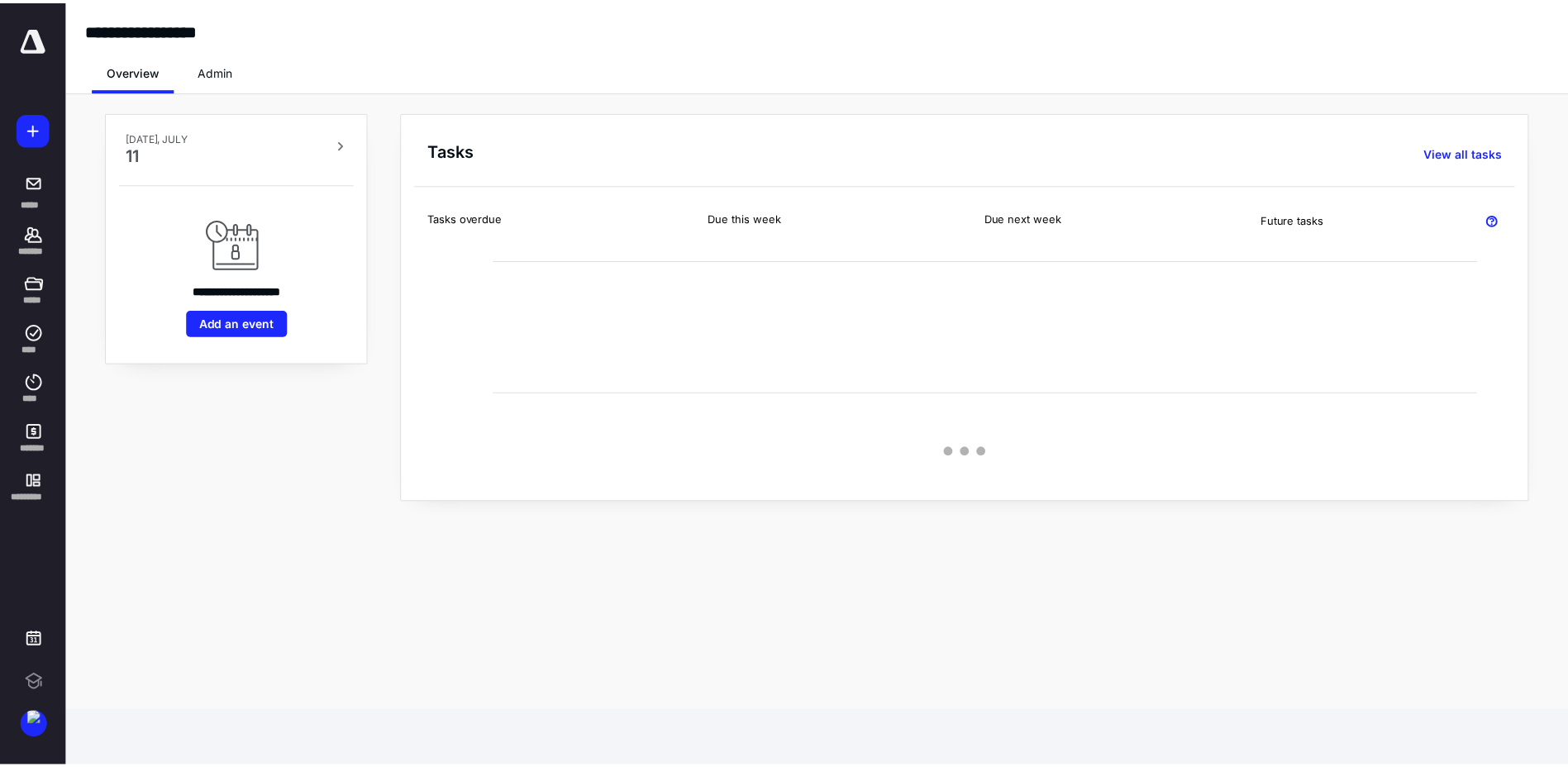 scroll, scrollTop: 0, scrollLeft: 0, axis: both 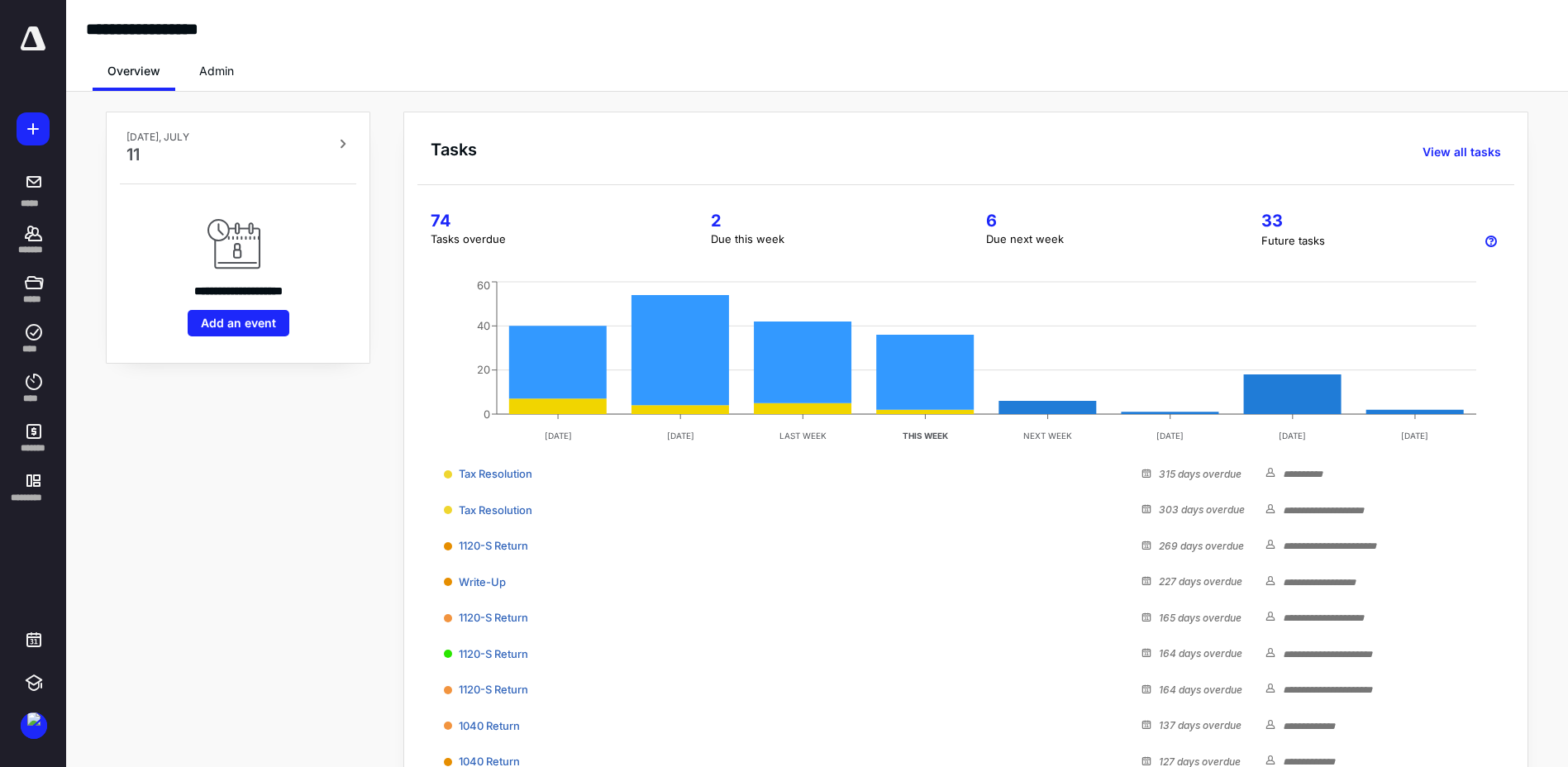 drag, startPoint x: 30, startPoint y: 45, endPoint x: 41, endPoint y: 45, distance: 11 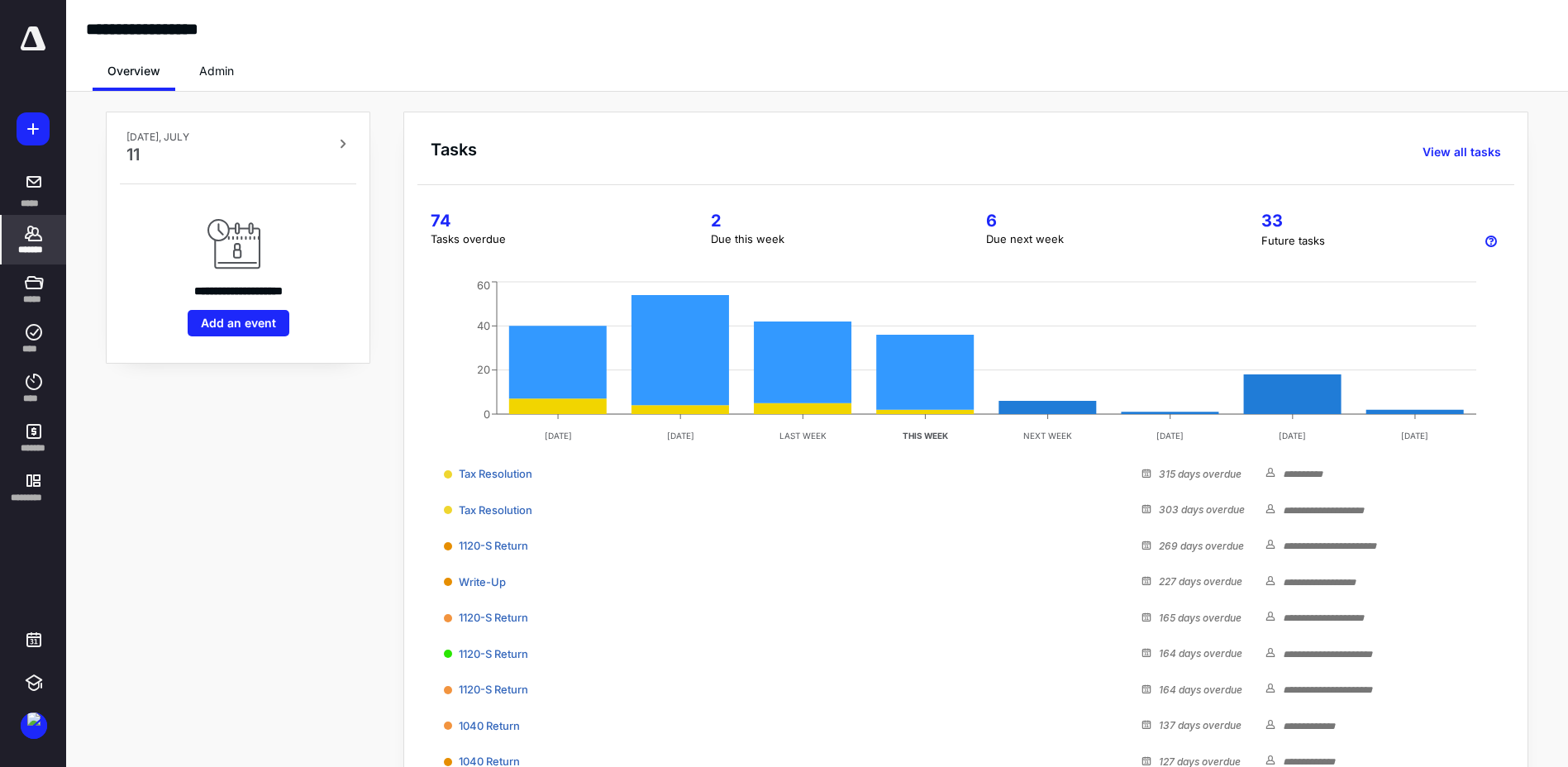 click 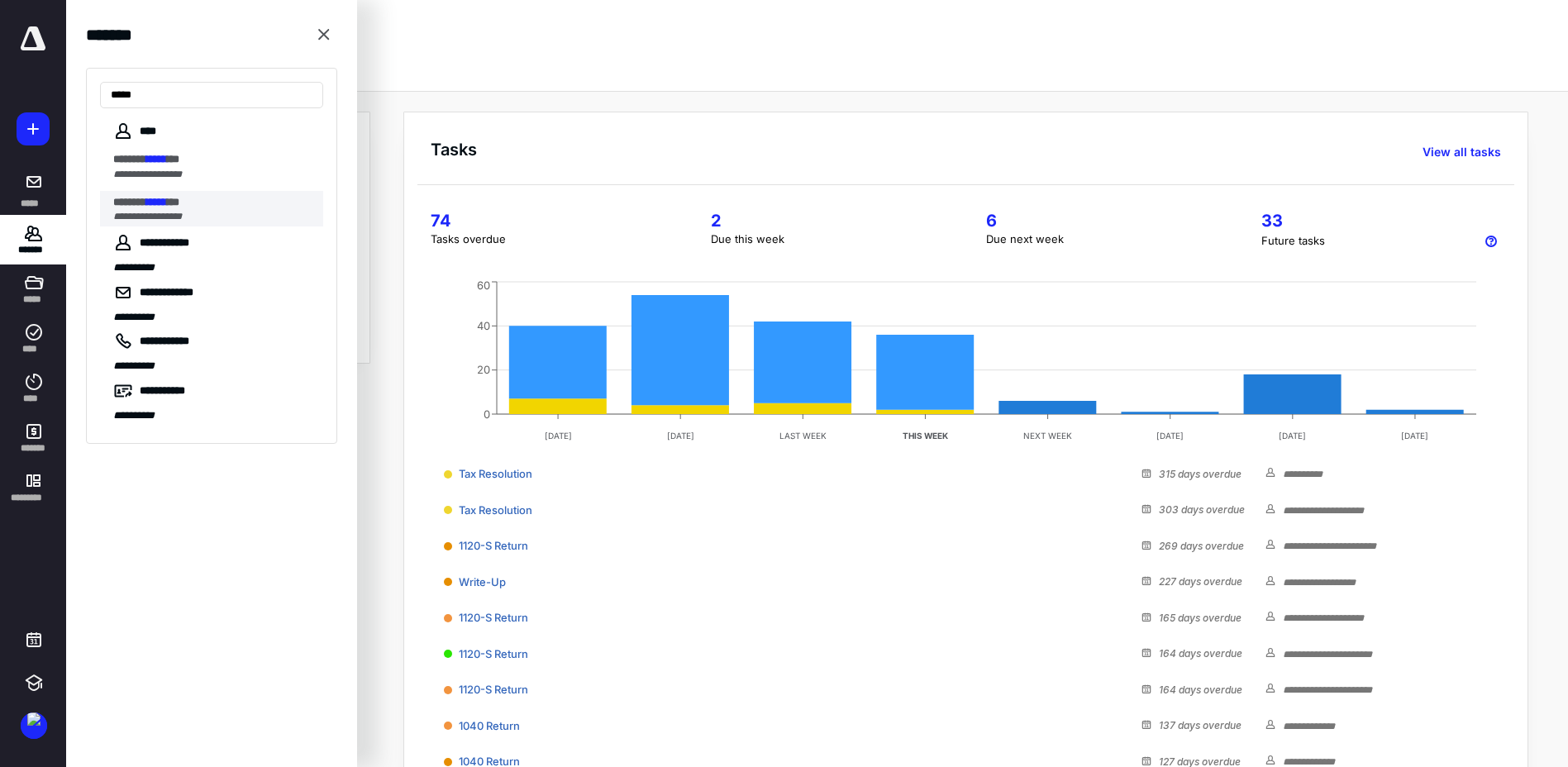 type on "*****" 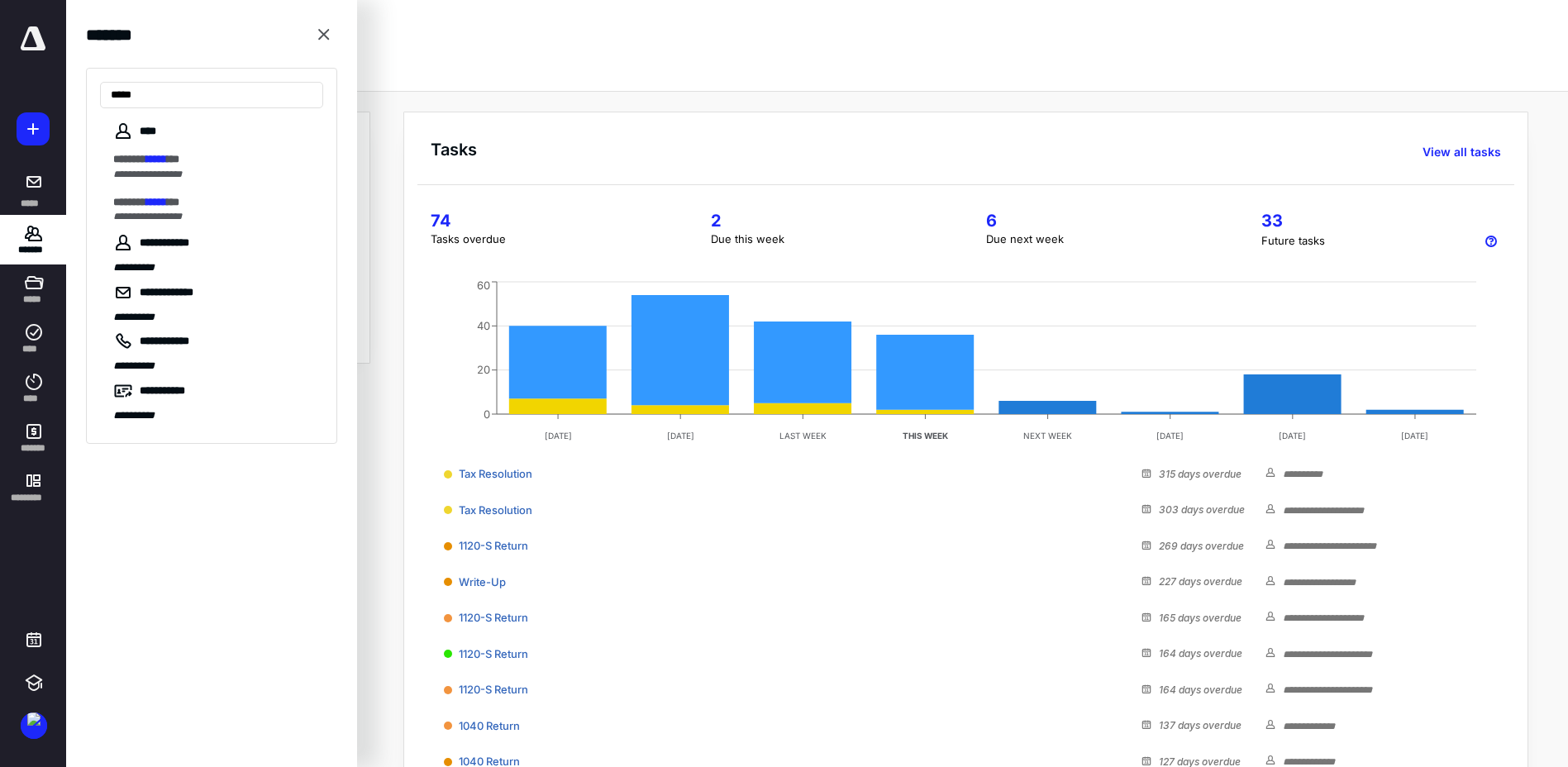click on "**********" at bounding box center (147, 217) 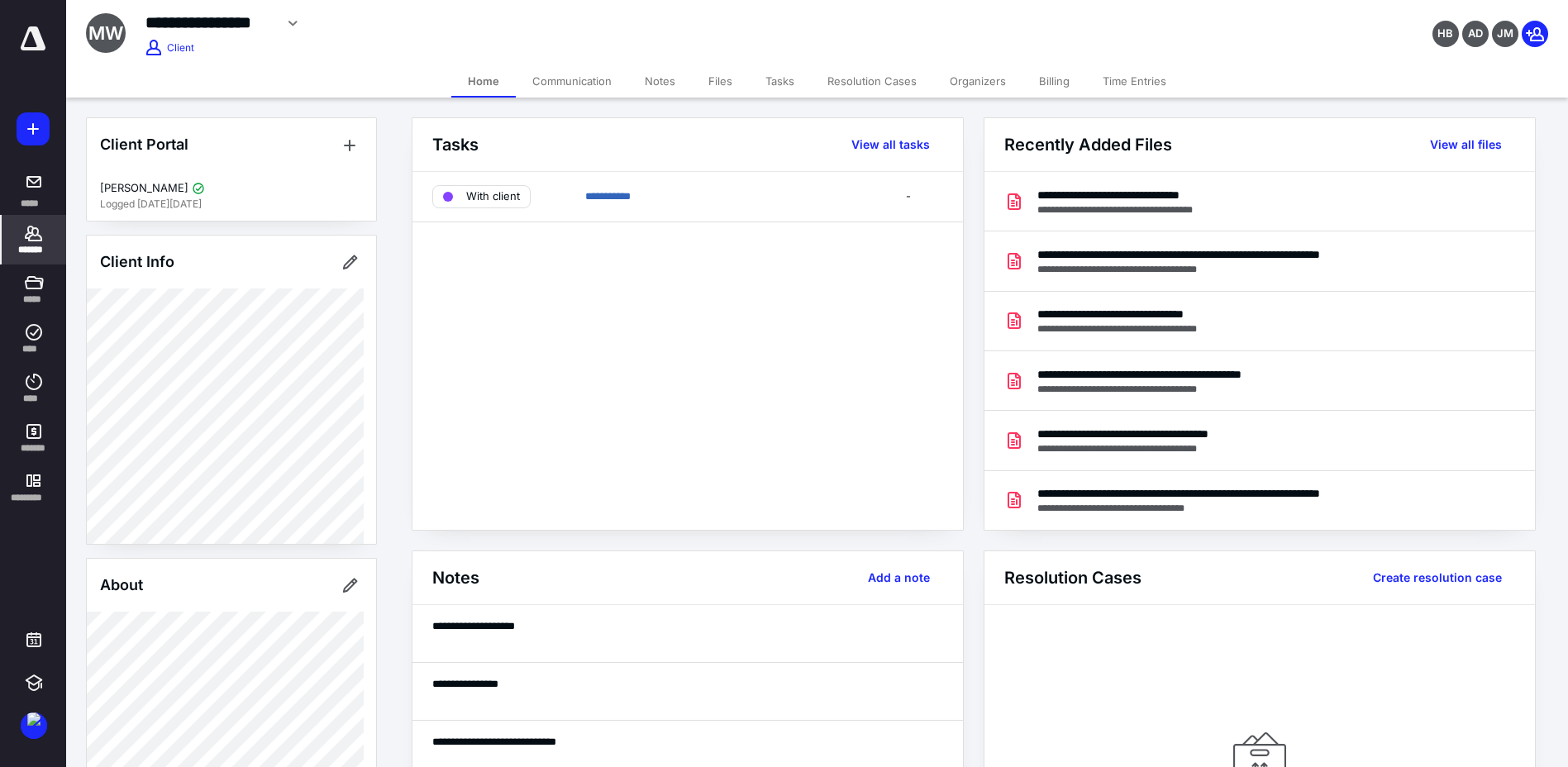 click on "Tasks" at bounding box center [779, 81] 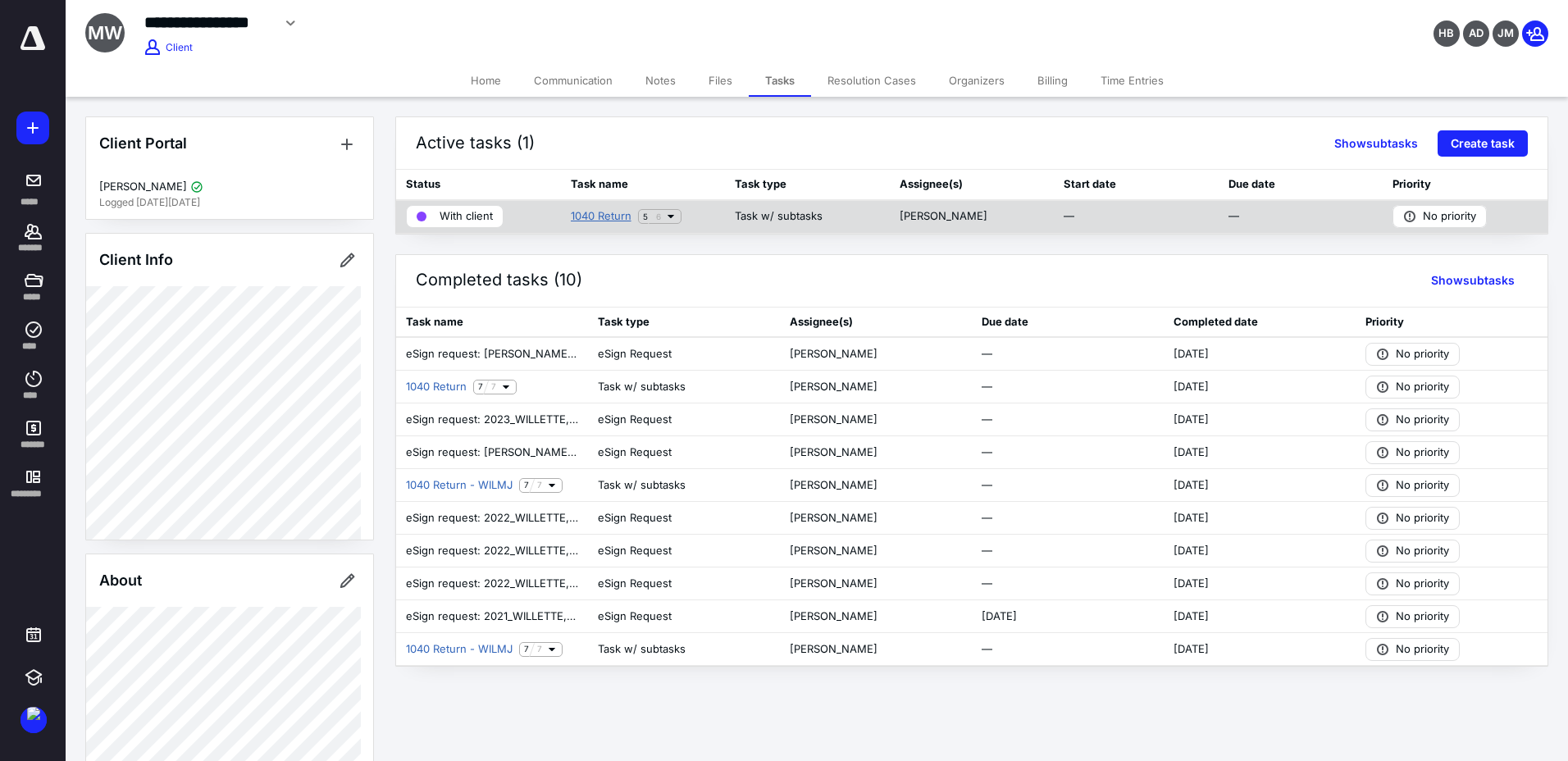 click on "1040 Return" at bounding box center (601, 216) 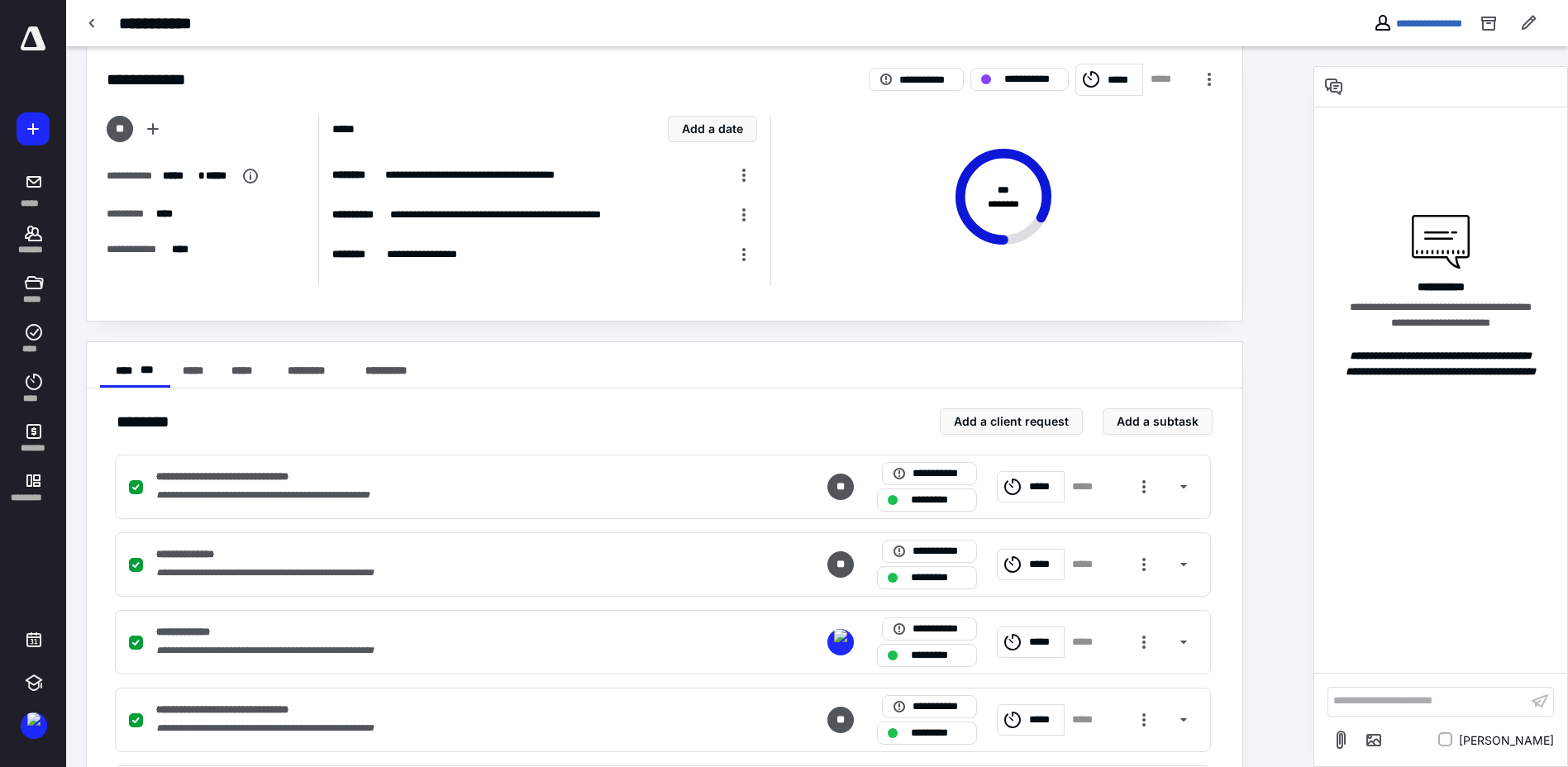 scroll, scrollTop: 204, scrollLeft: 0, axis: vertical 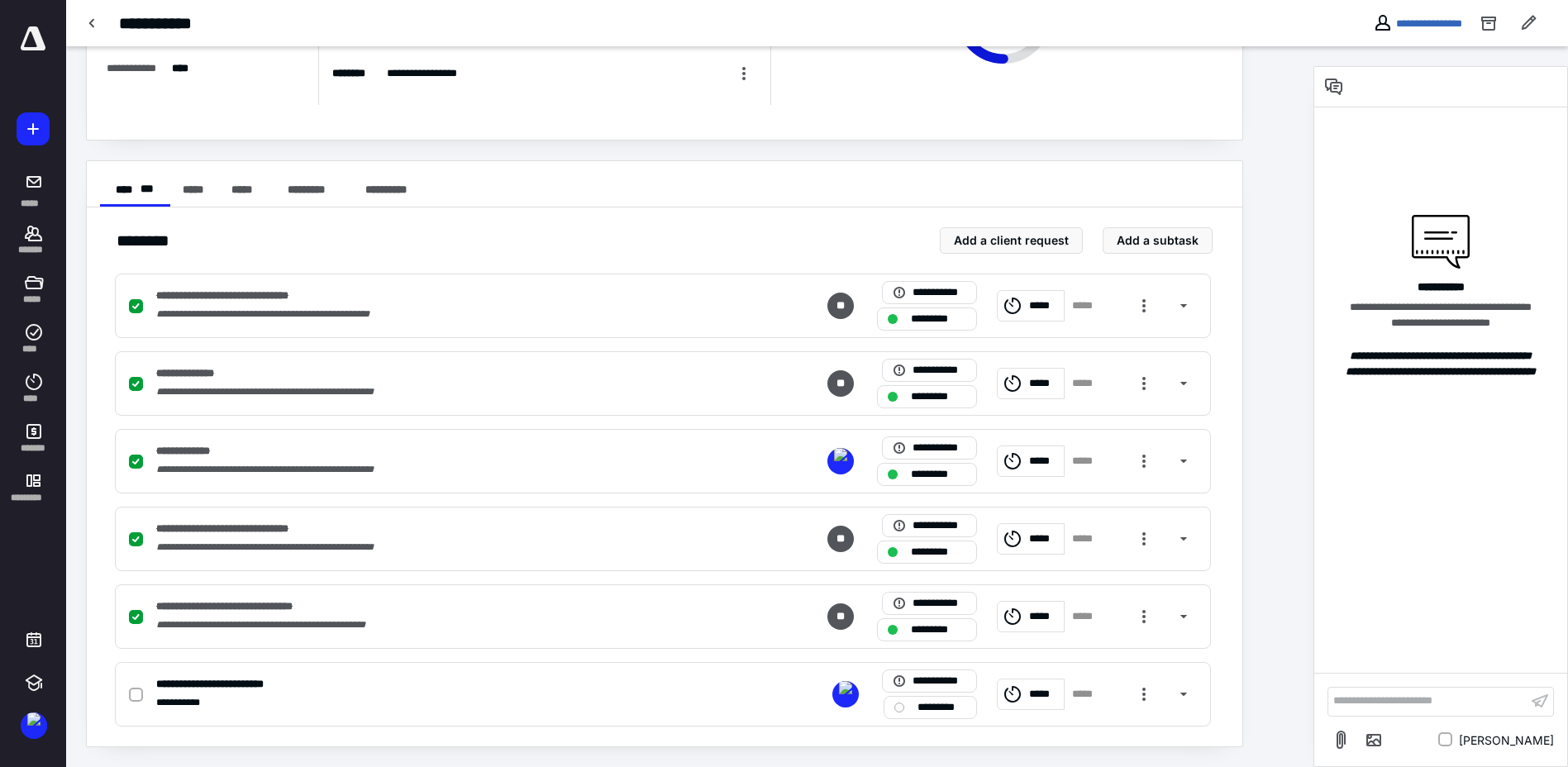 click at bounding box center (33, 39) 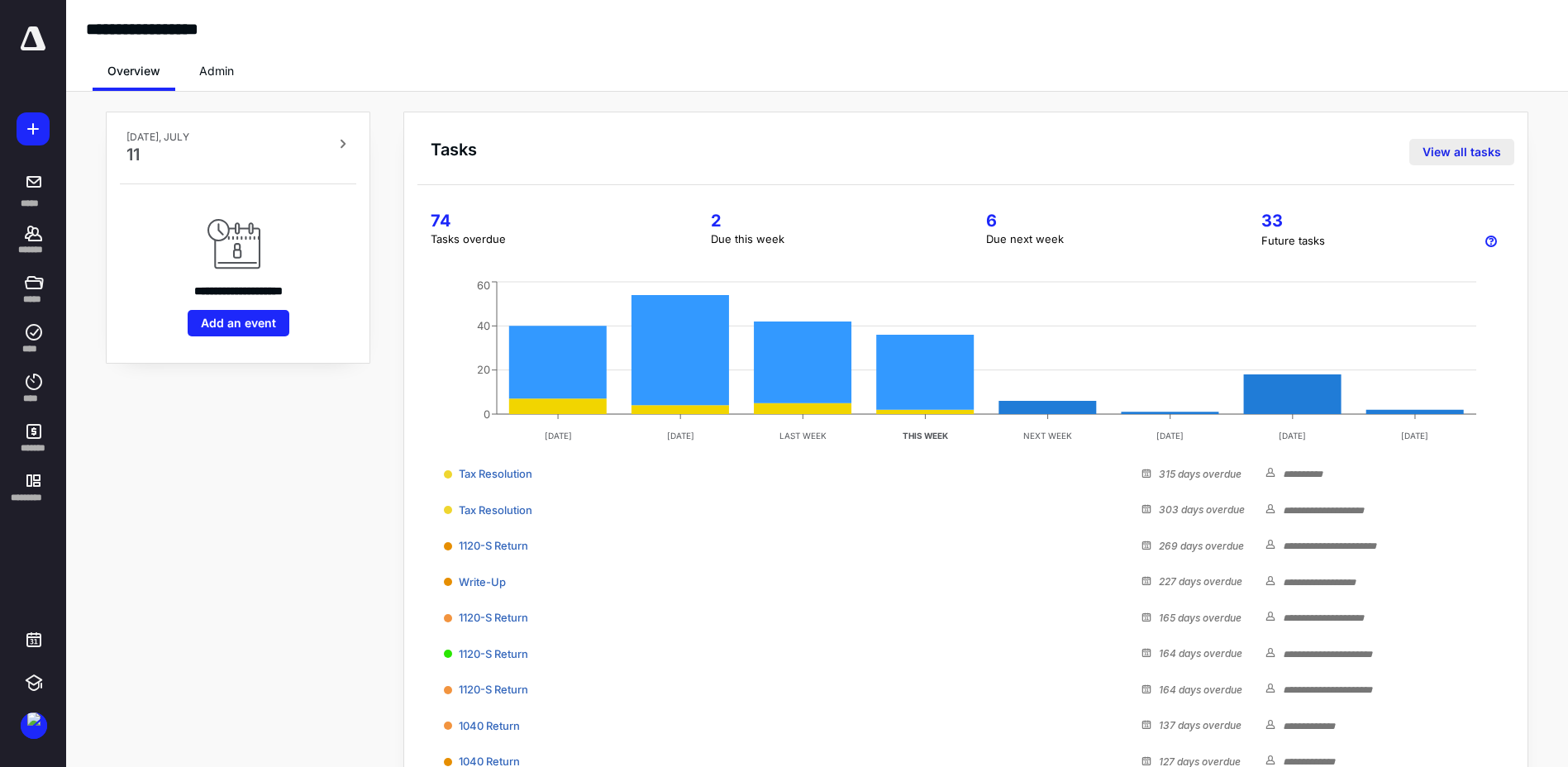 click on "View all tasks" at bounding box center [1461, 152] 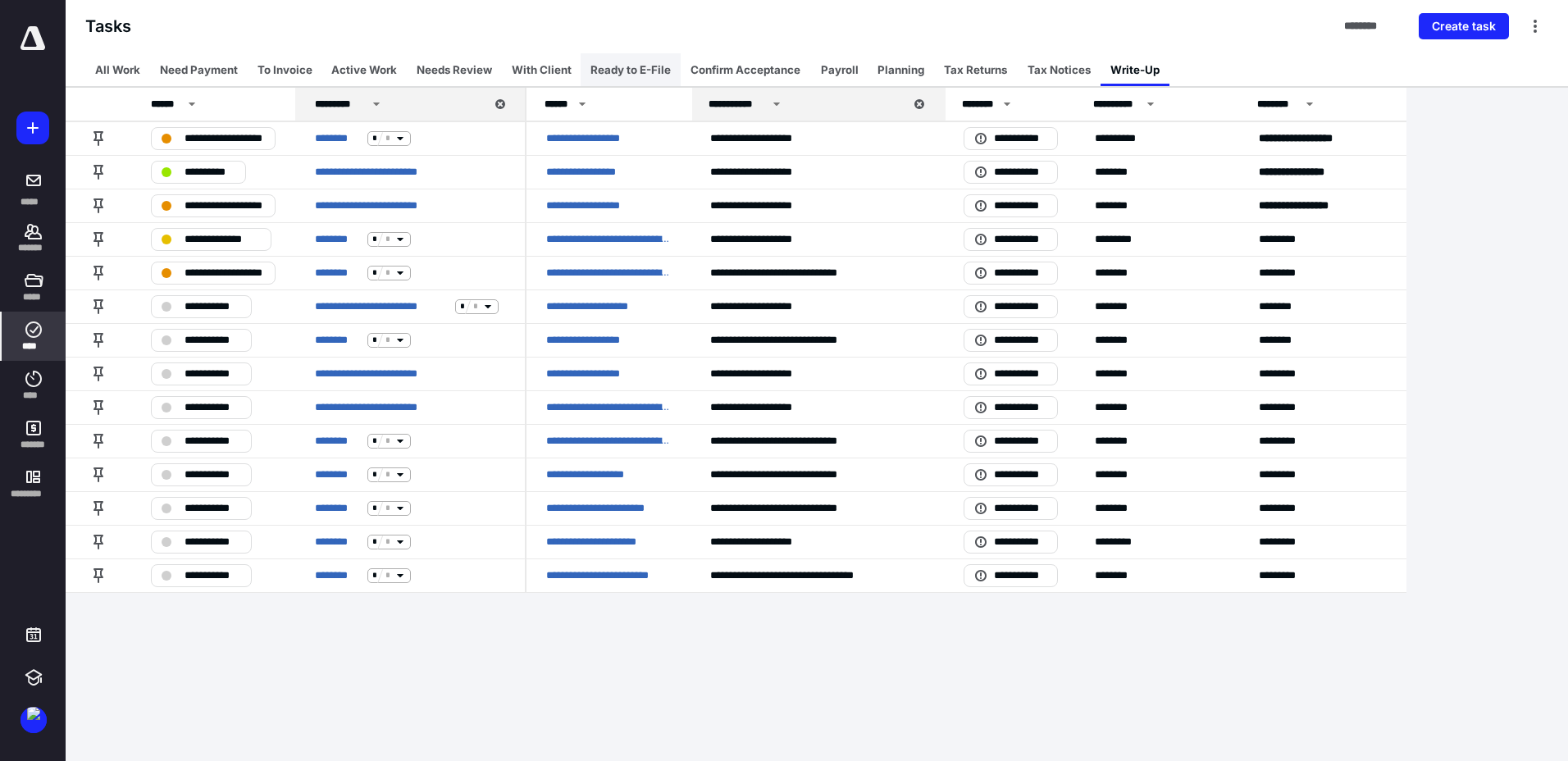 click on "Ready to E-File" at bounding box center (631, 70) 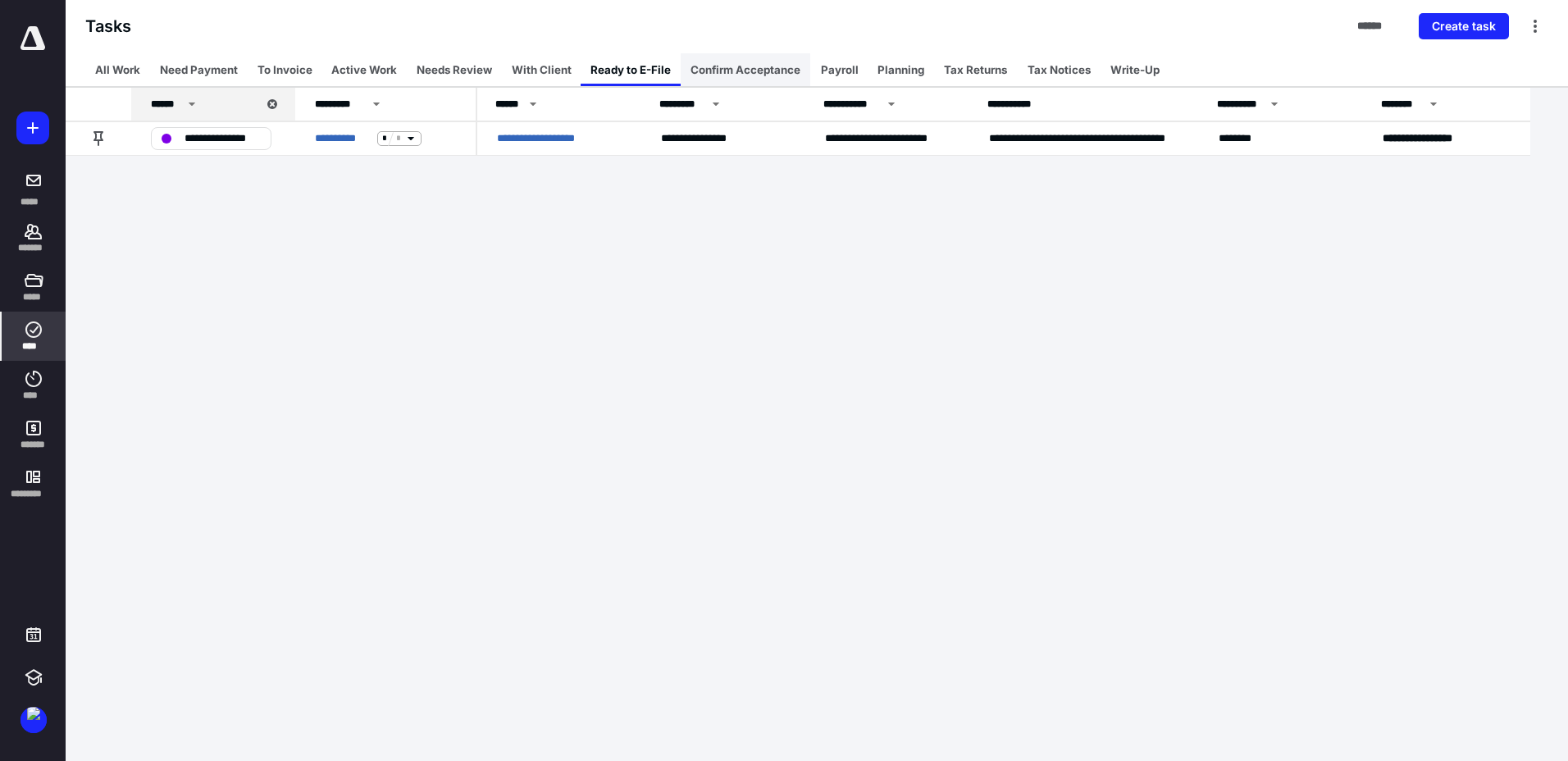 click on "Confirm Acceptance" at bounding box center (745, 70) 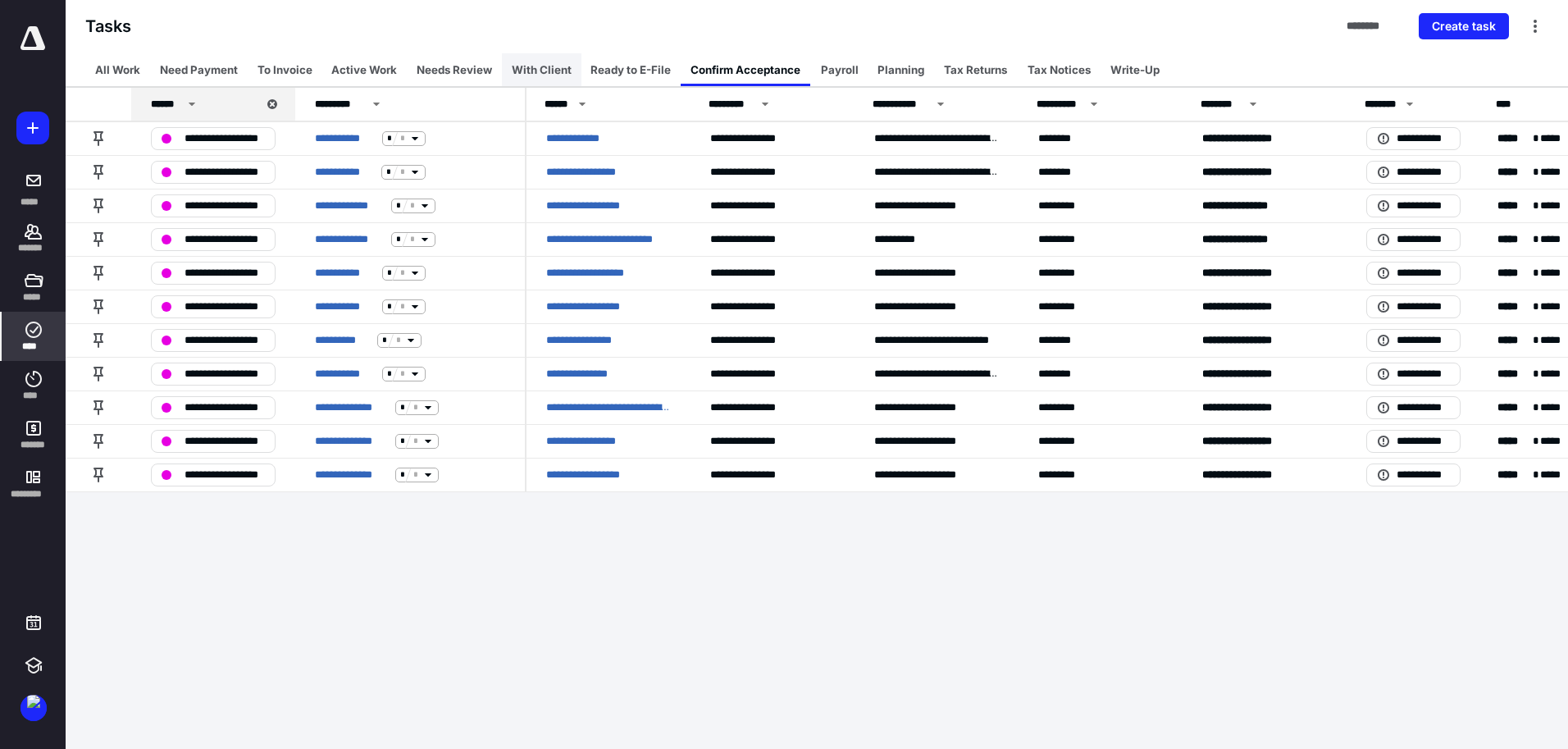 click on "With Client" at bounding box center [541, 70] 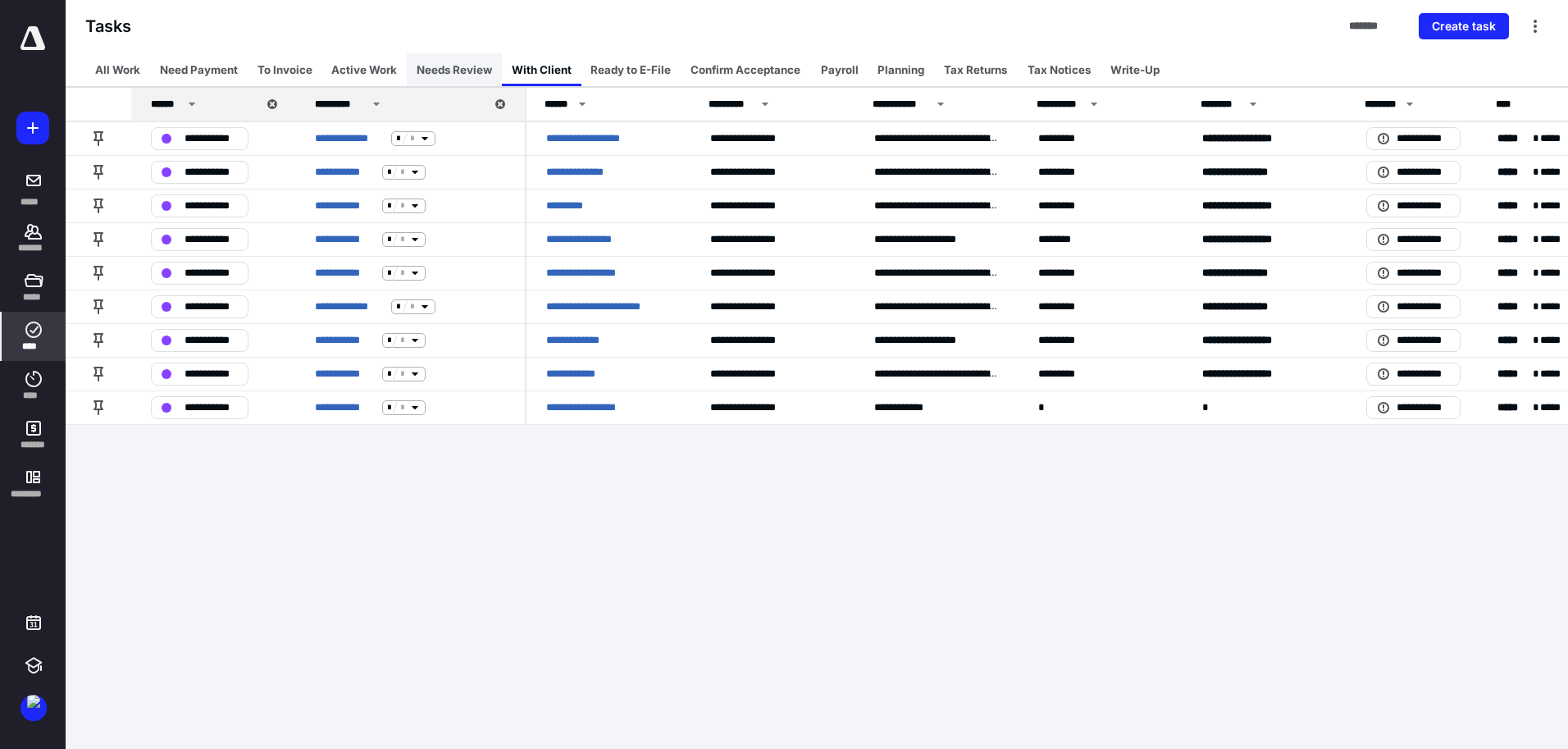 click on "Needs Review" at bounding box center (454, 70) 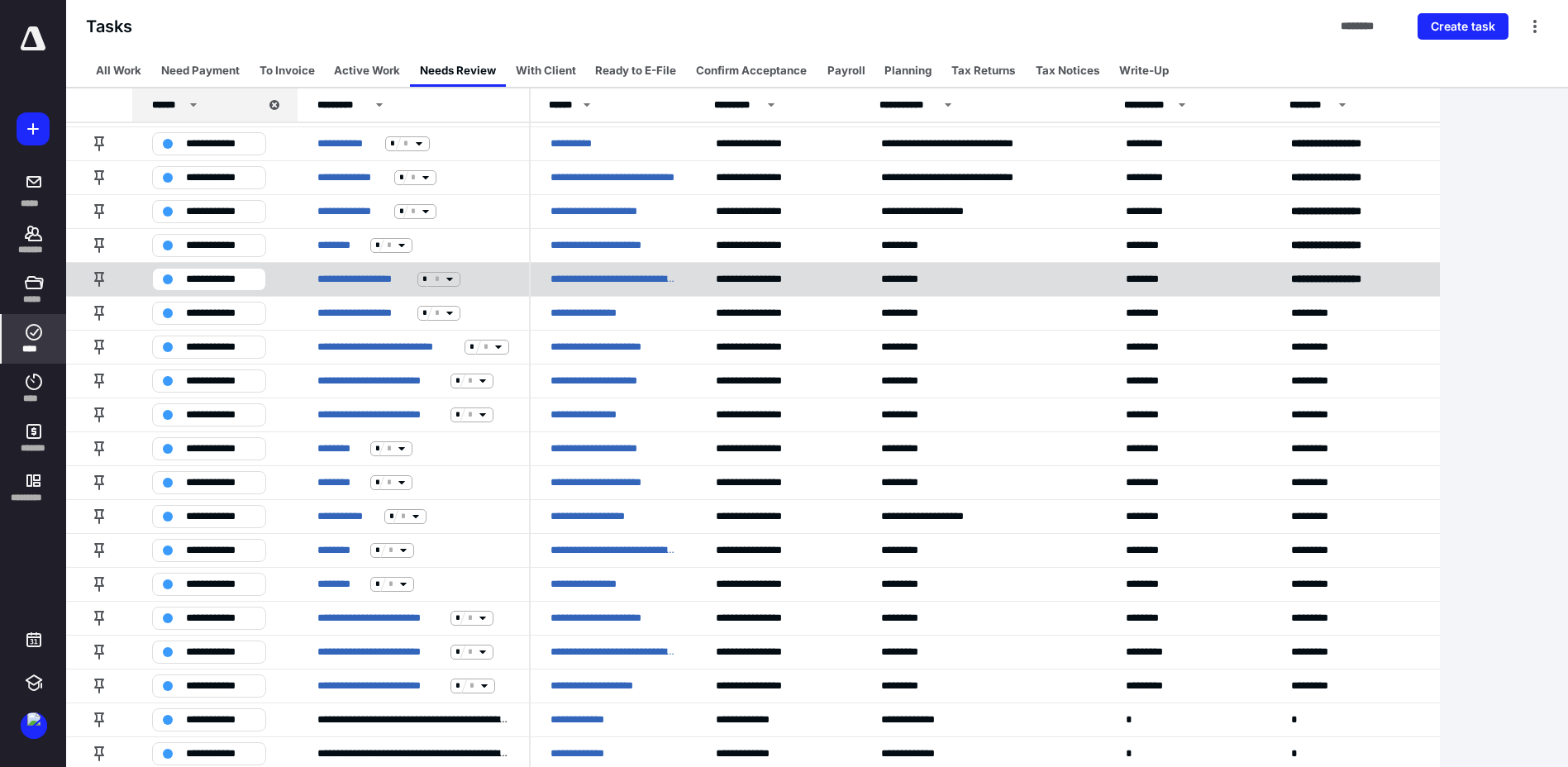 scroll, scrollTop: 223, scrollLeft: 0, axis: vertical 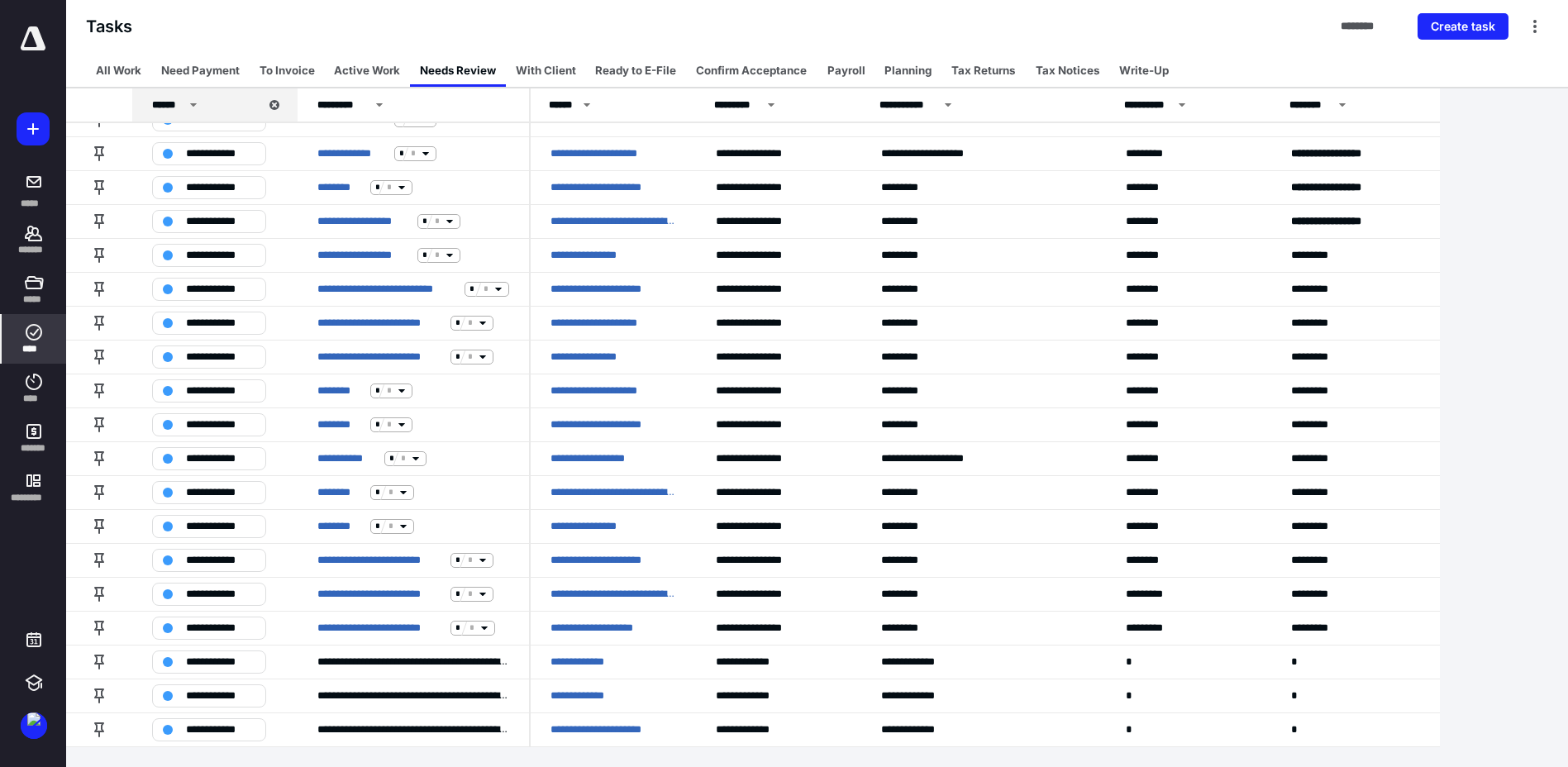 click at bounding box center [33, 39] 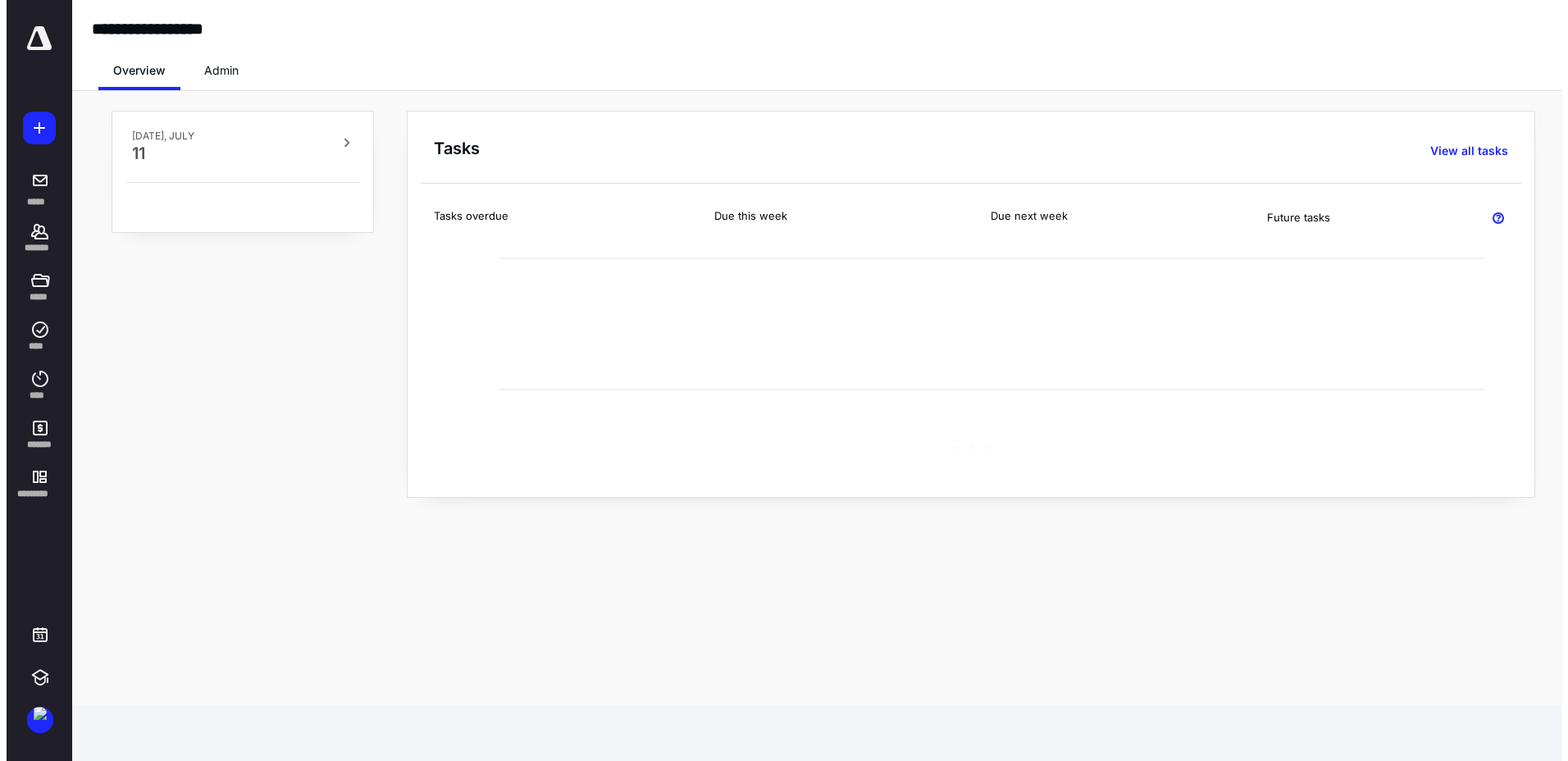 scroll, scrollTop: 0, scrollLeft: 0, axis: both 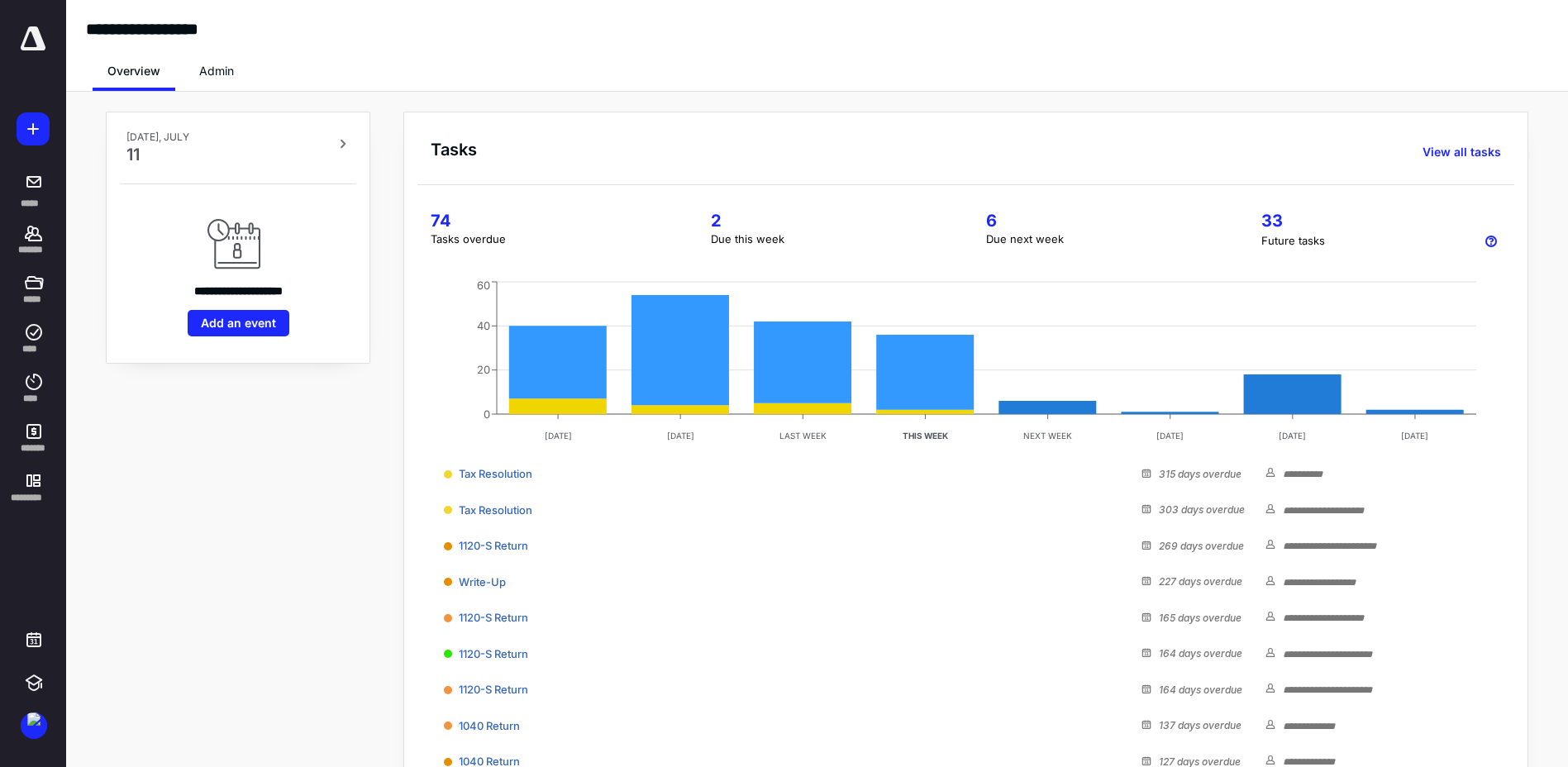 click on "Overview Admin" at bounding box center (817, 66) 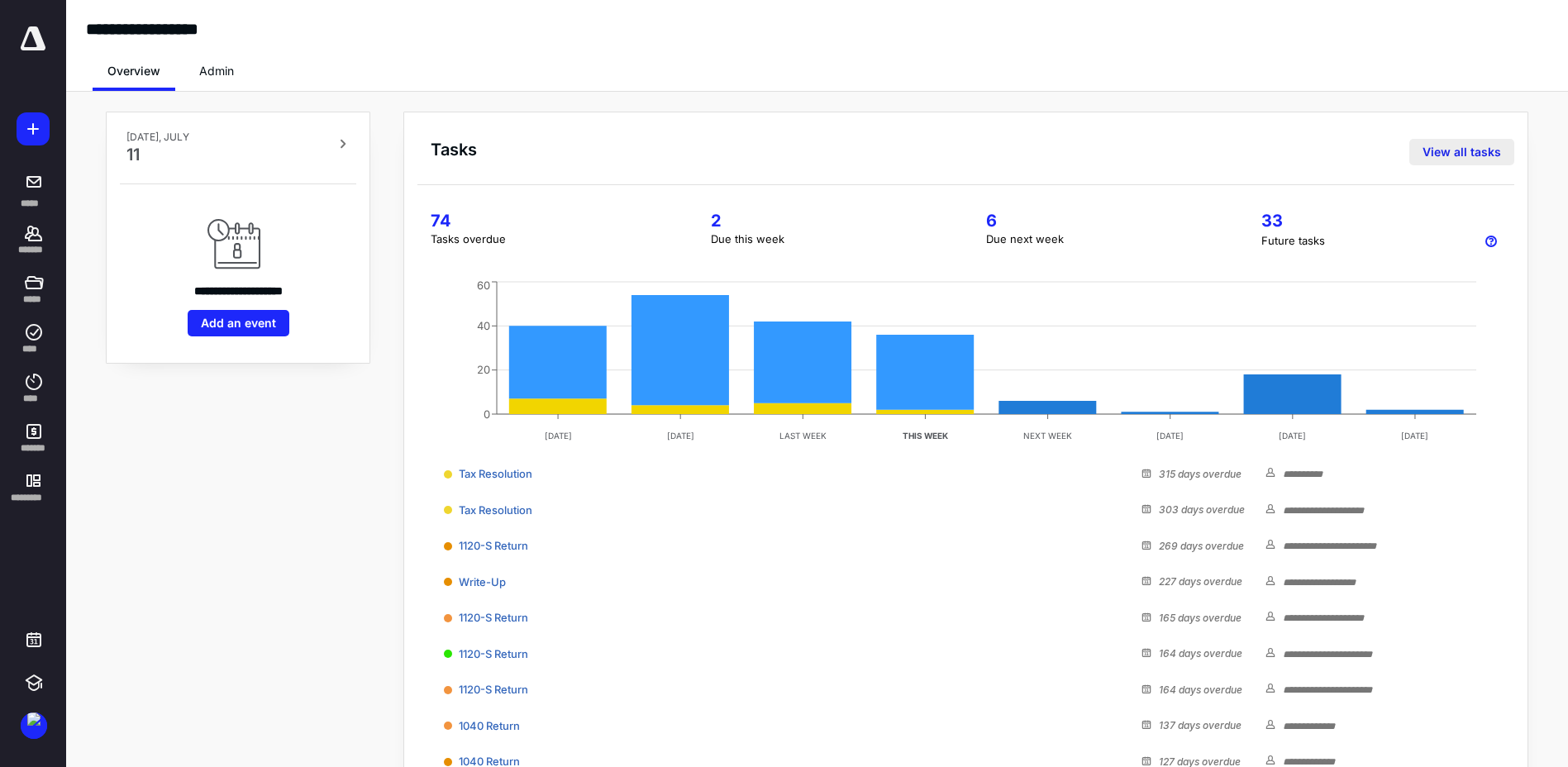 click on "View all tasks" at bounding box center (1461, 152) 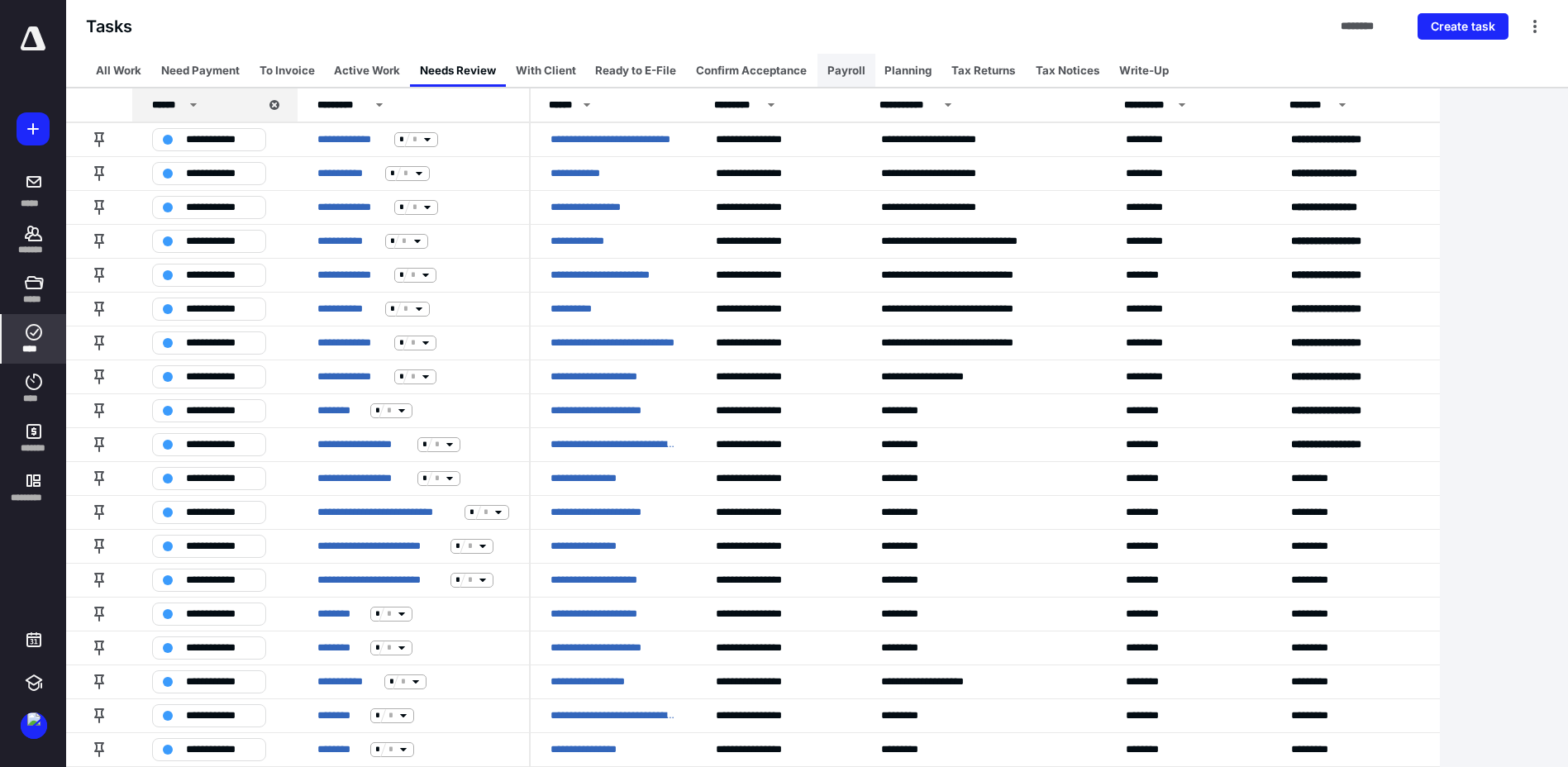 click on "Payroll" at bounding box center (846, 70) 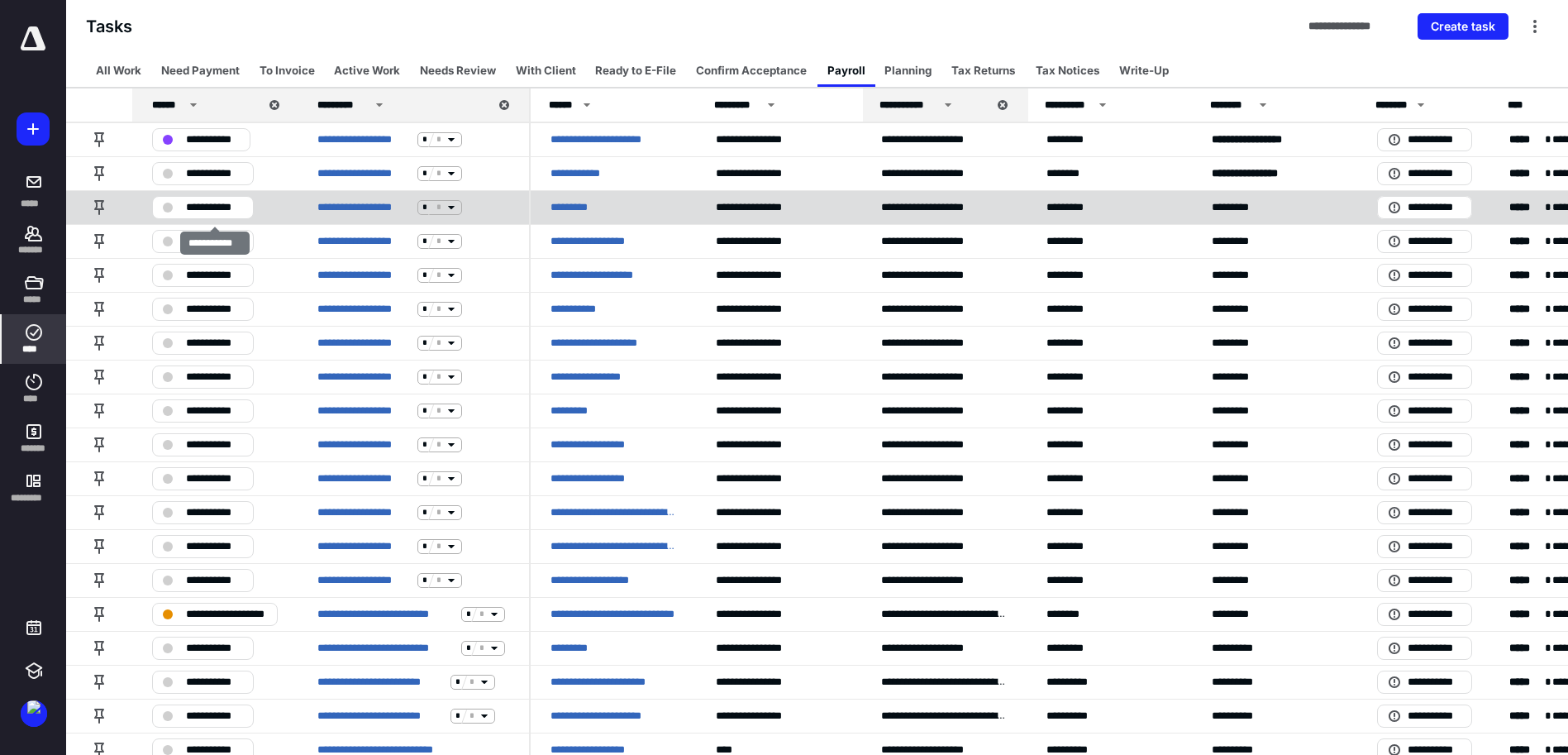 click on "**********" at bounding box center [214, 208] 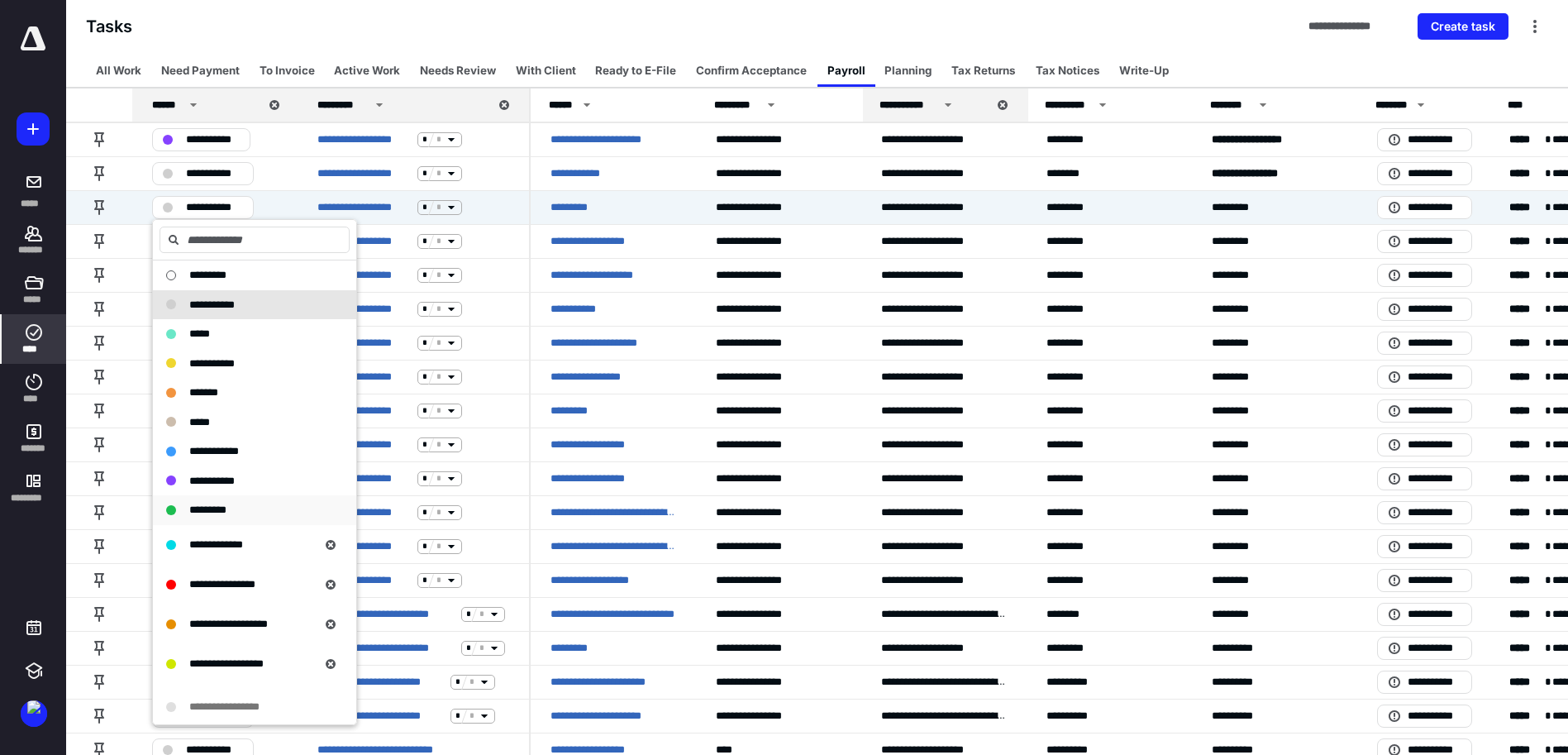 click on "*********" at bounding box center (207, 509) 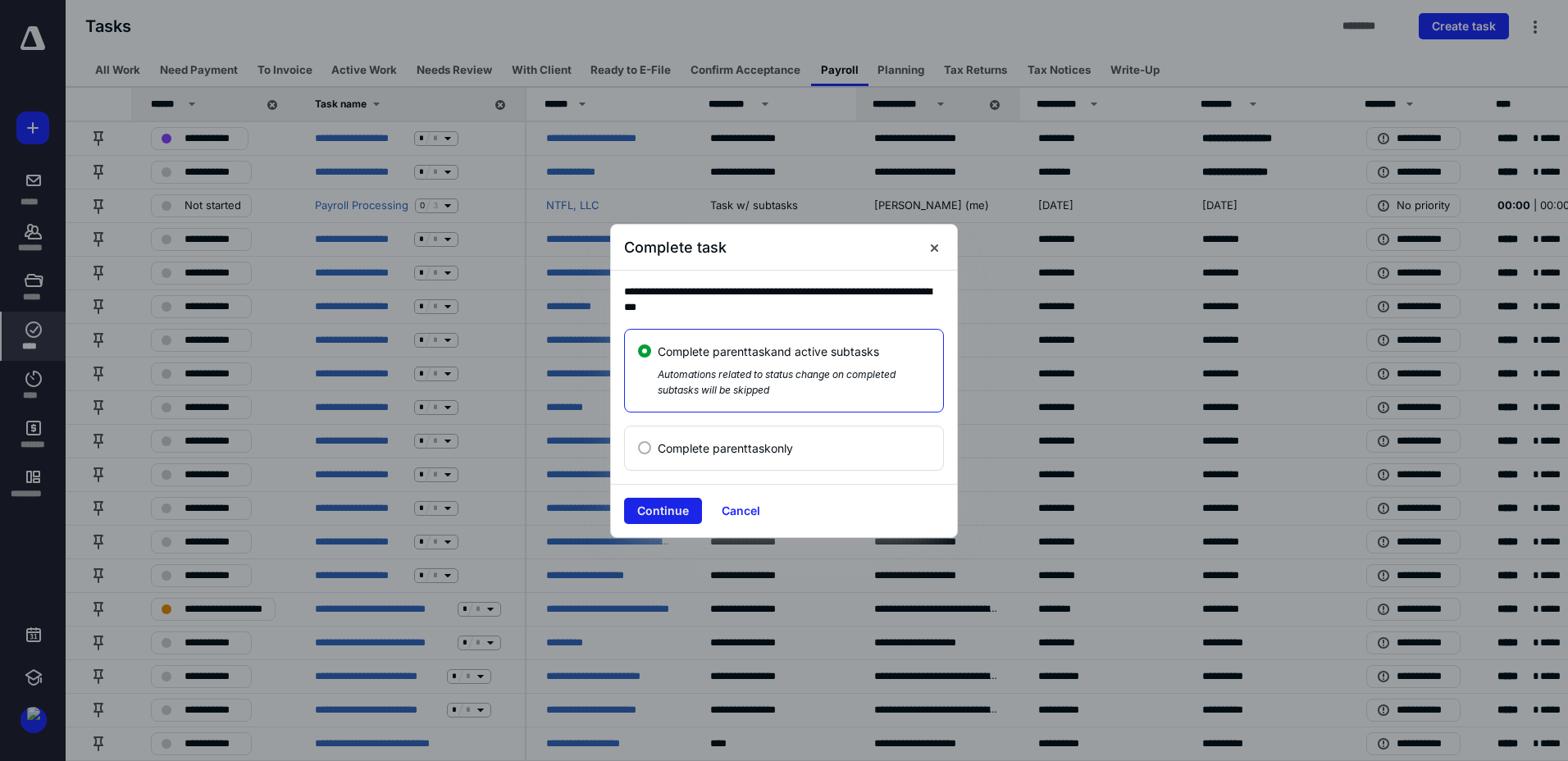 click on "Continue" at bounding box center (663, 511) 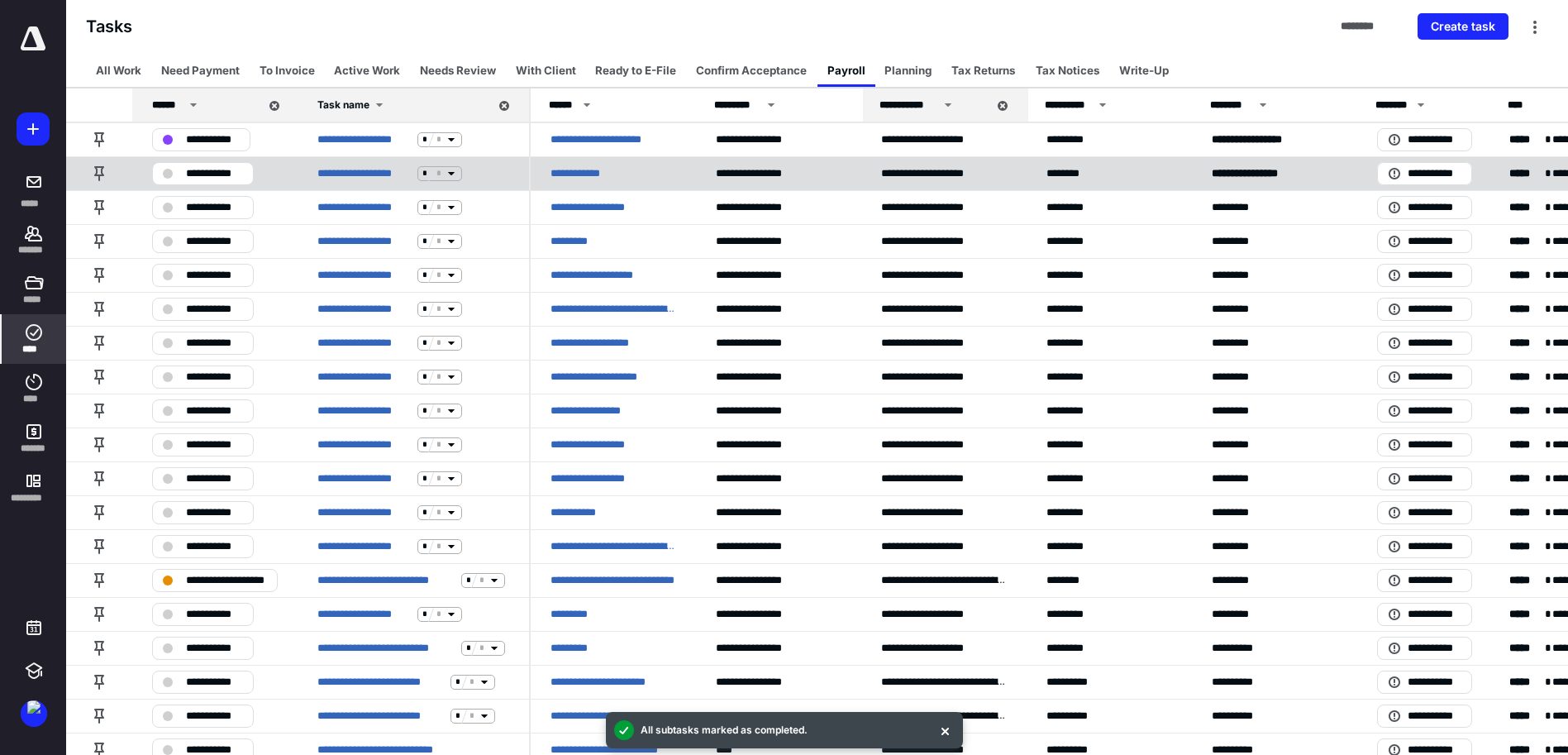 click on "**********" at bounding box center [214, 174] 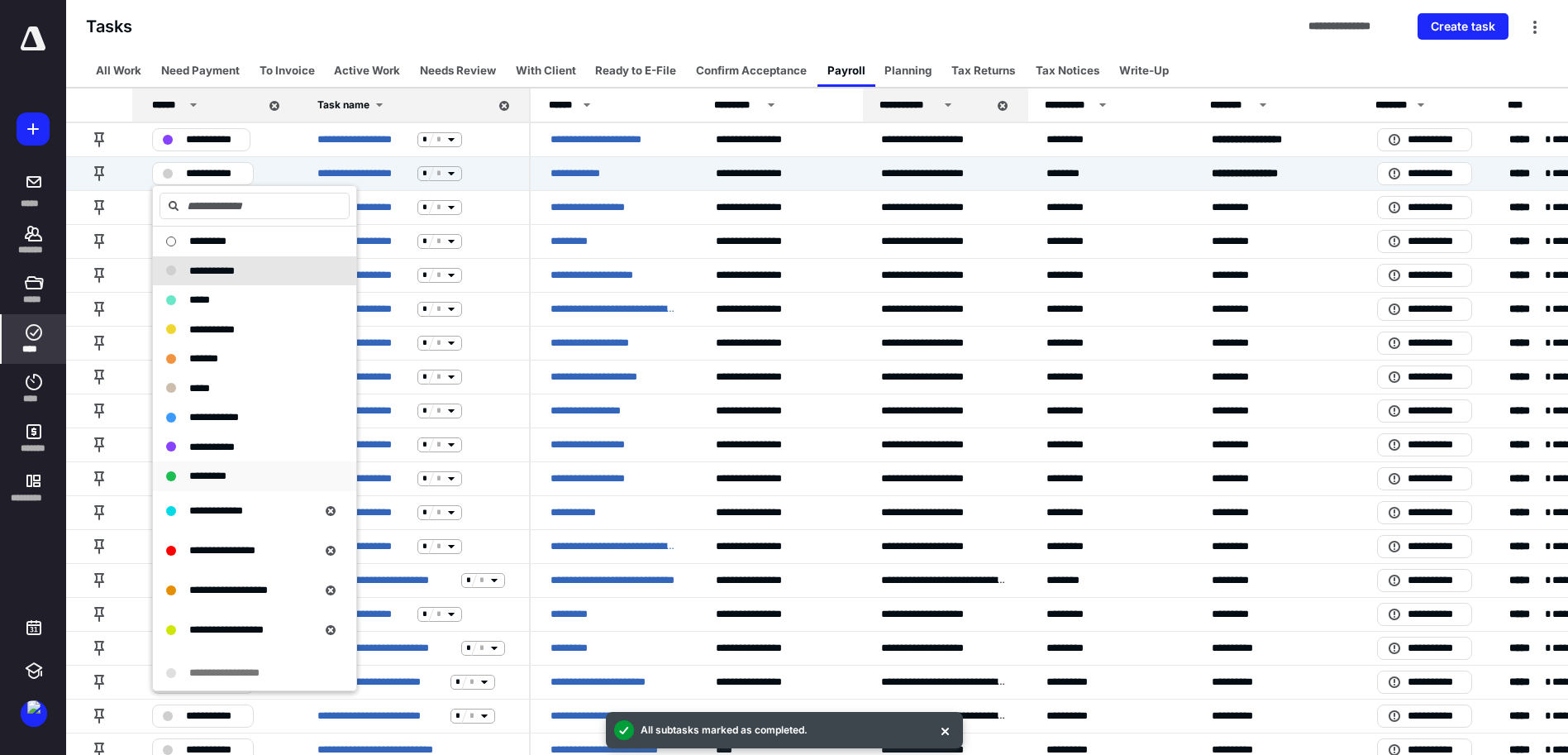 click on "*********" at bounding box center (207, 475) 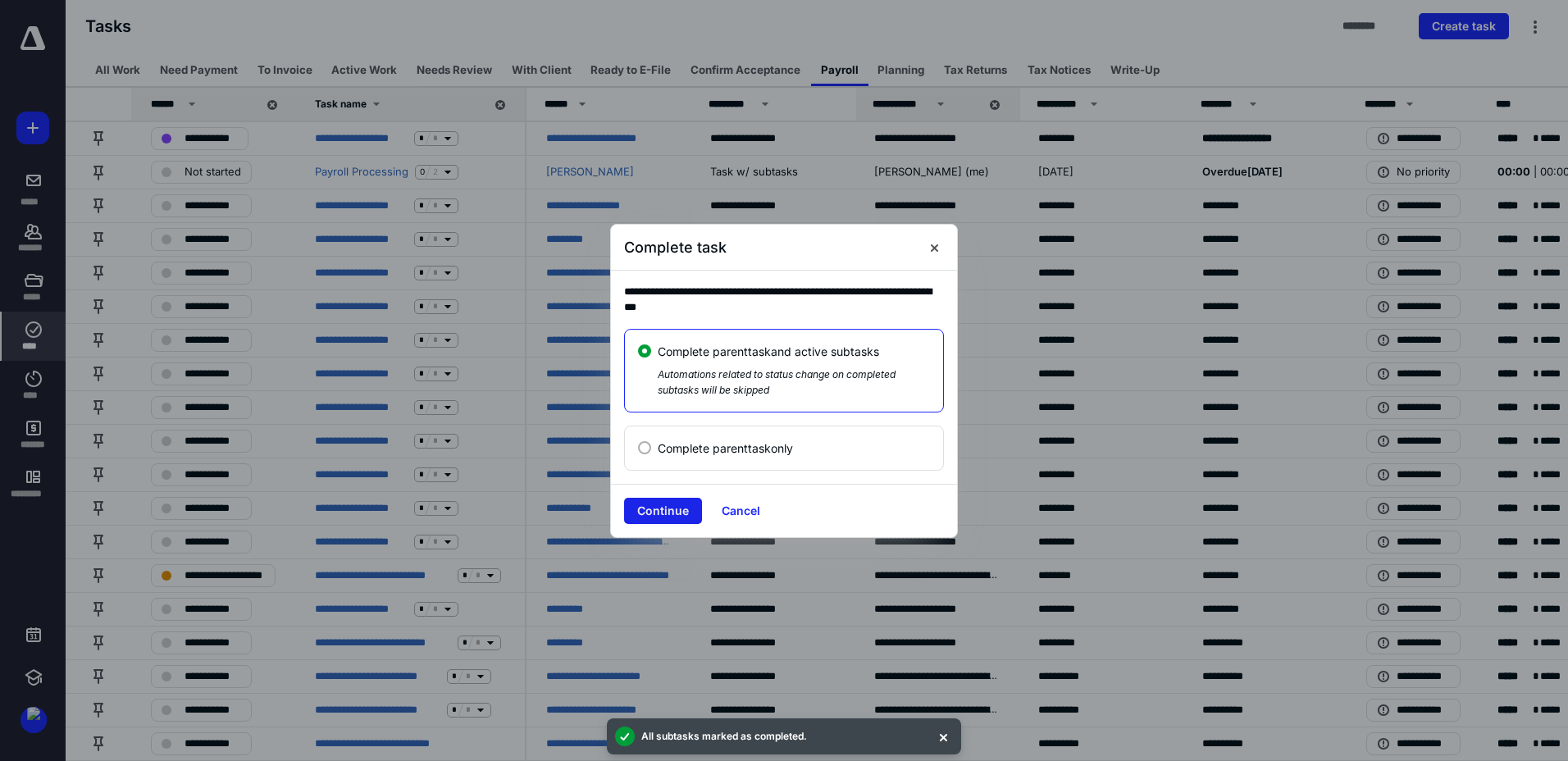 drag, startPoint x: 672, startPoint y: 504, endPoint x: 955, endPoint y: 341, distance: 326.5854 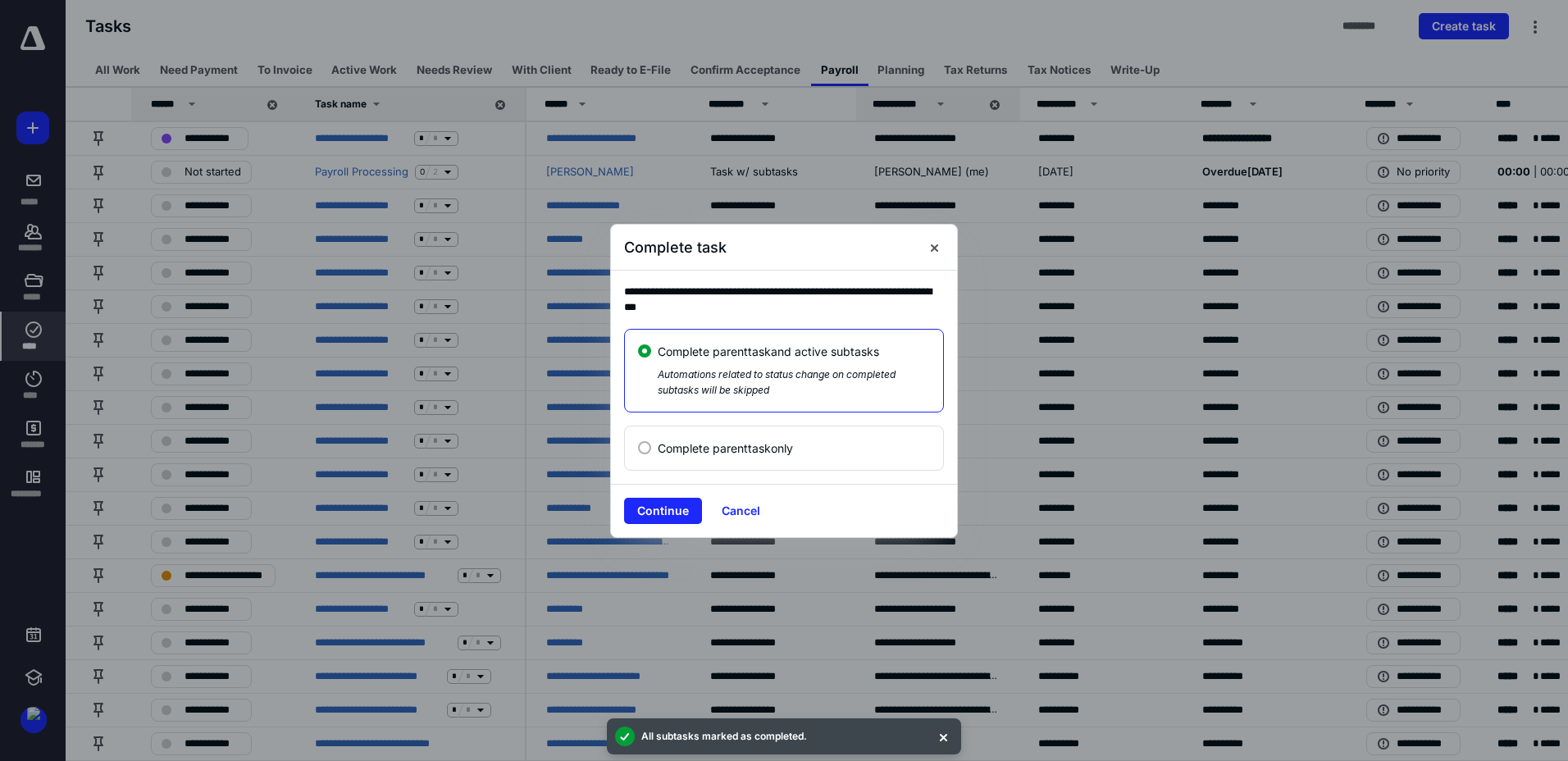 click on "Continue" at bounding box center (663, 511) 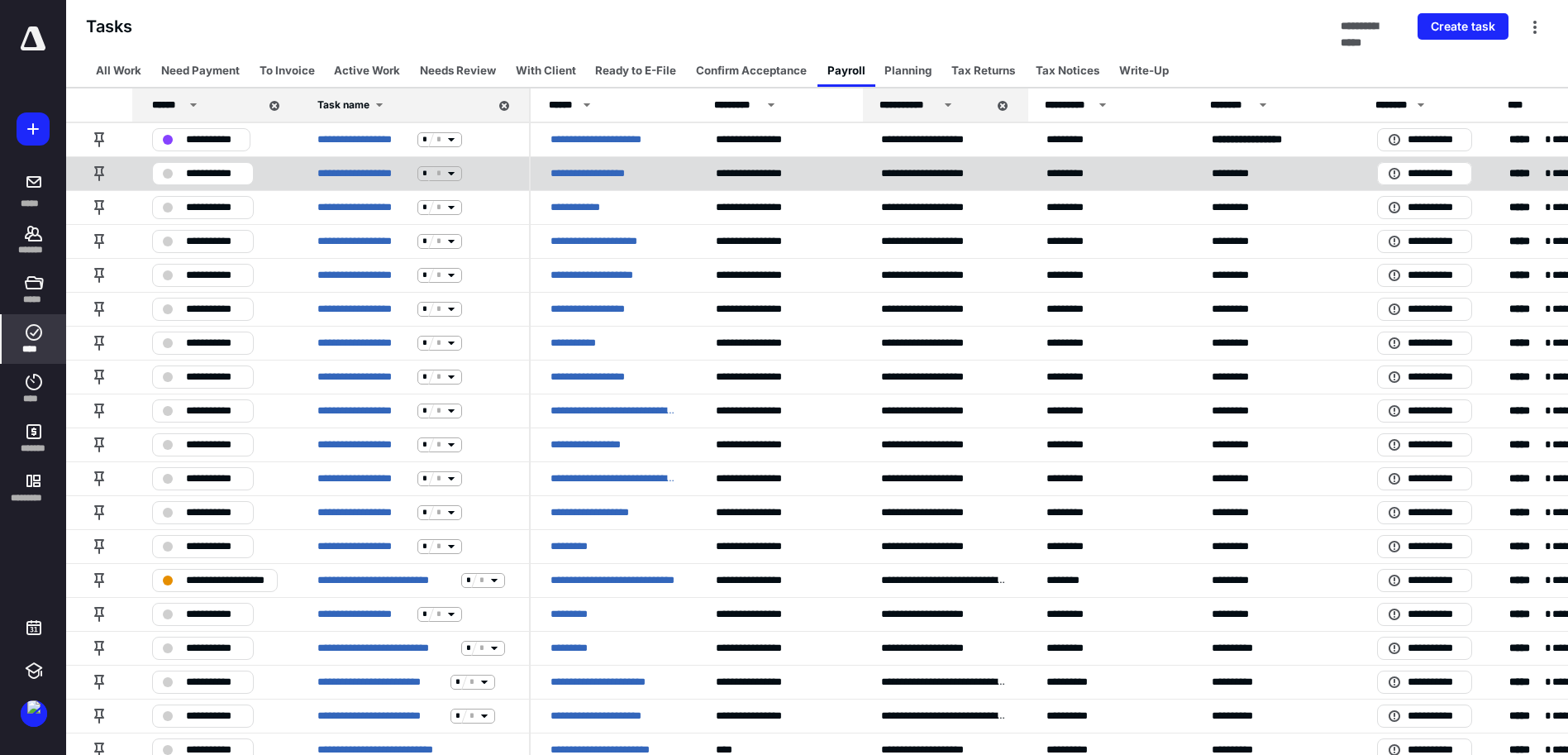 click on "**********" at bounding box center (598, 174) 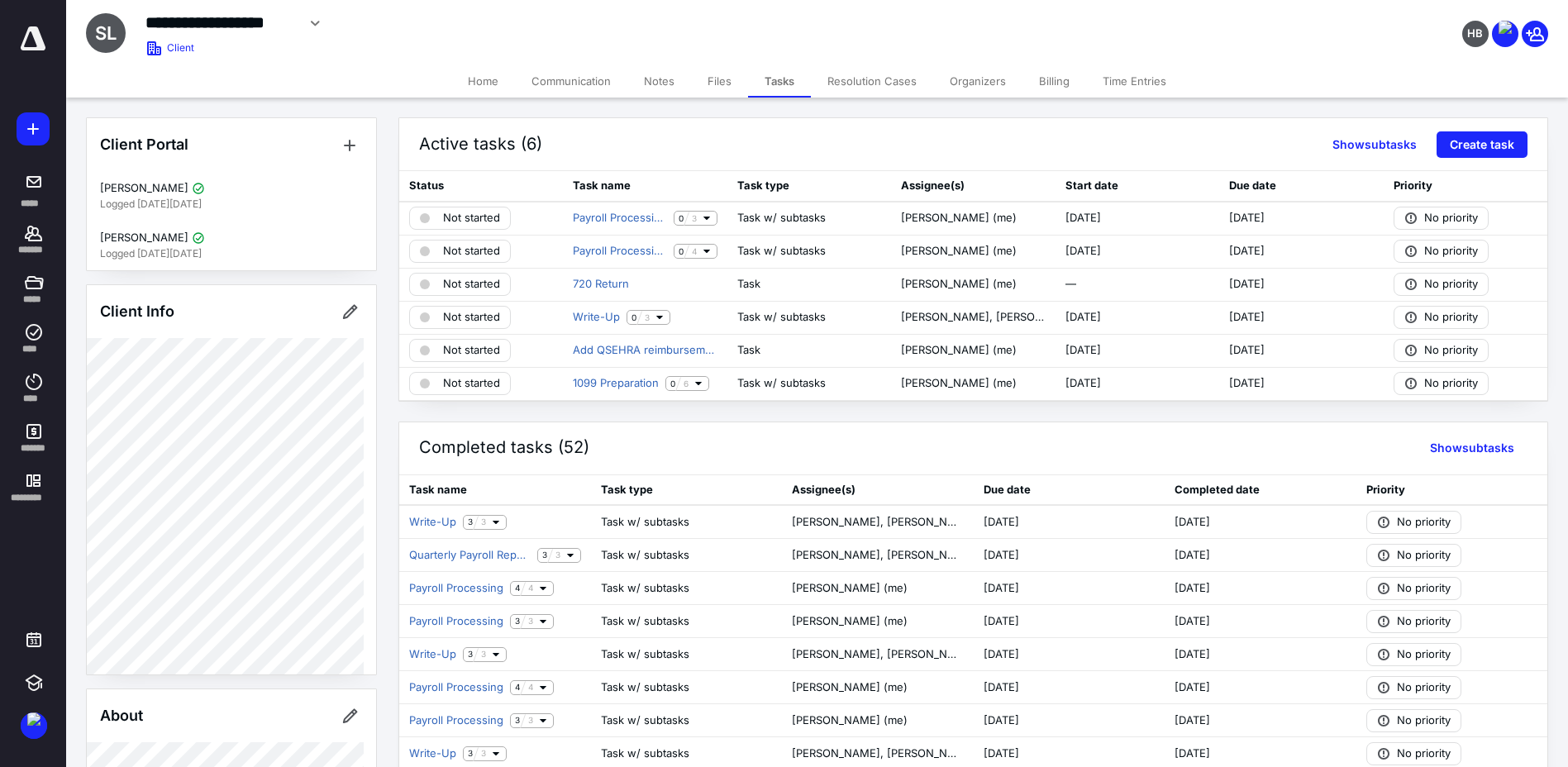 click on "Files" at bounding box center (719, 81) 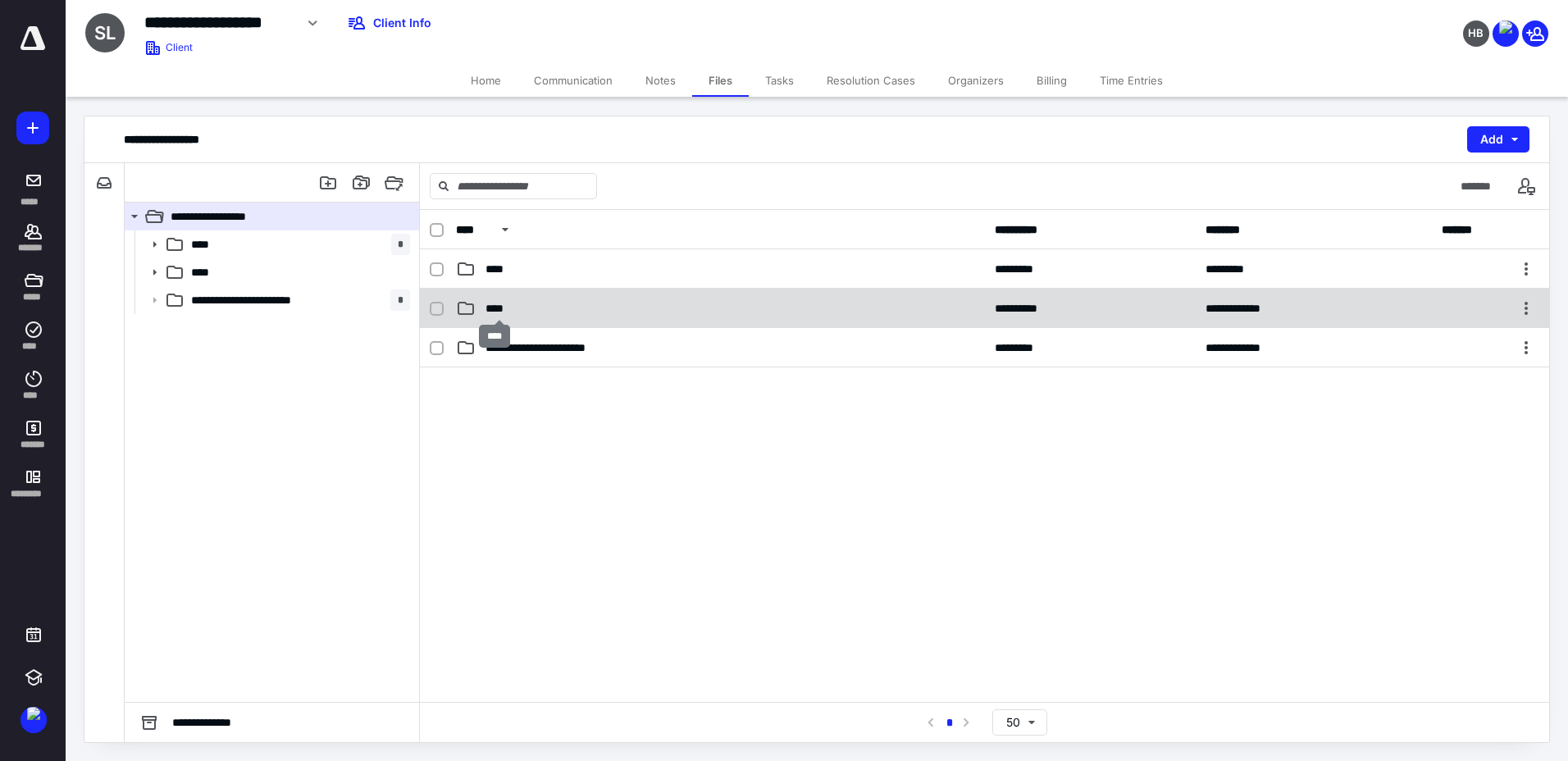 click on "****" at bounding box center (499, 308) 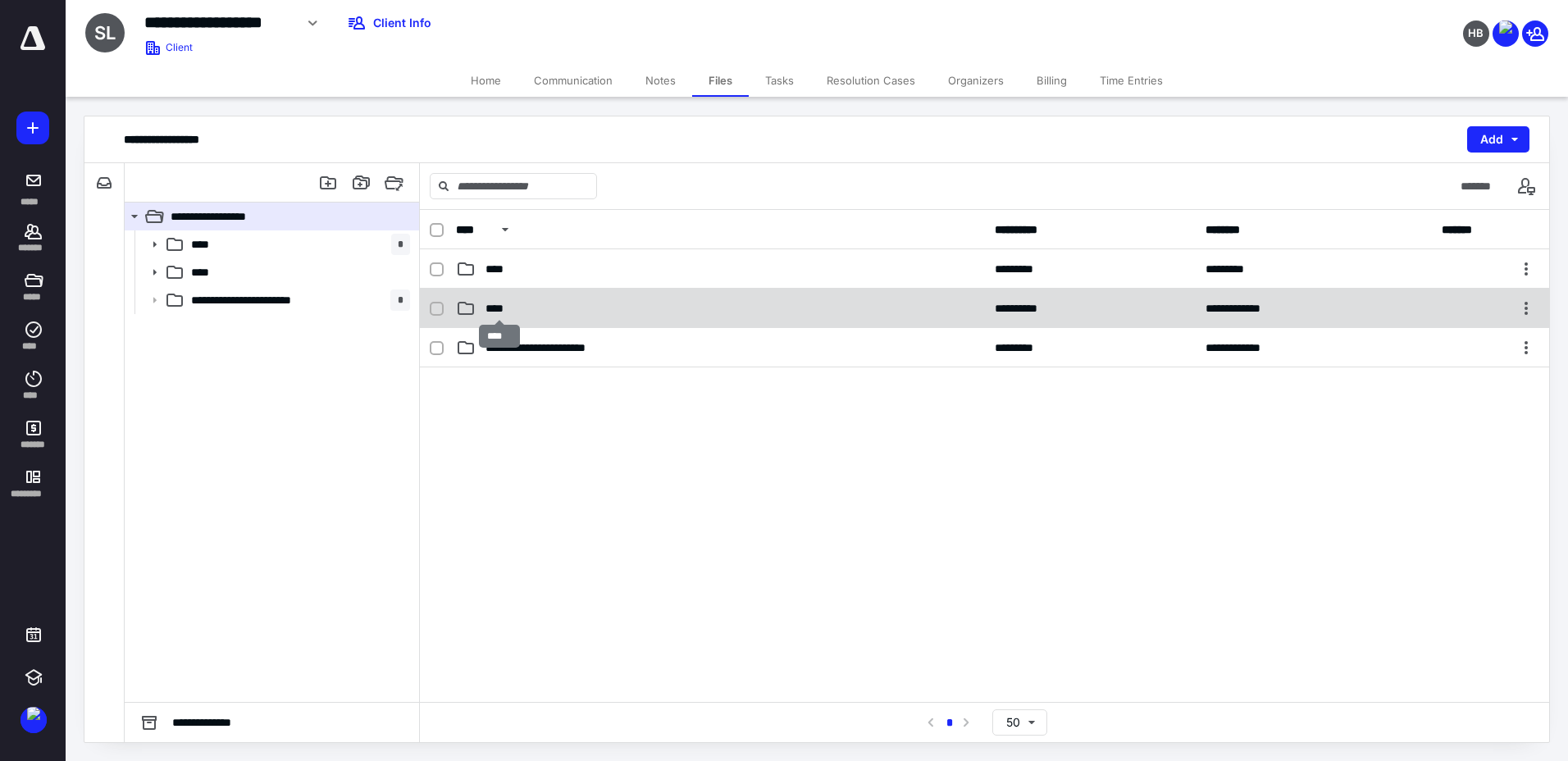 click on "****" at bounding box center (499, 308) 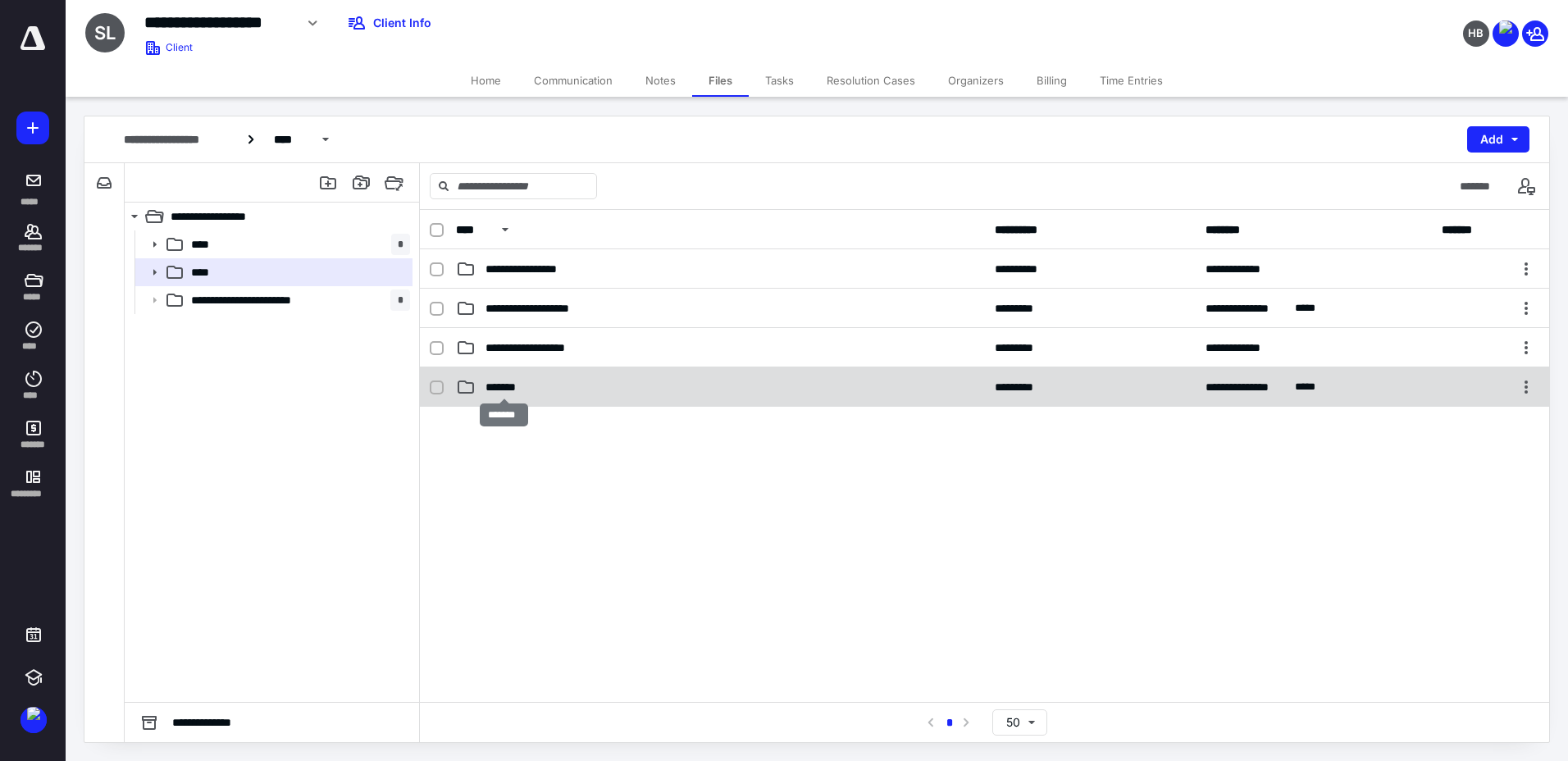 click on "*******" at bounding box center [504, 387] 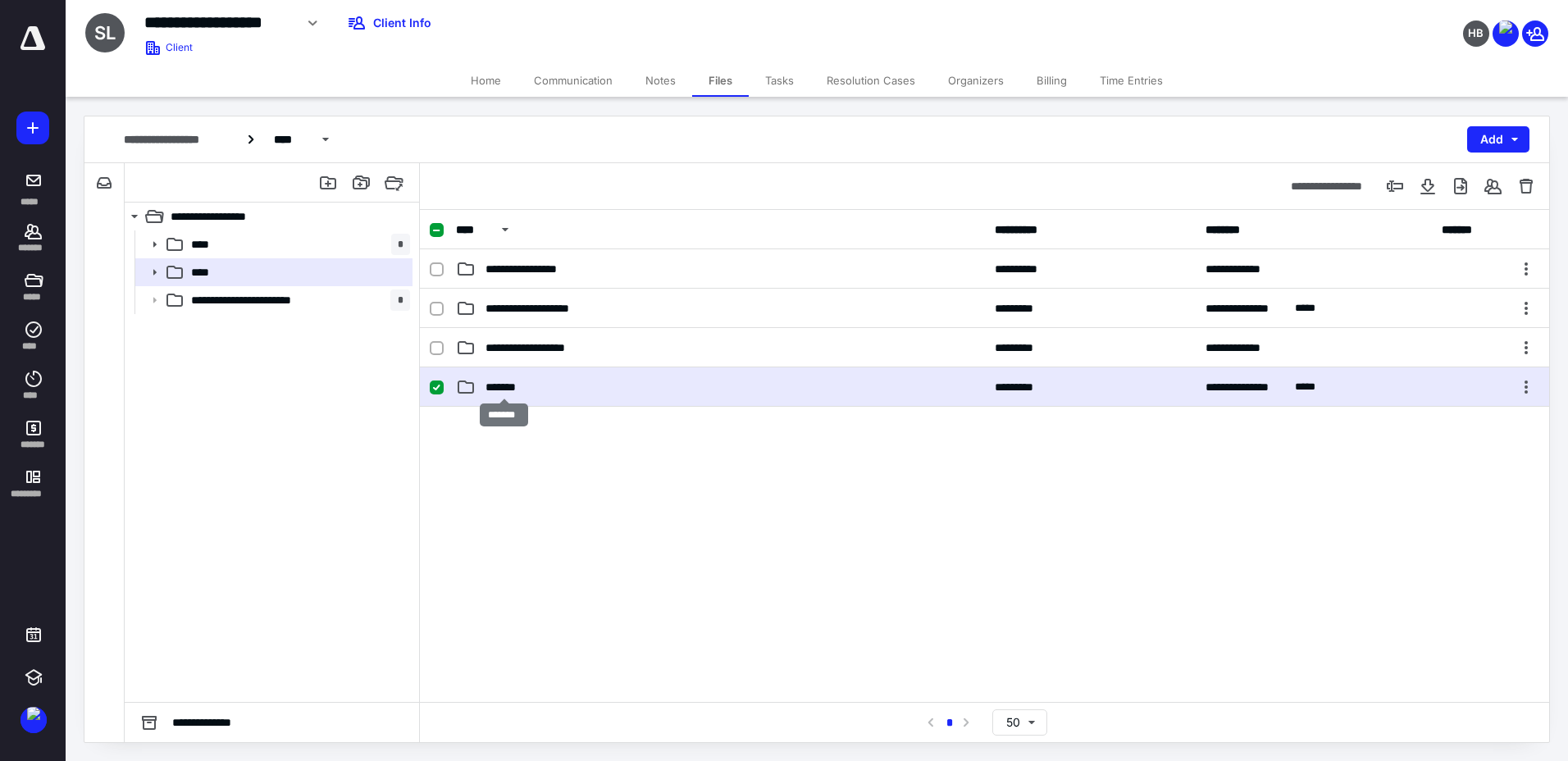 click on "*******" at bounding box center [504, 387] 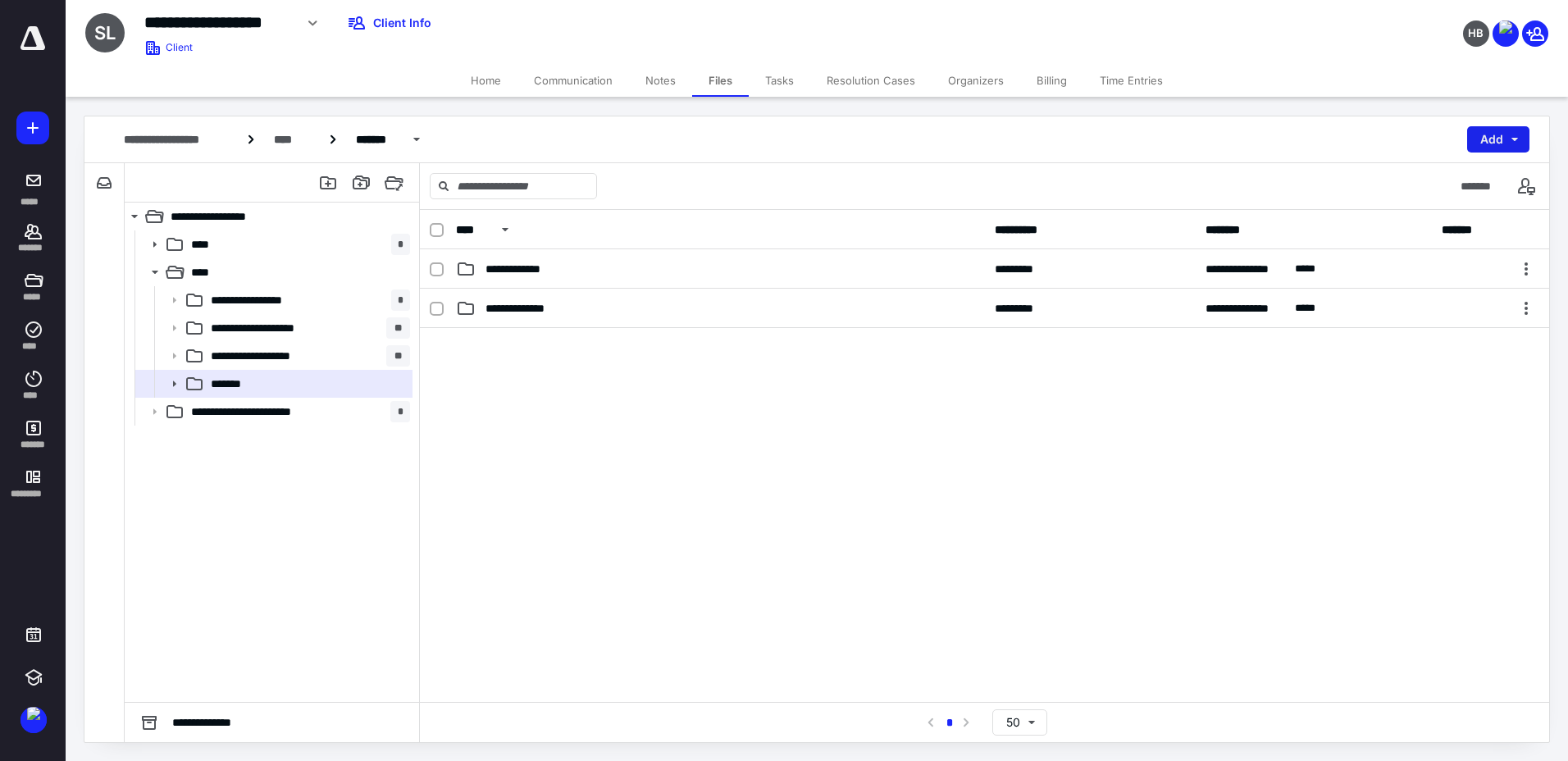 click on "Add" at bounding box center [1498, 139] 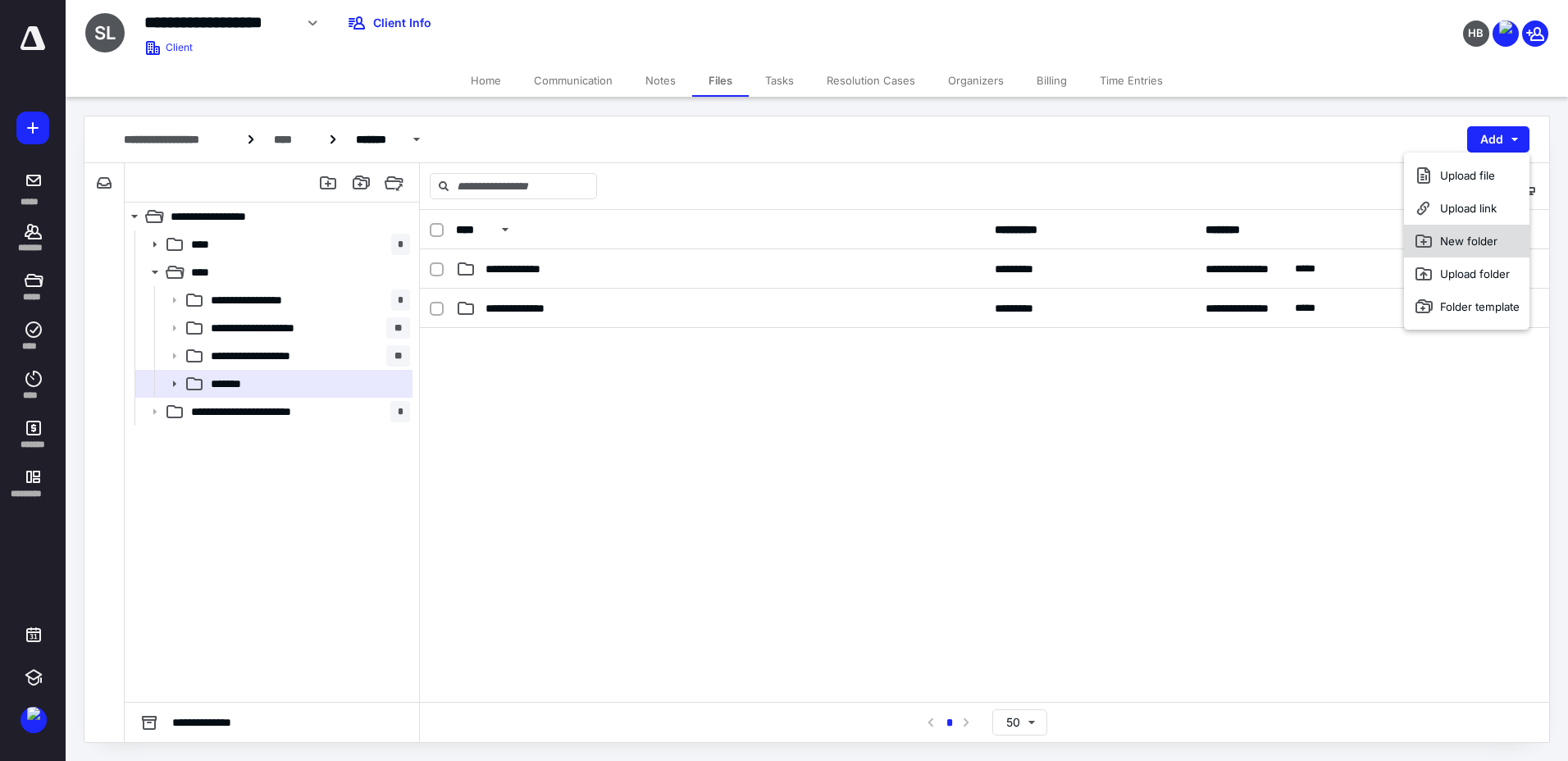 click on "New folder" at bounding box center (1466, 241) 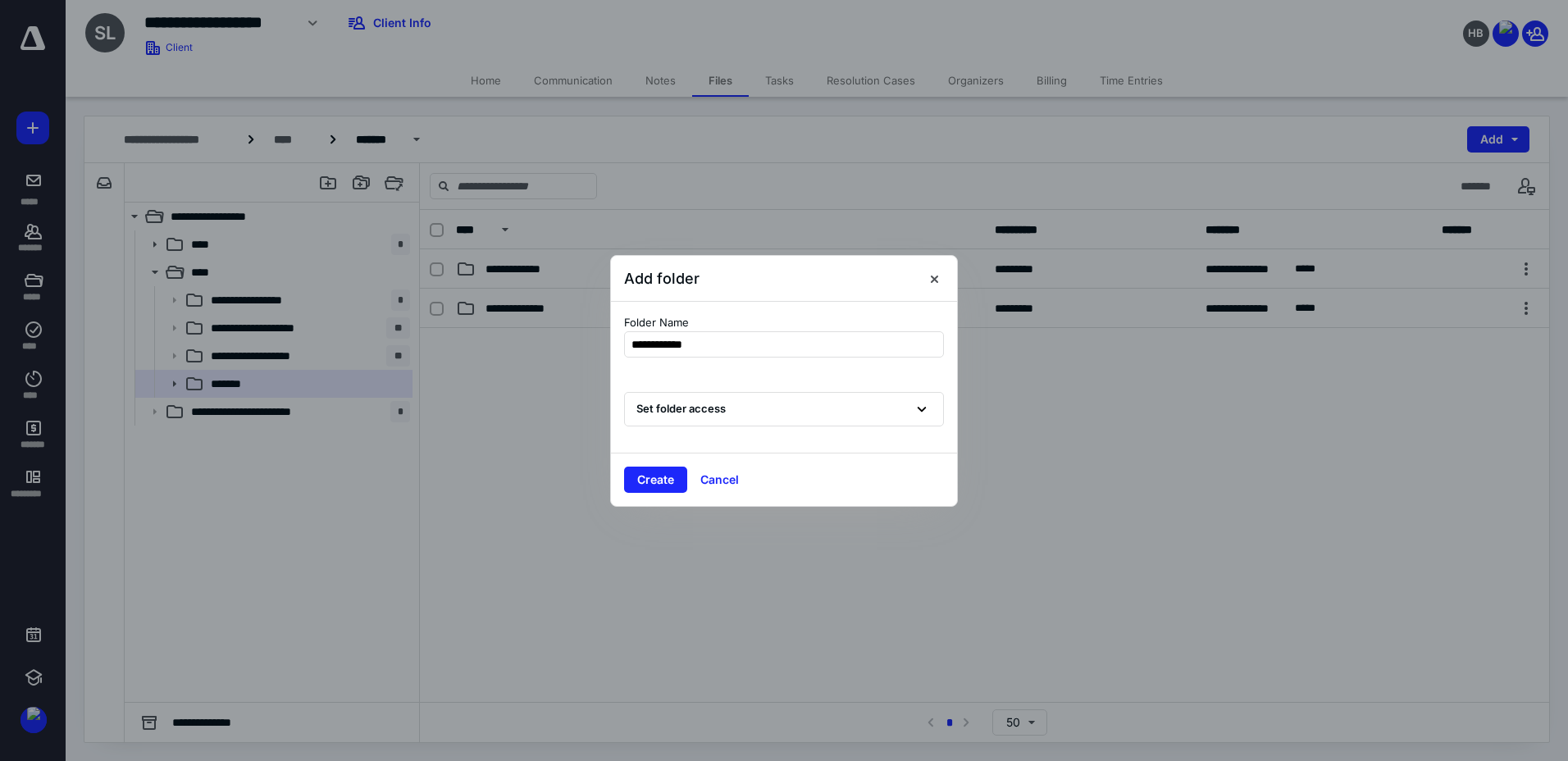 type on "**********" 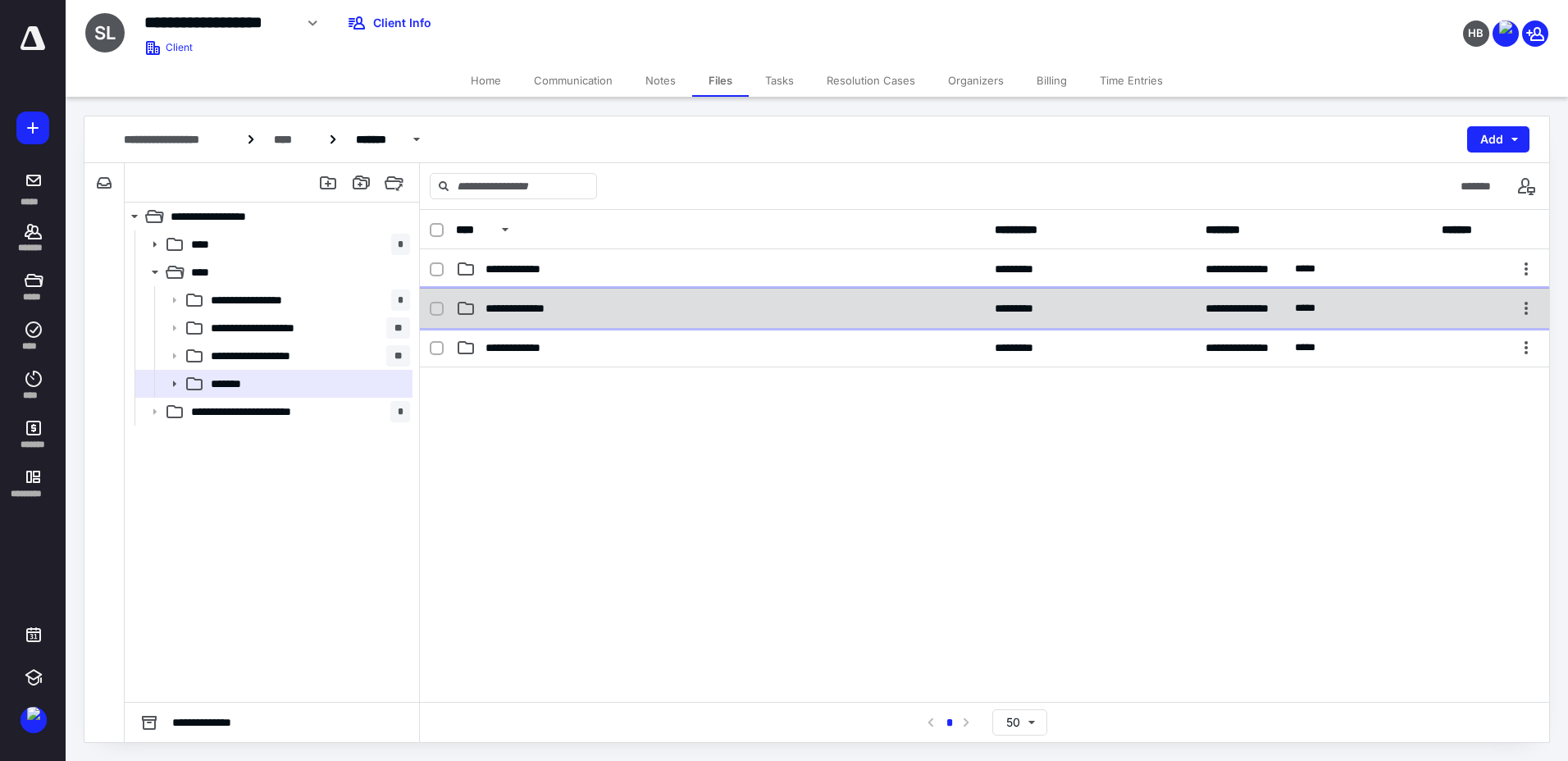 click on "*********" at bounding box center [1091, 308] 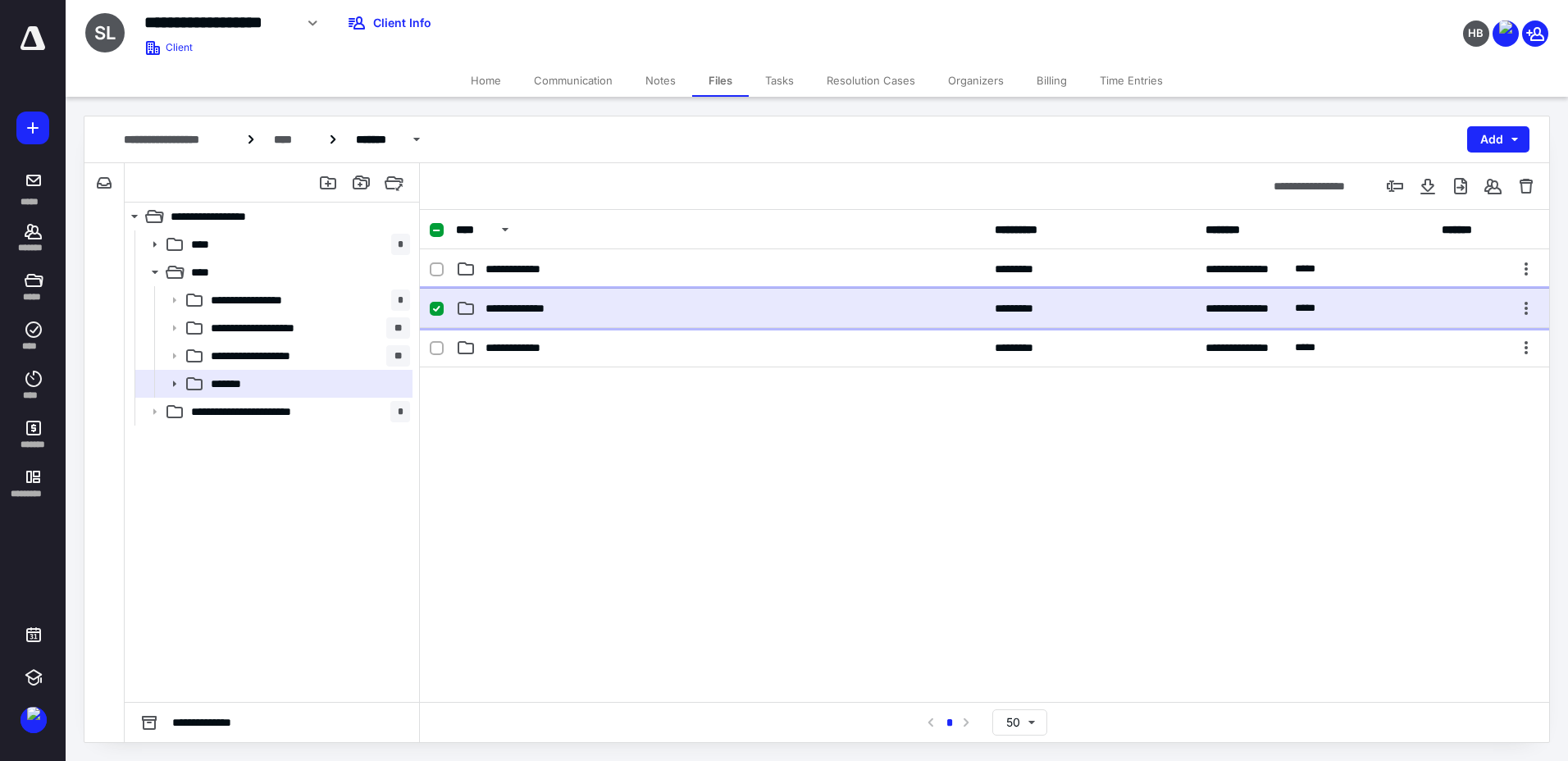 click on "*********" at bounding box center (1091, 308) 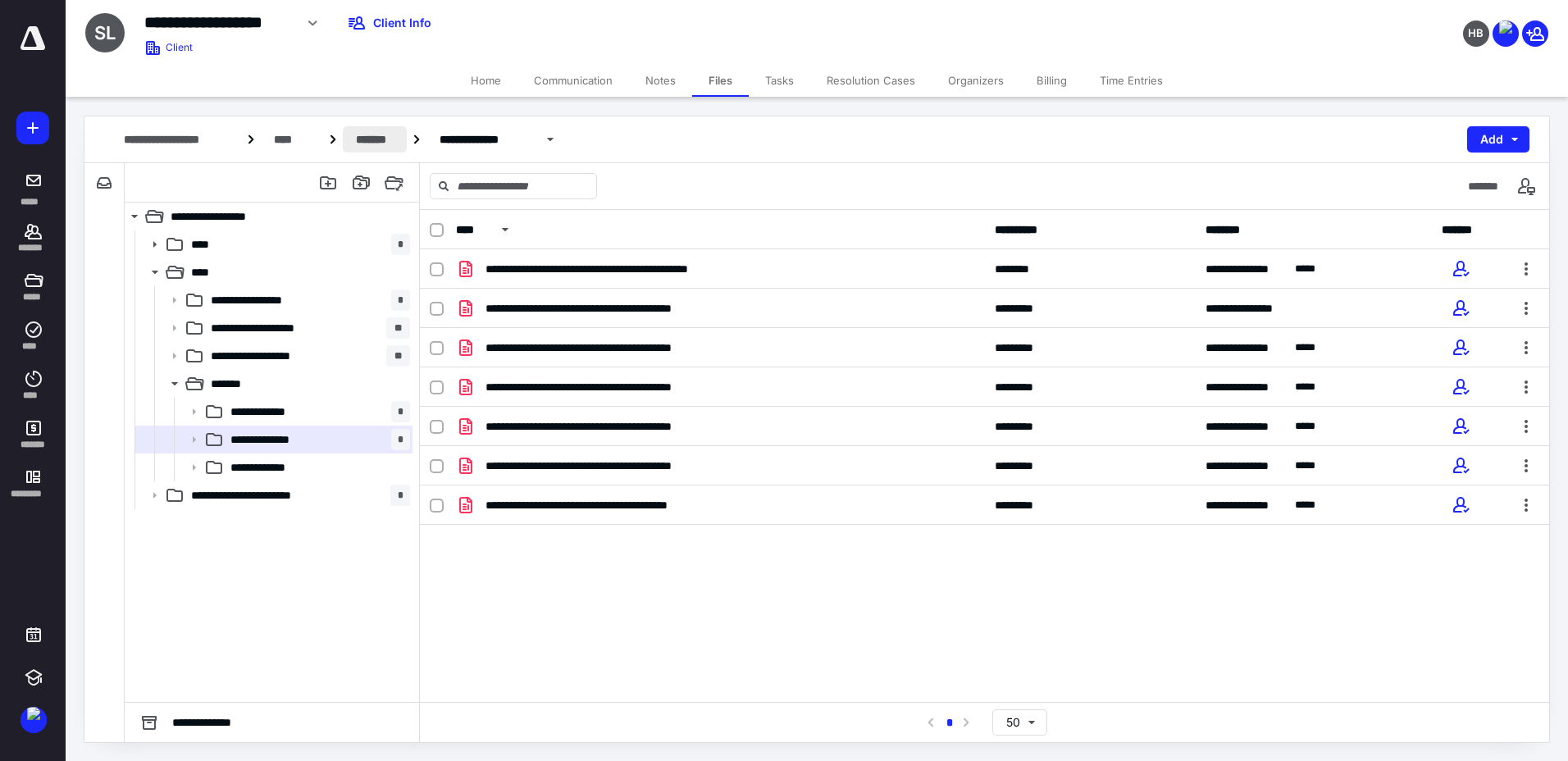 click on "*******" at bounding box center (375, 139) 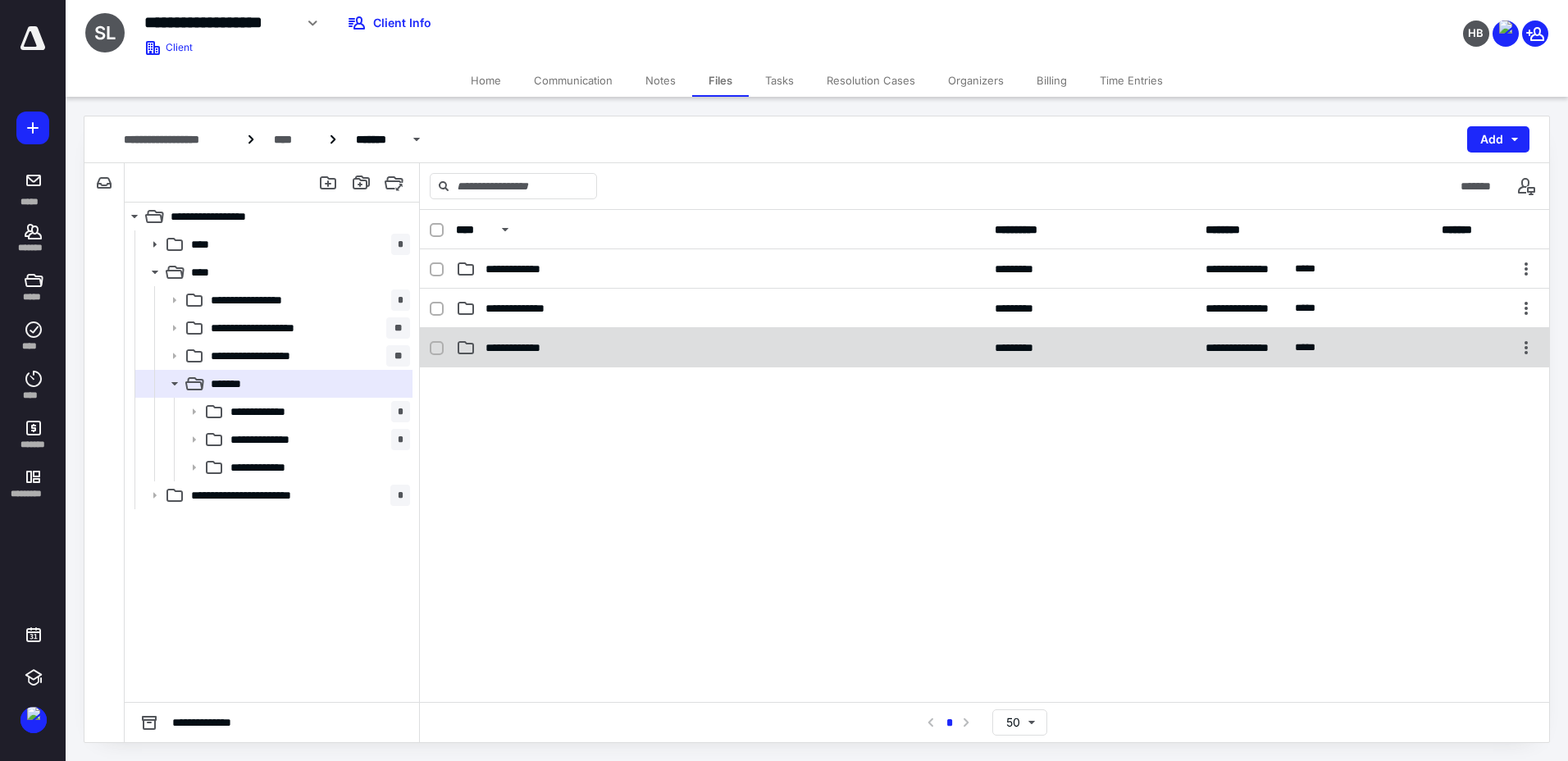 click on "**********" at bounding box center [720, 348] 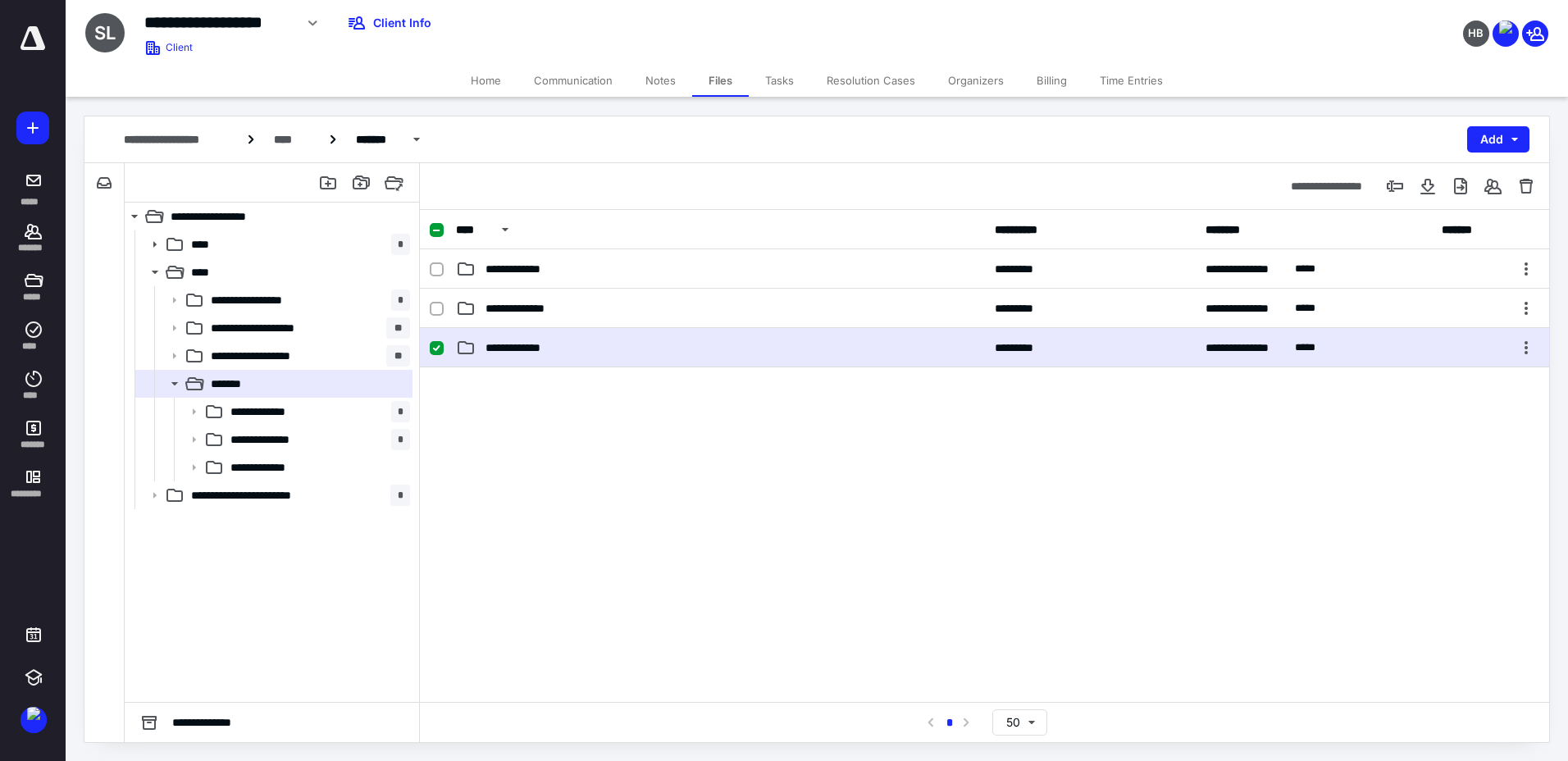 click on "**********" at bounding box center (720, 348) 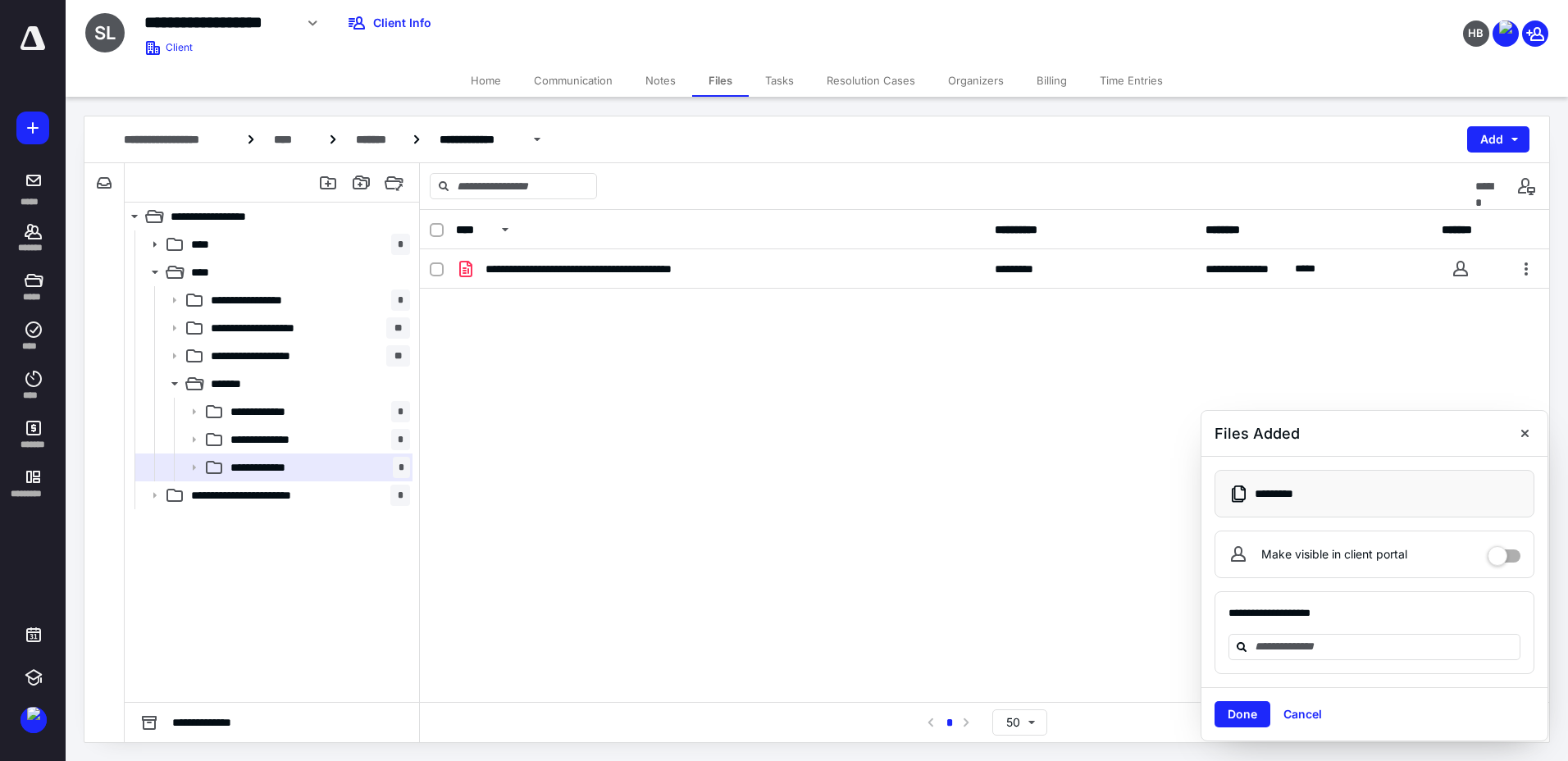 click at bounding box center (1504, 550) 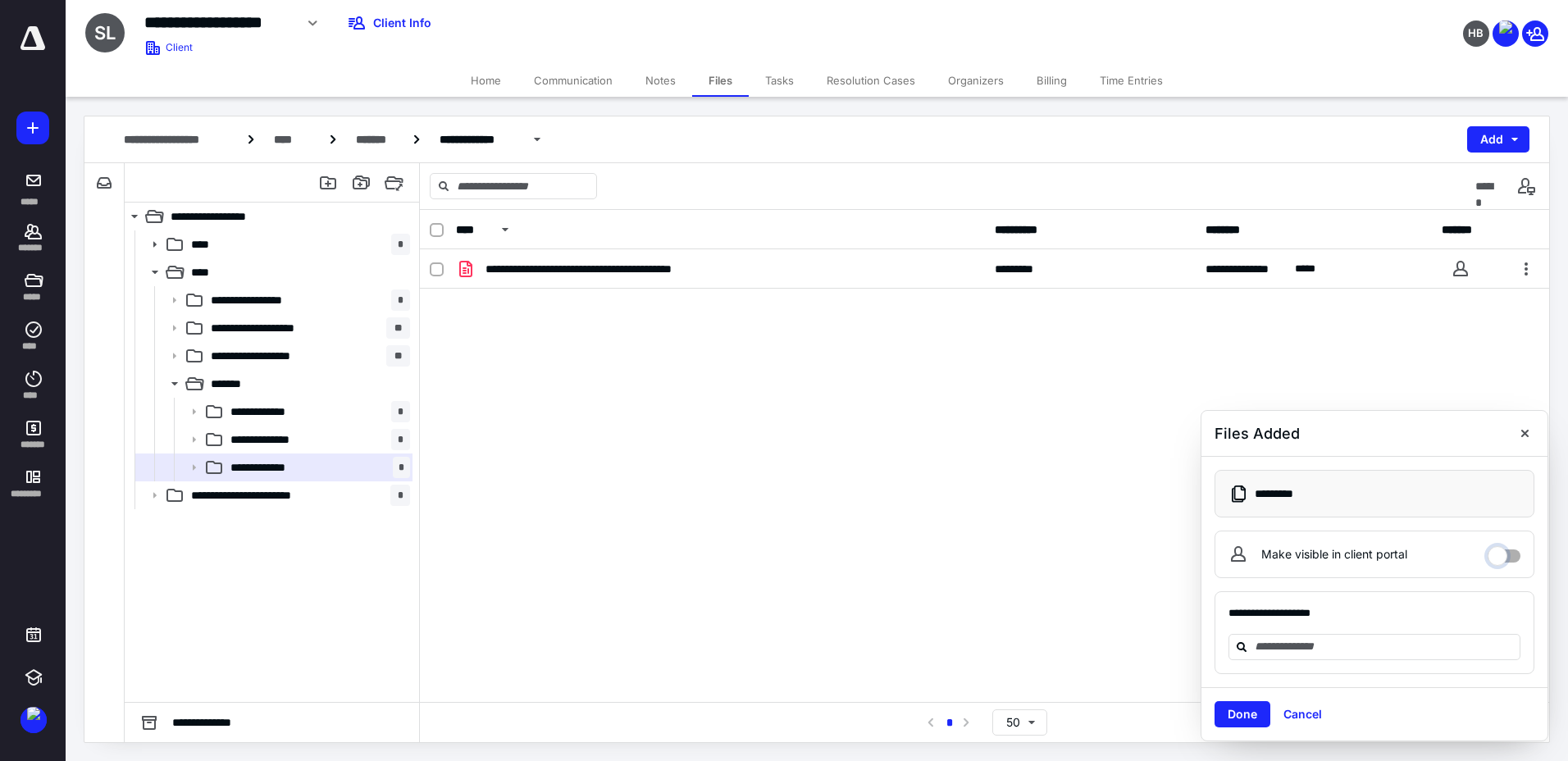 click on "Make visible in client portal" at bounding box center (1504, 552) 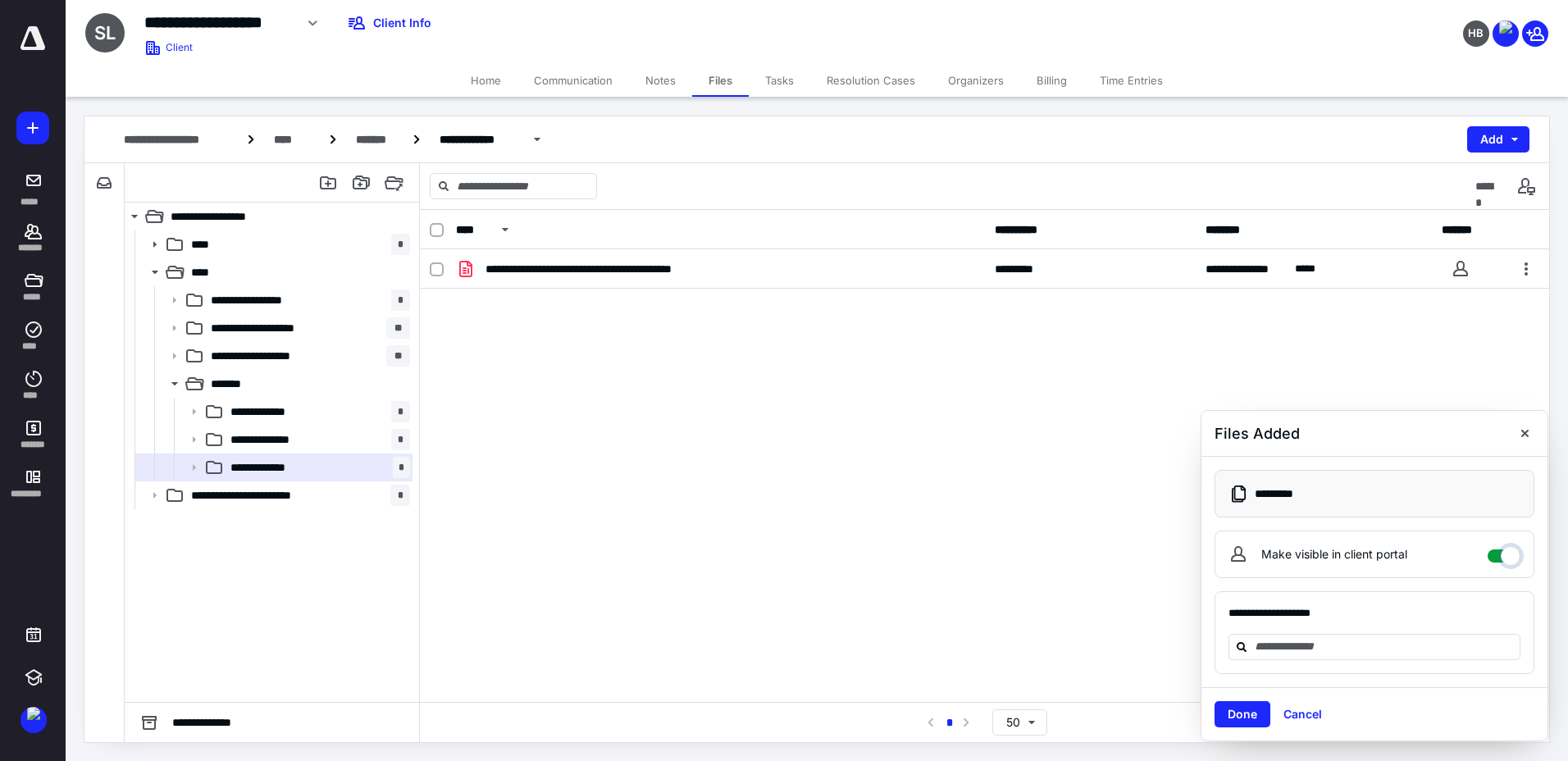 checkbox on "****" 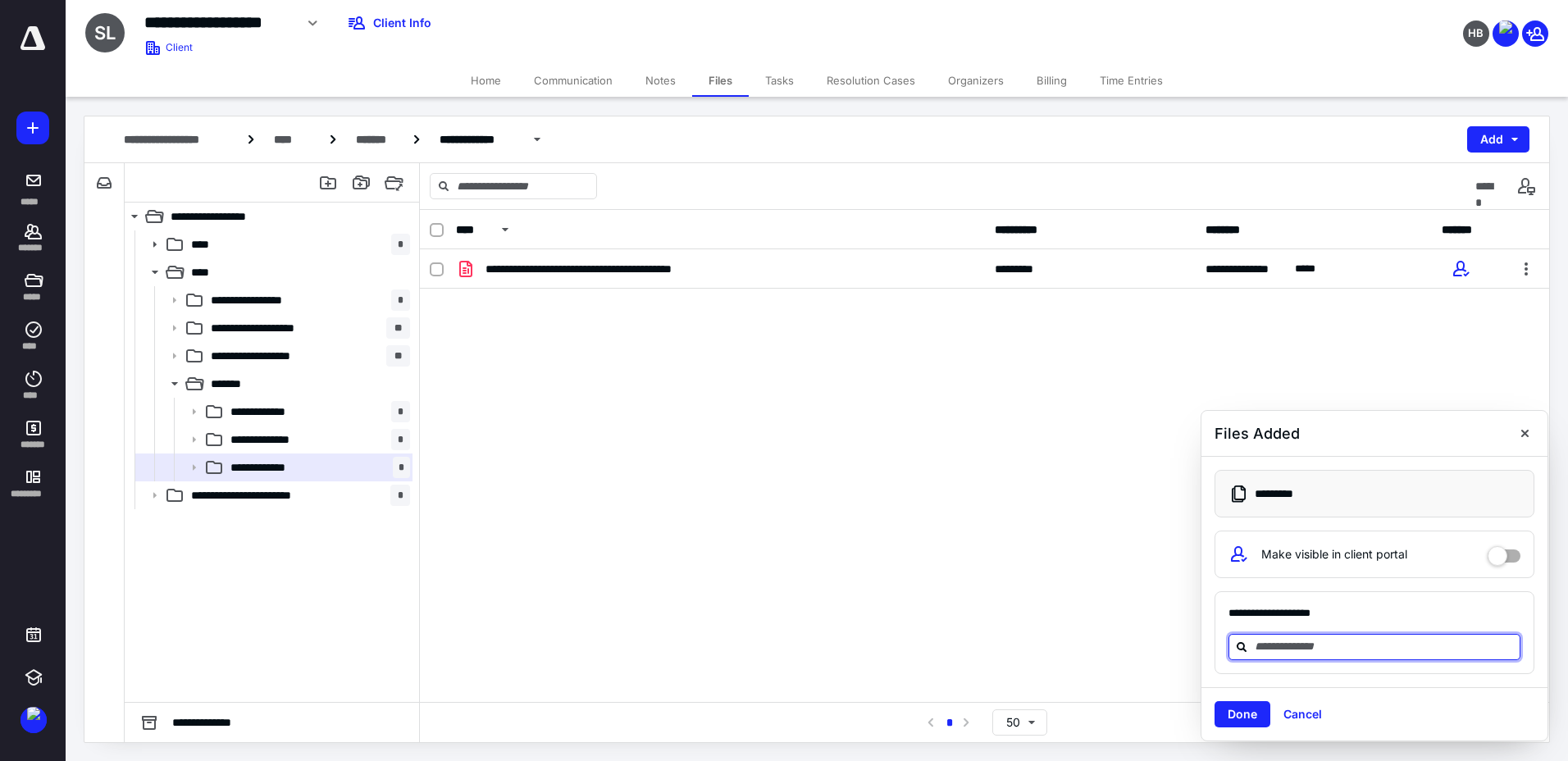 click at bounding box center [1384, 646] 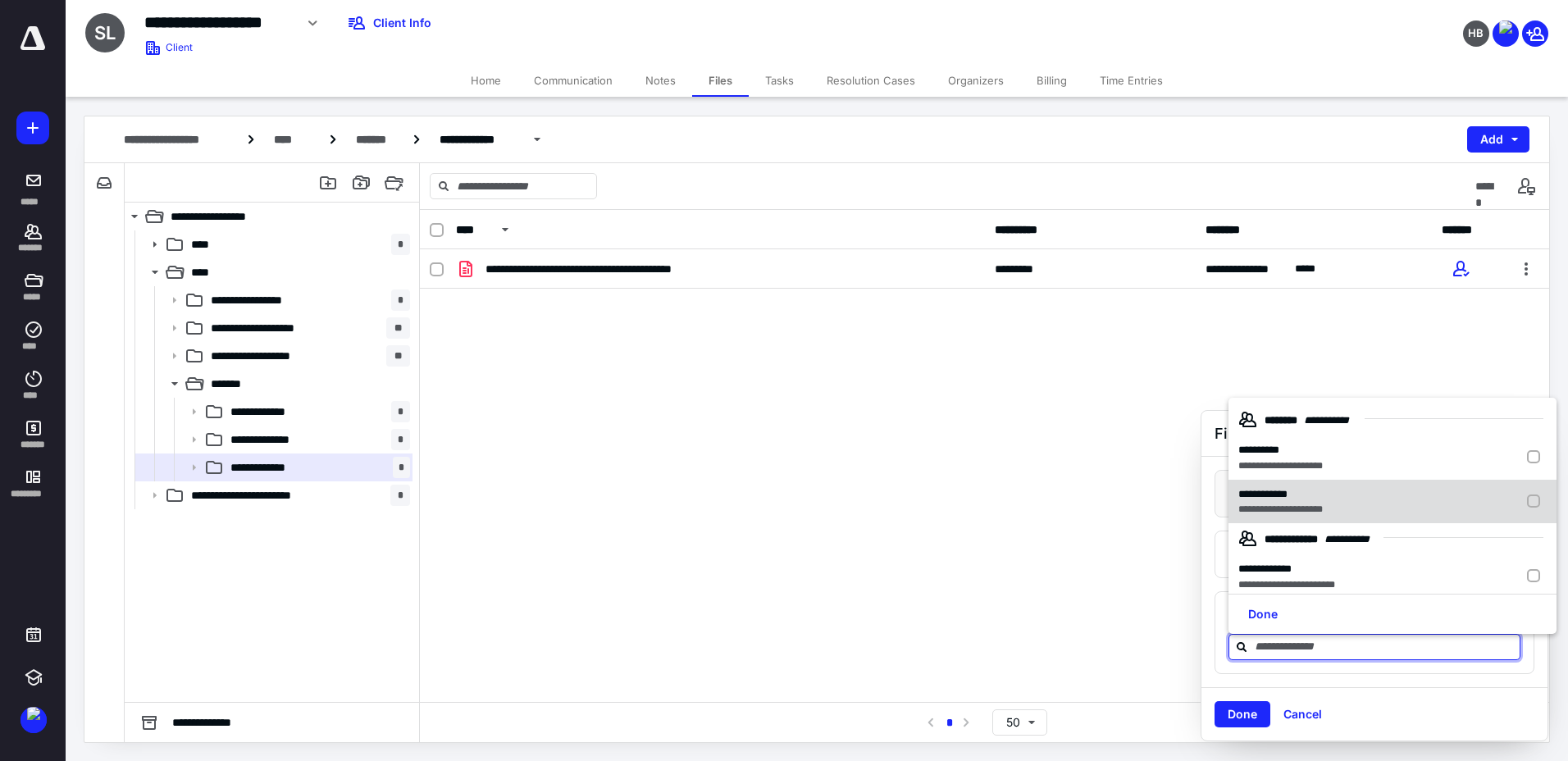 click on "**********" at bounding box center (1280, 509) 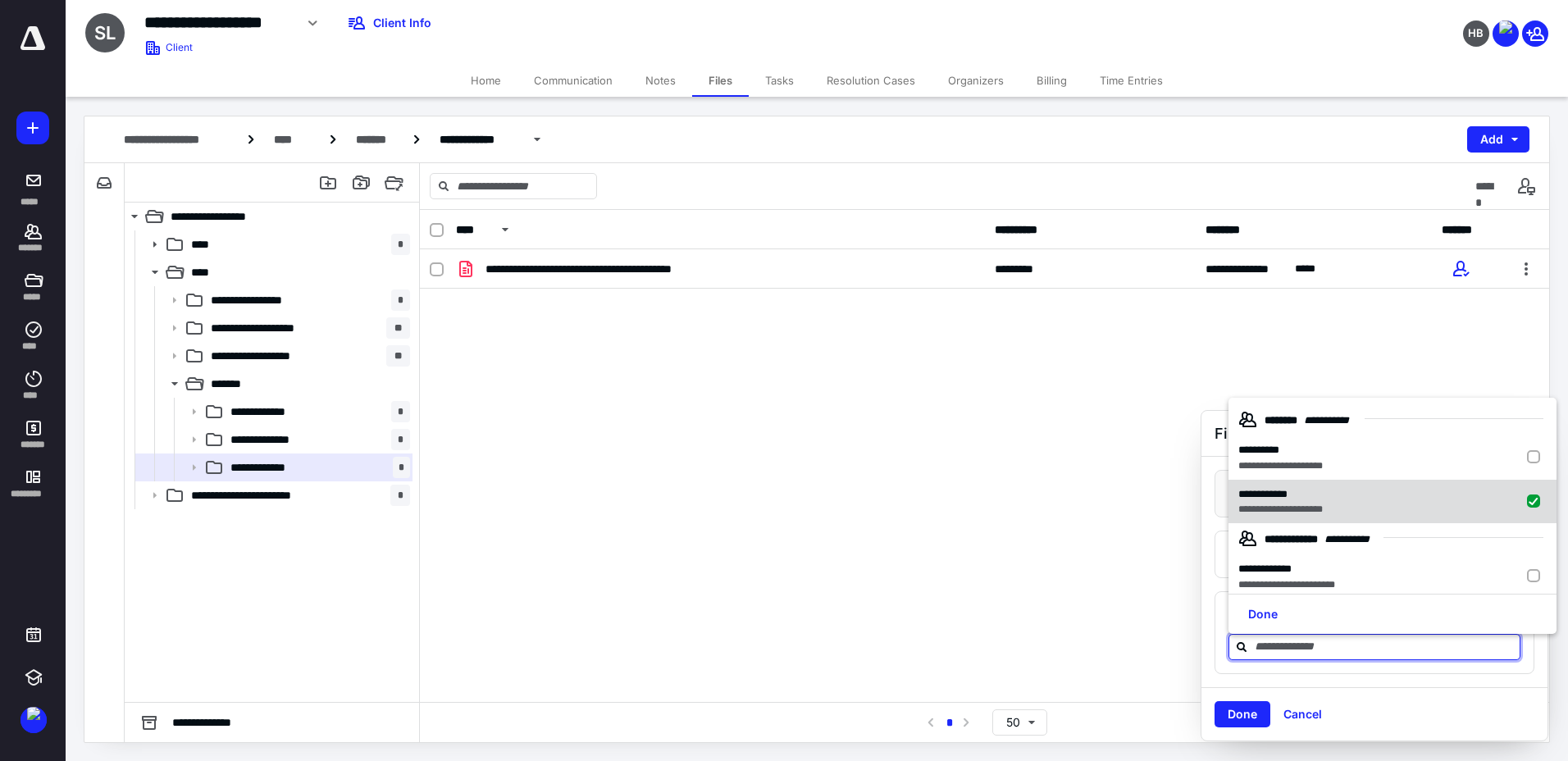 checkbox on "true" 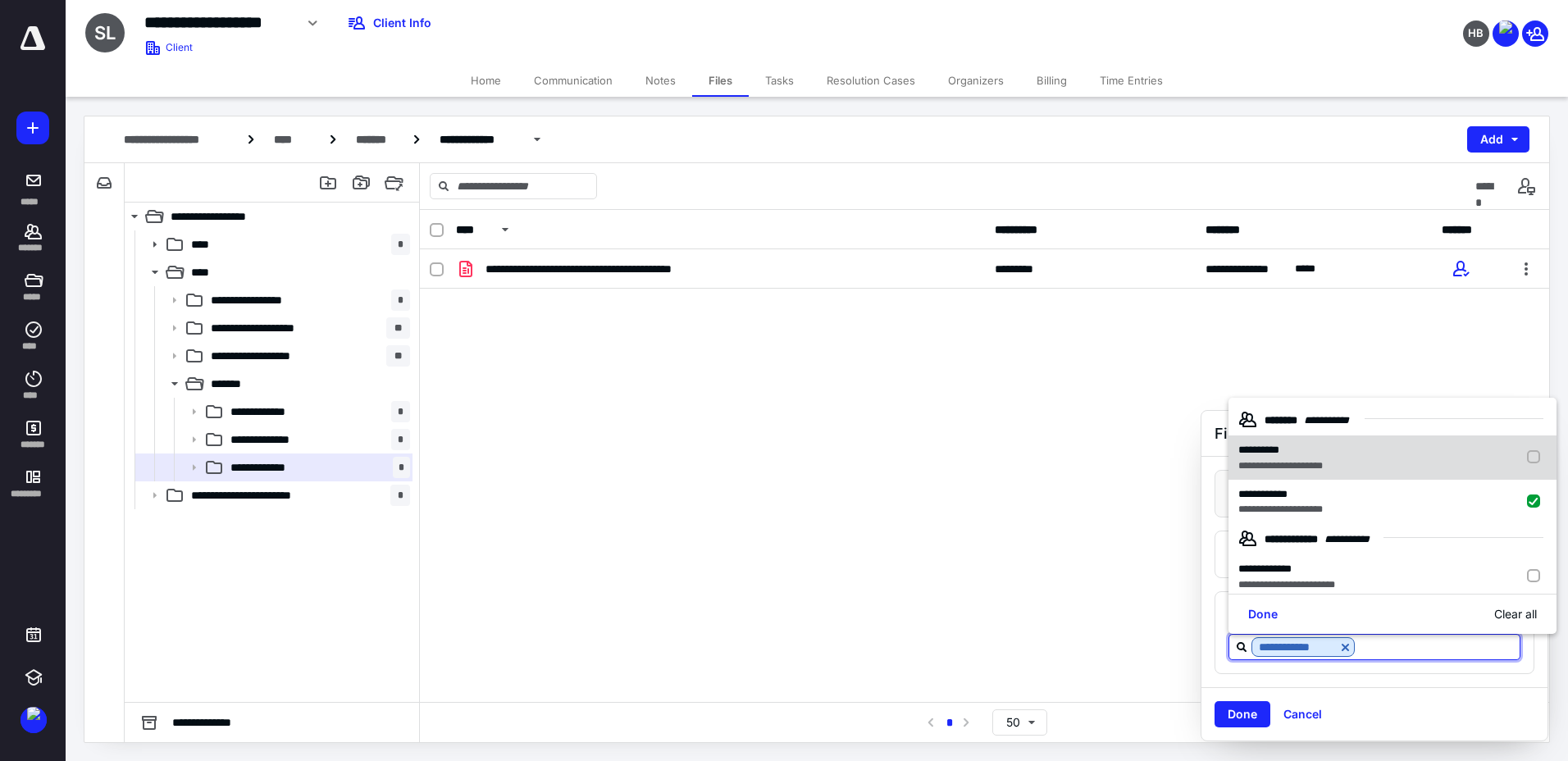 click on "**********" at bounding box center [1280, 466] 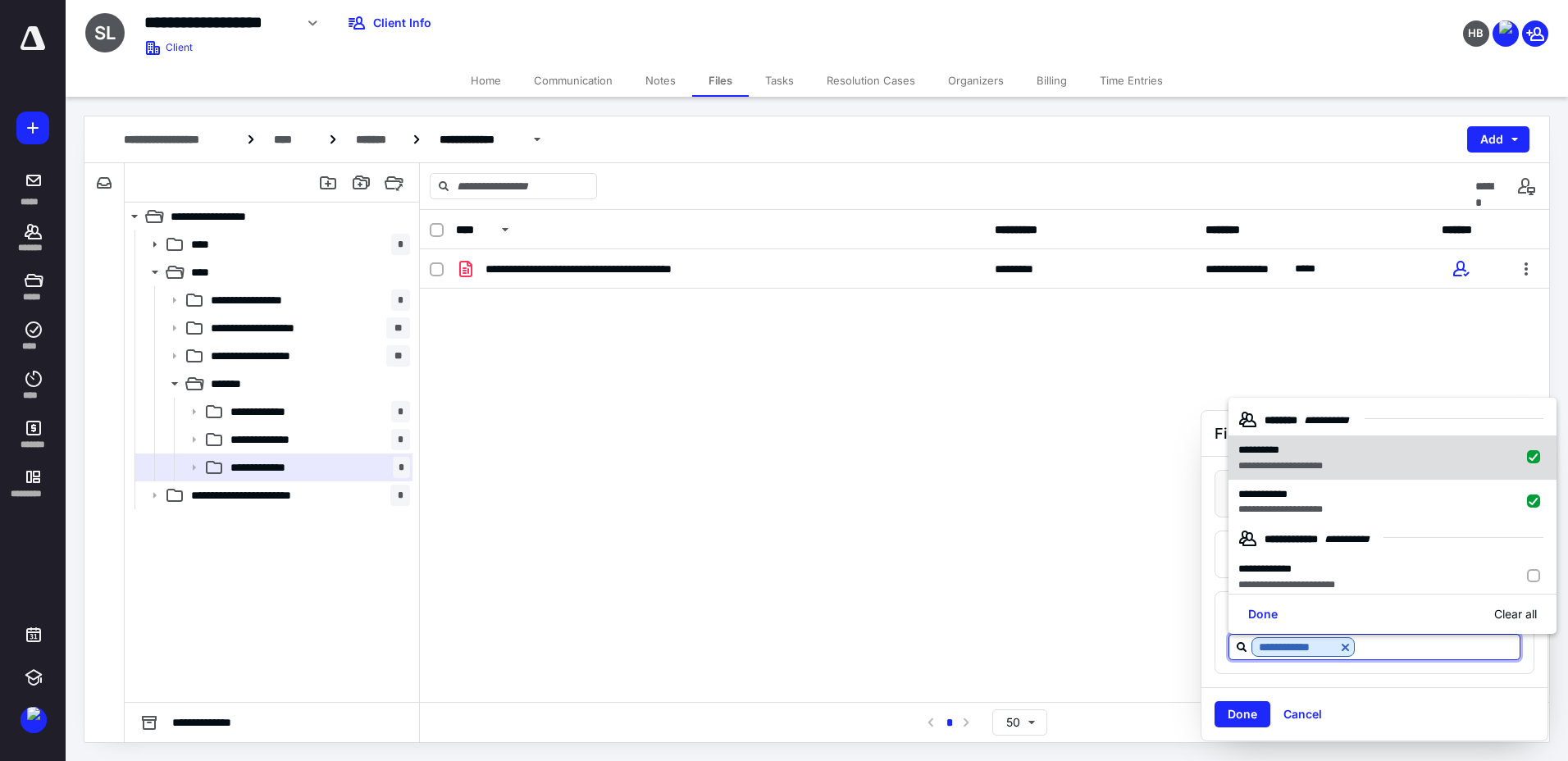checkbox on "true" 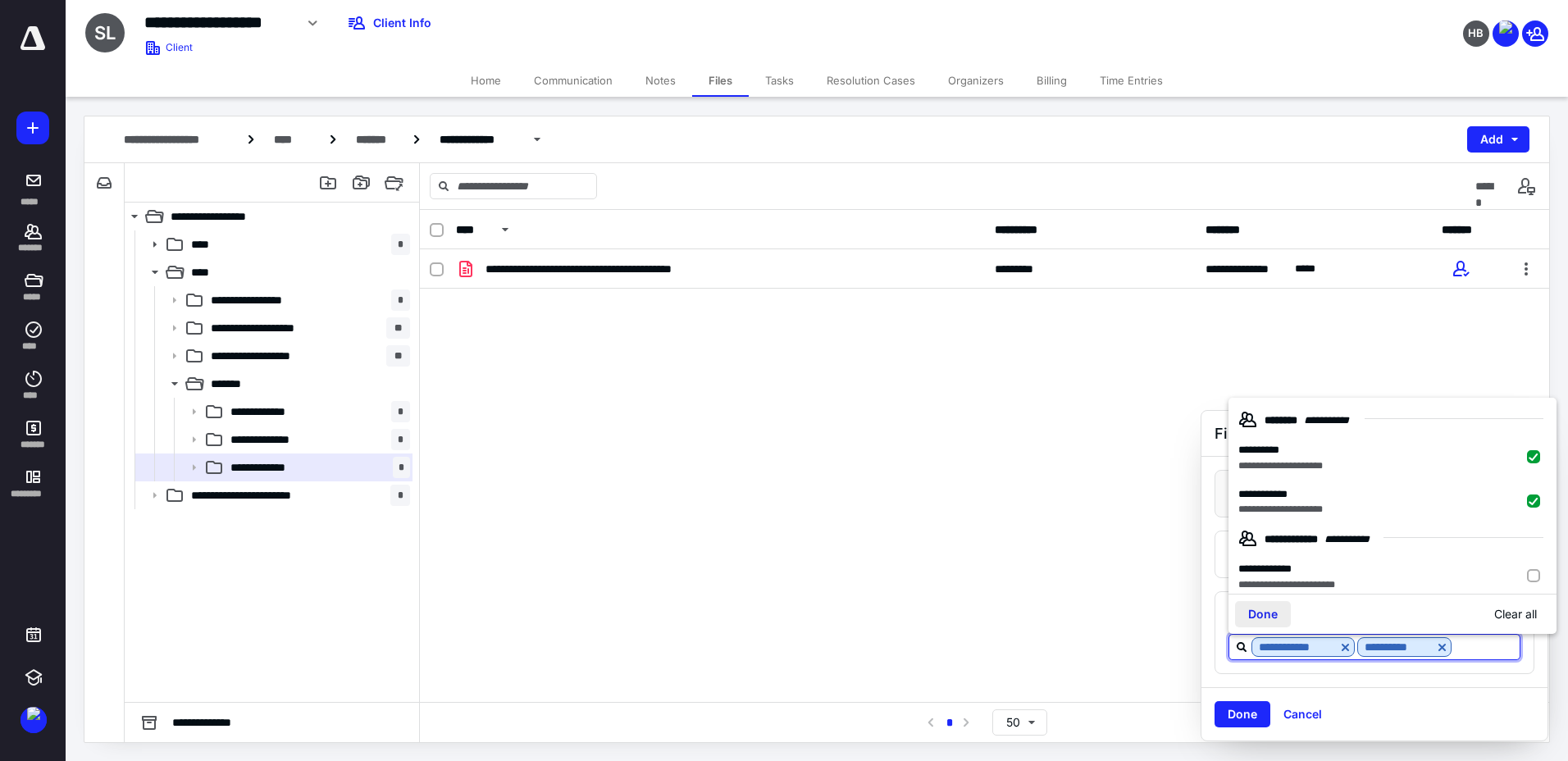 click on "Done" at bounding box center (1263, 614) 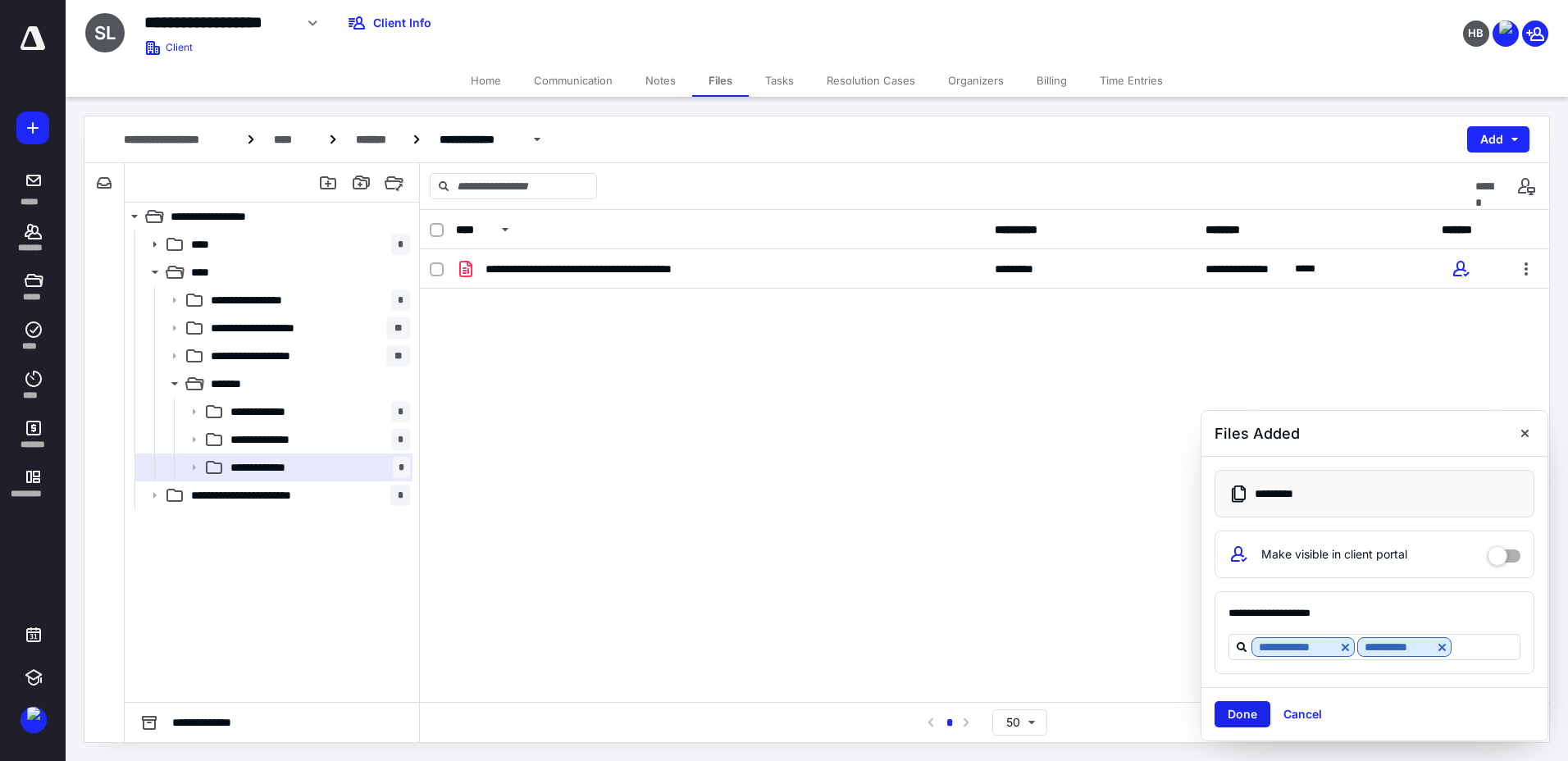 click on "Done" at bounding box center [1242, 714] 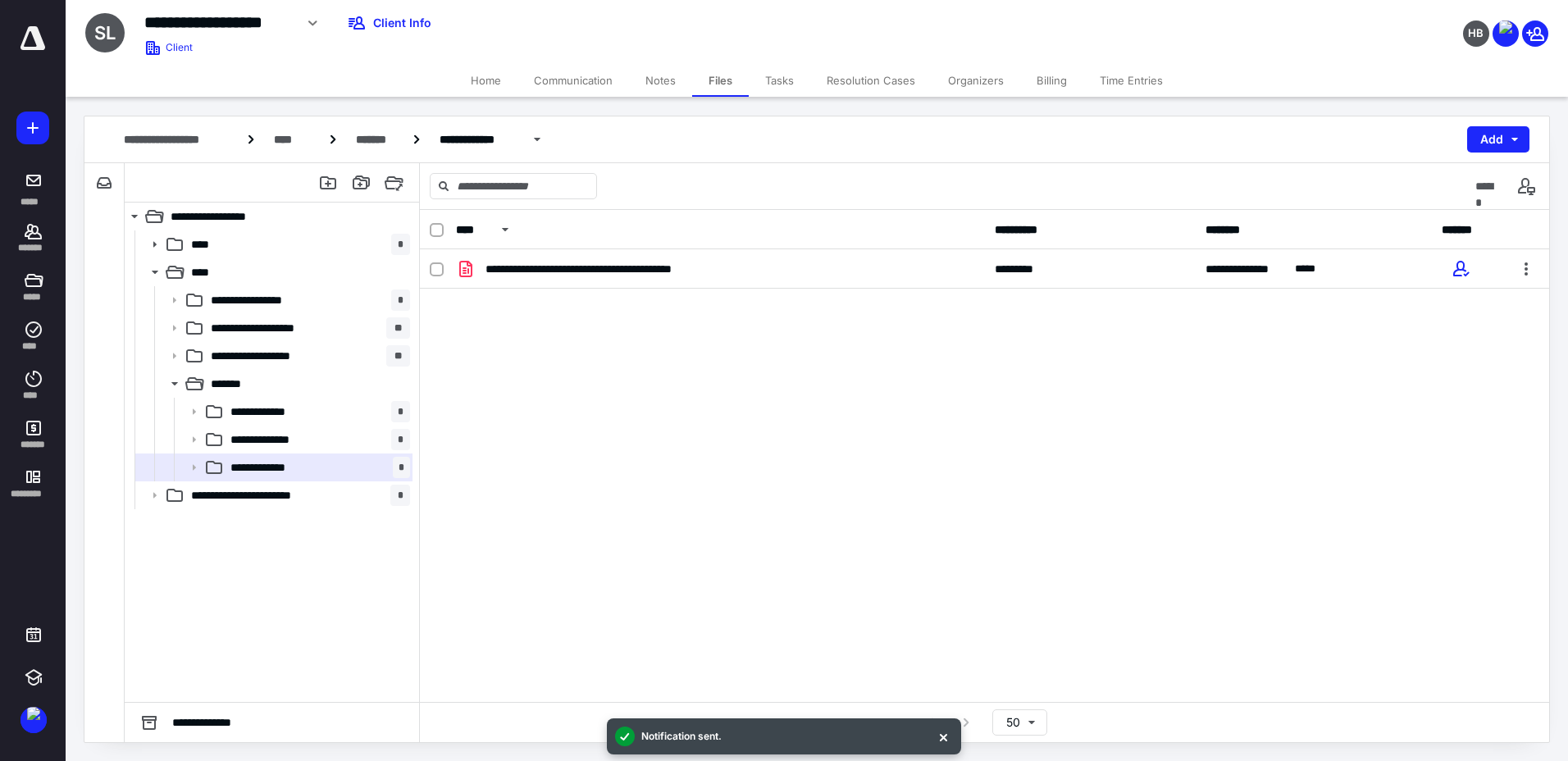 drag, startPoint x: 481, startPoint y: 84, endPoint x: 510, endPoint y: 61, distance: 37.013511 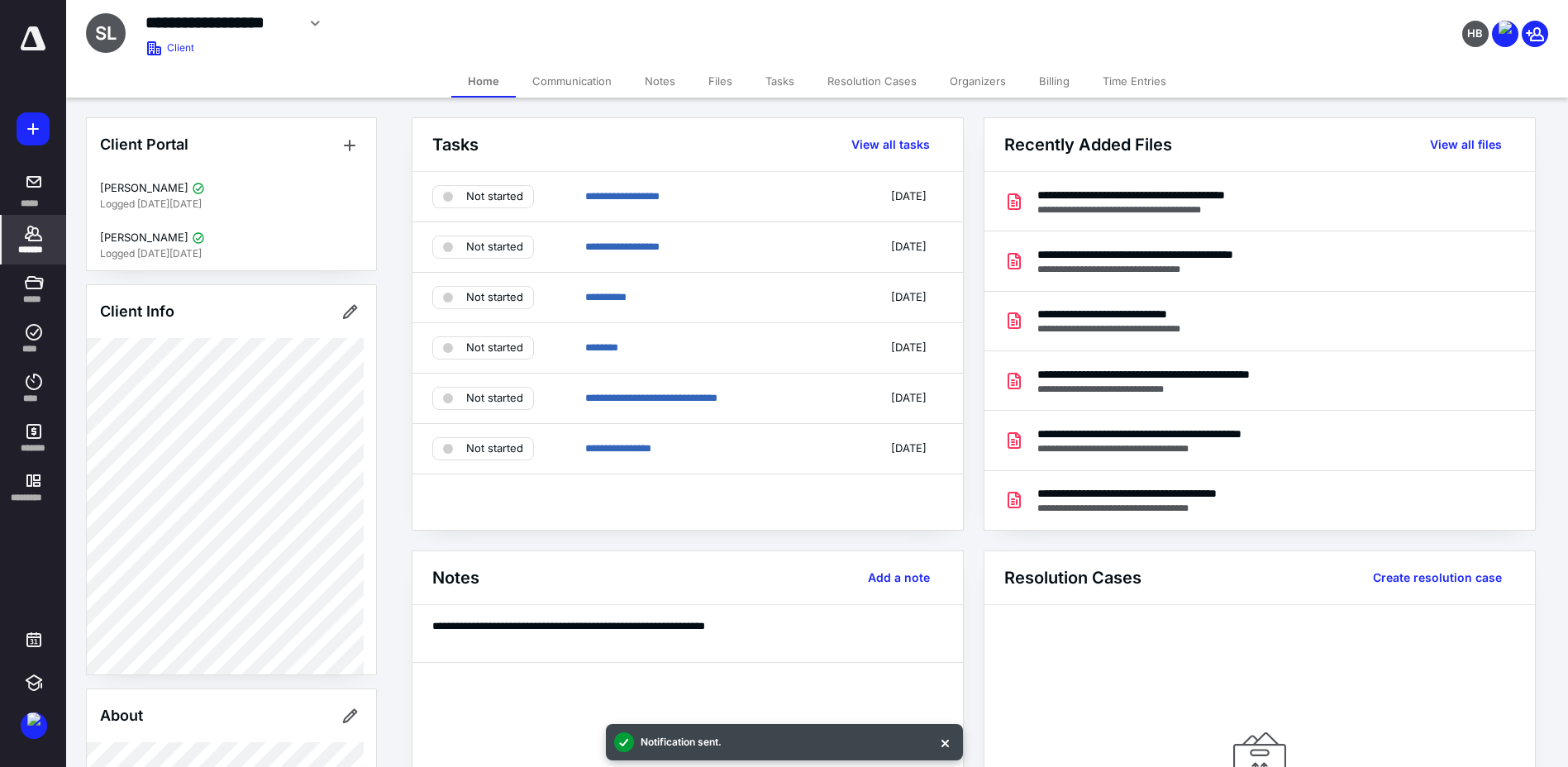 click at bounding box center (33, 39) 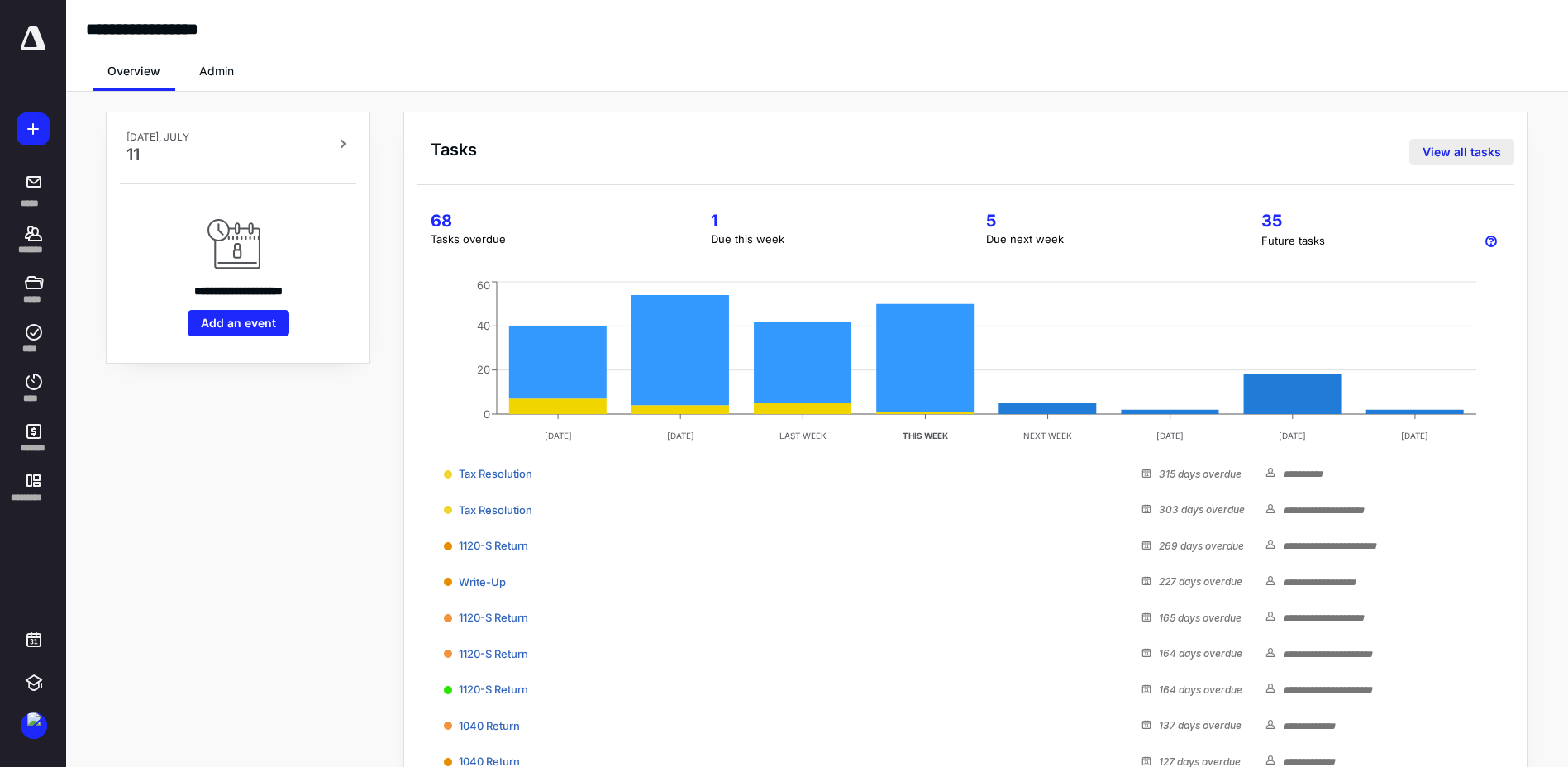 click on "View all tasks" at bounding box center (1461, 152) 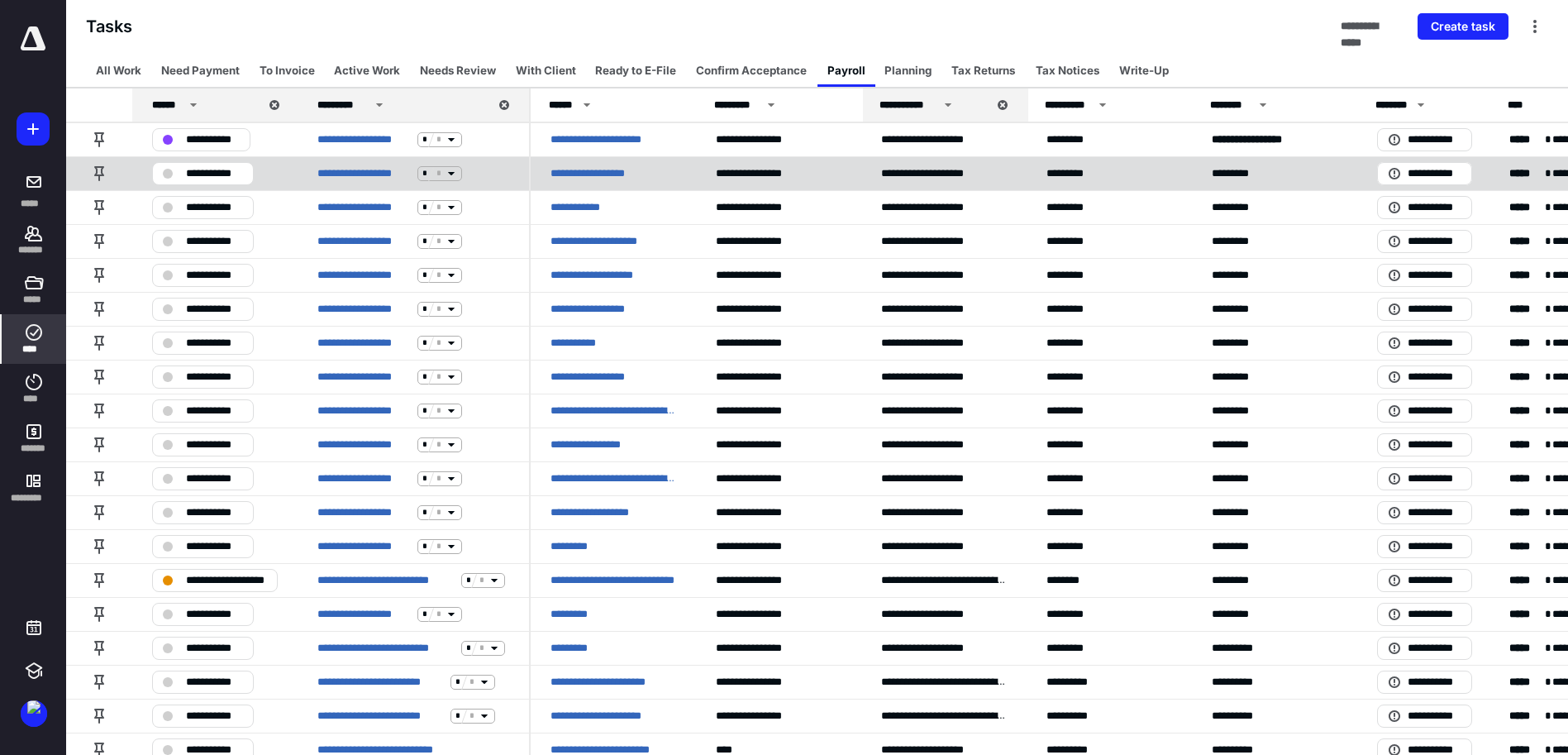 click on "**********" at bounding box center (214, 174) 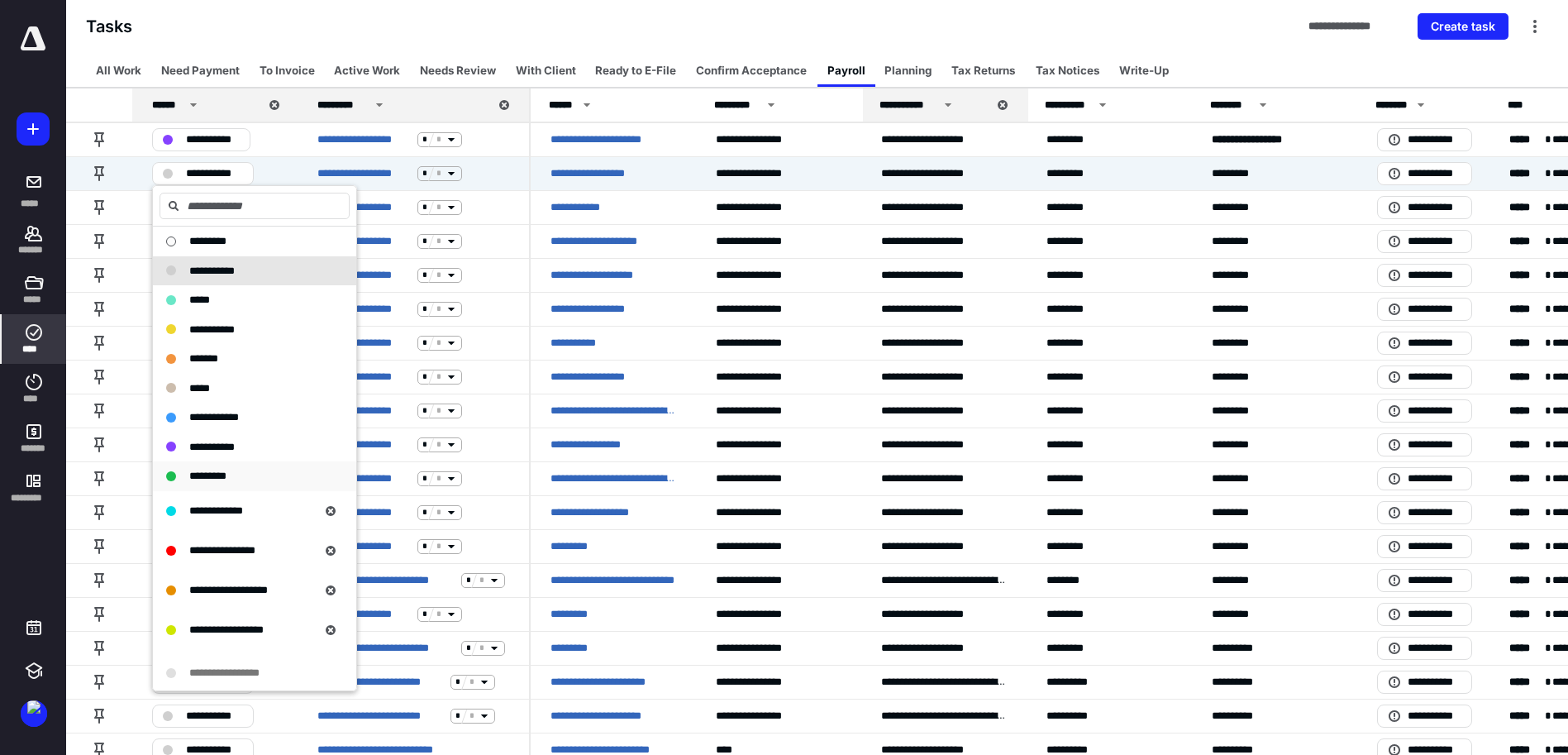 click on "*********" at bounding box center [255, 476] 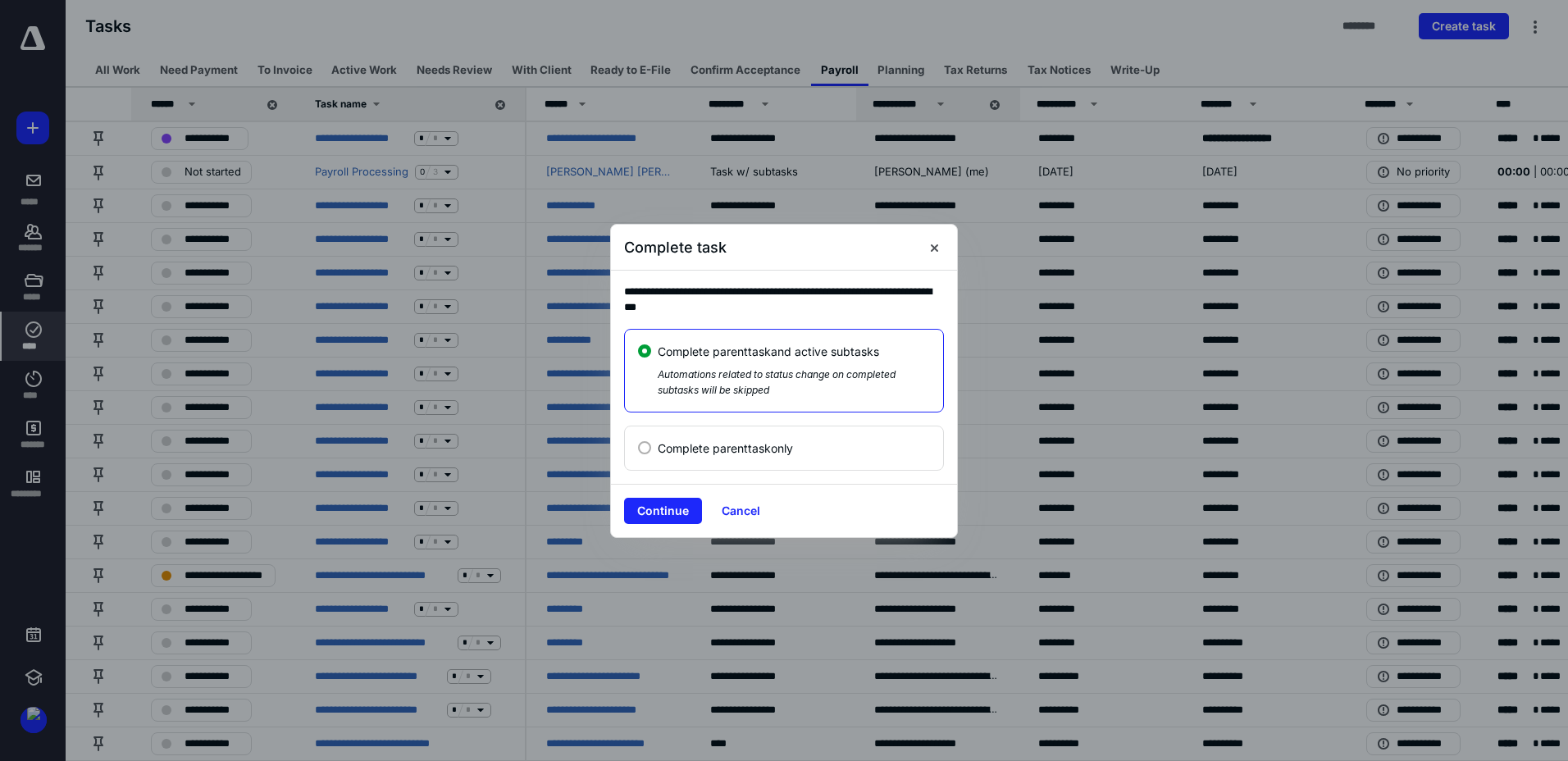 drag, startPoint x: 657, startPoint y: 504, endPoint x: 805, endPoint y: 439, distance: 161.64467 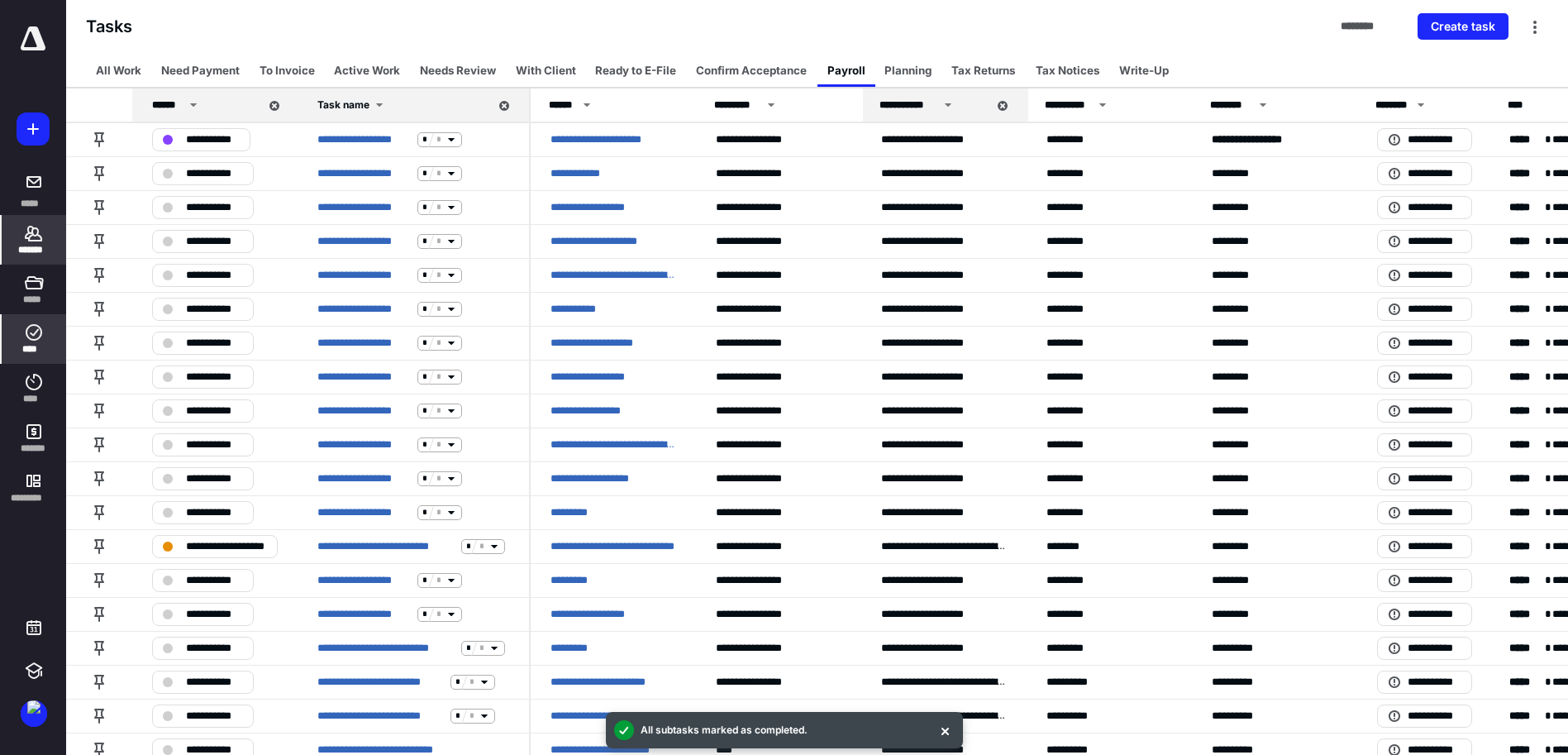 click 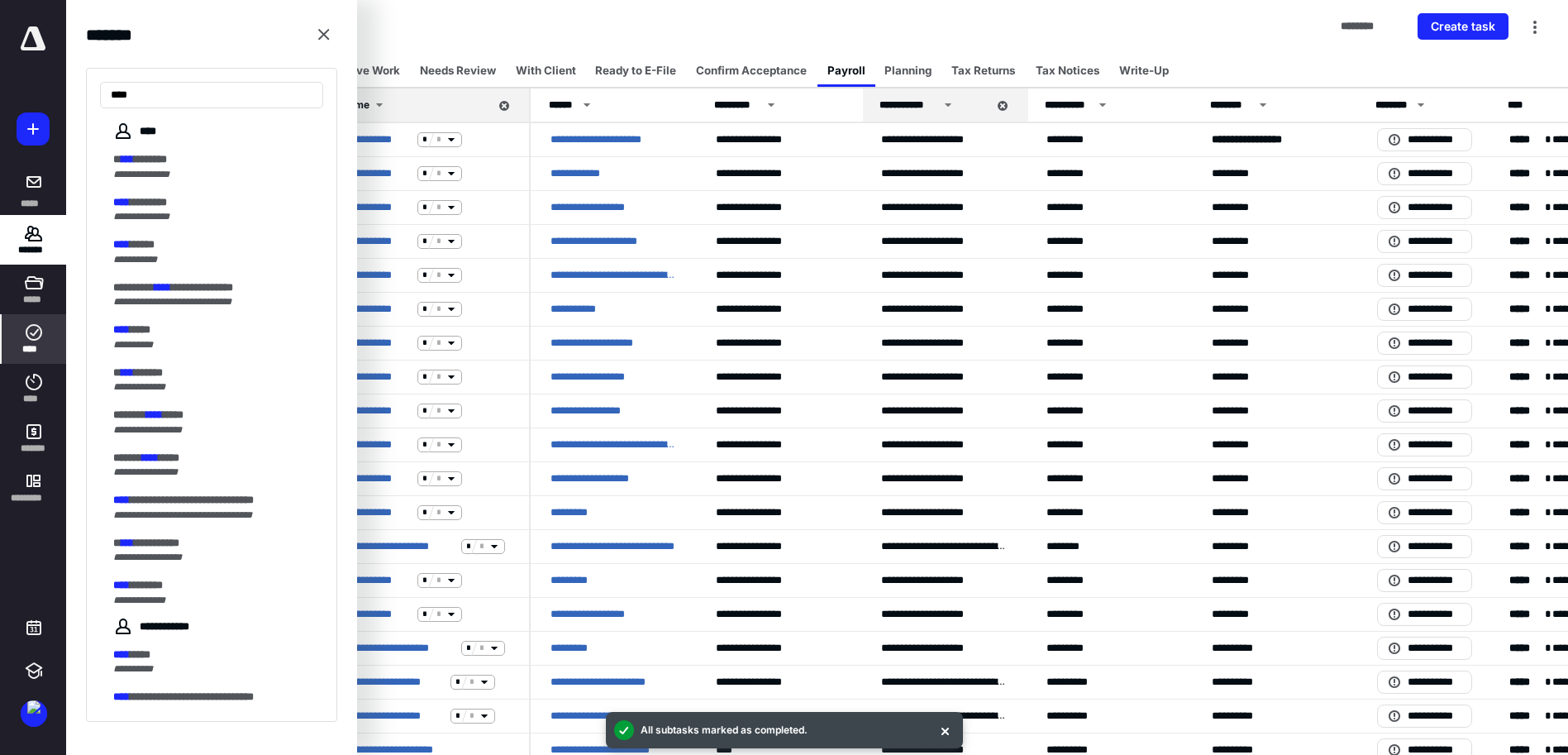 type on "****" 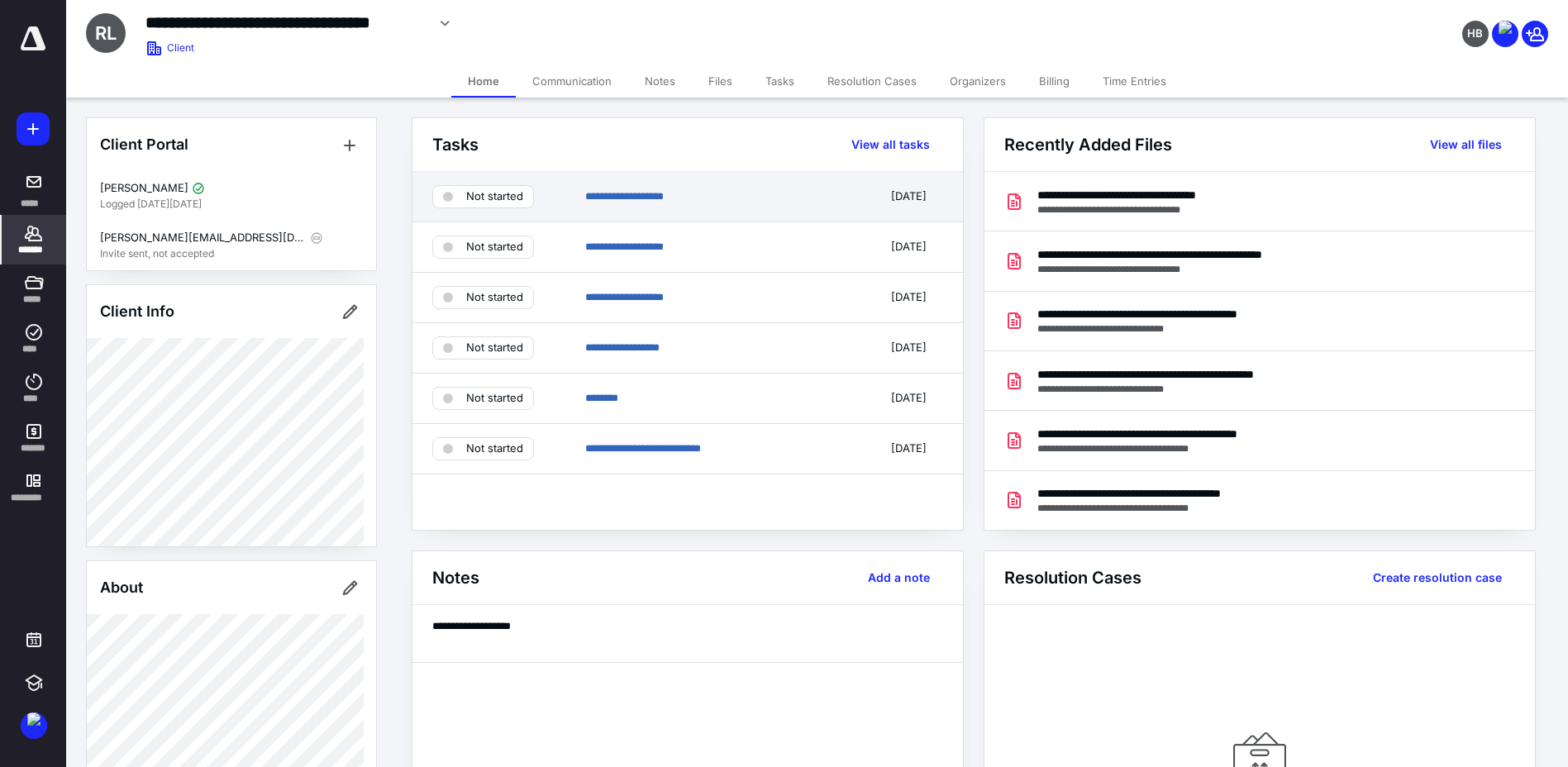 click on "Not started" at bounding box center [494, 197] 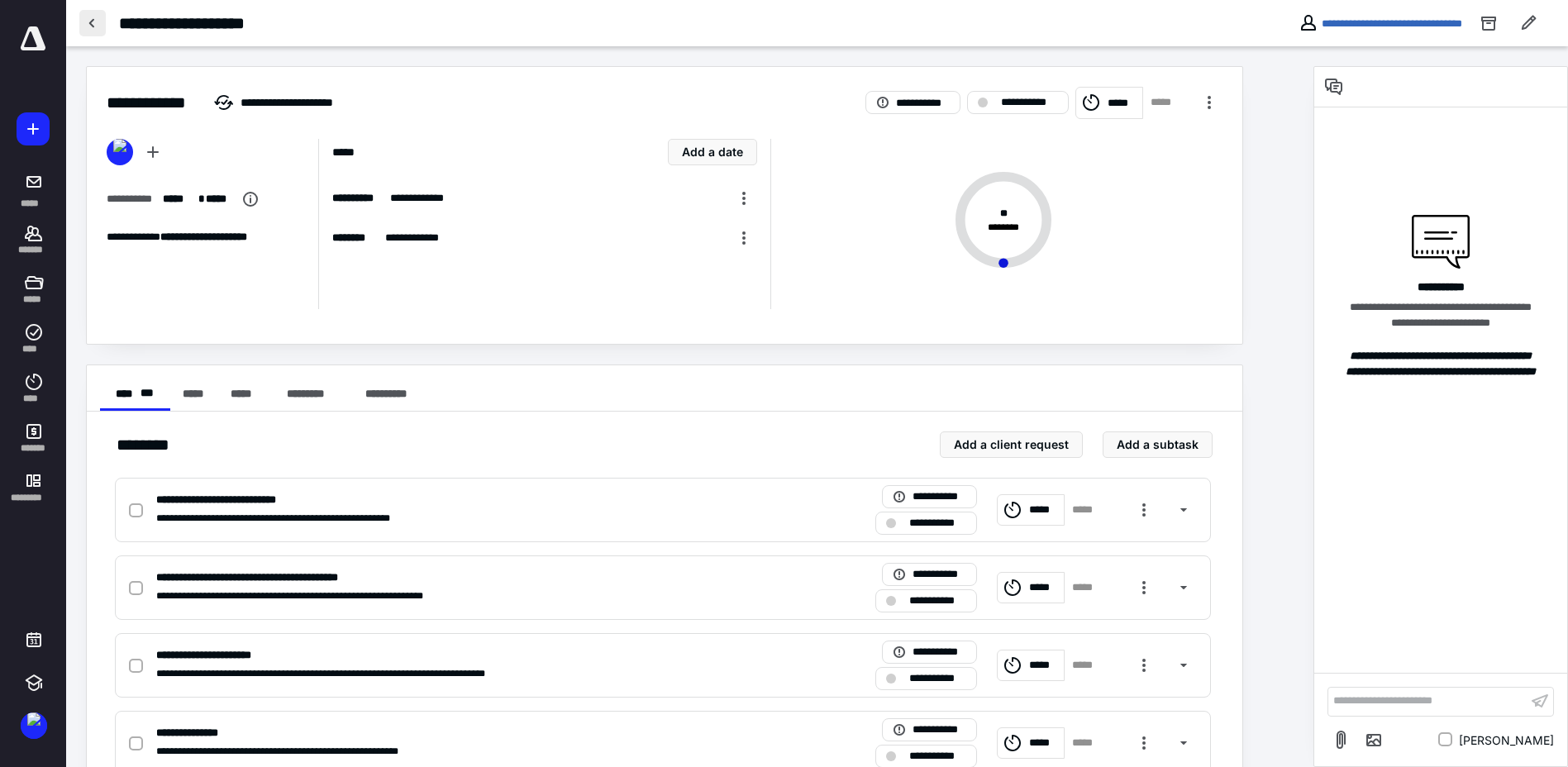click at bounding box center (93, 23) 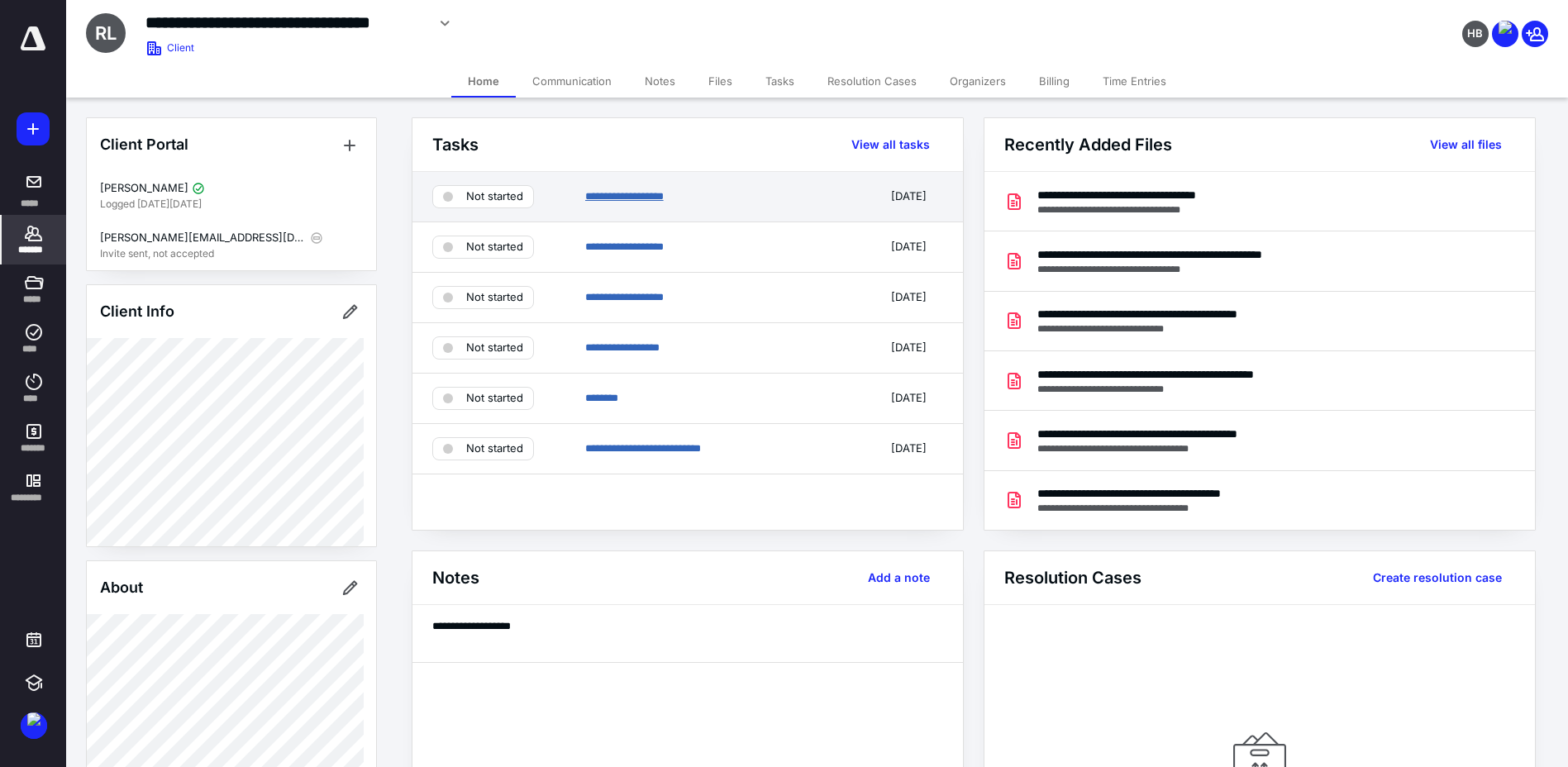 click on "**********" at bounding box center (624, 196) 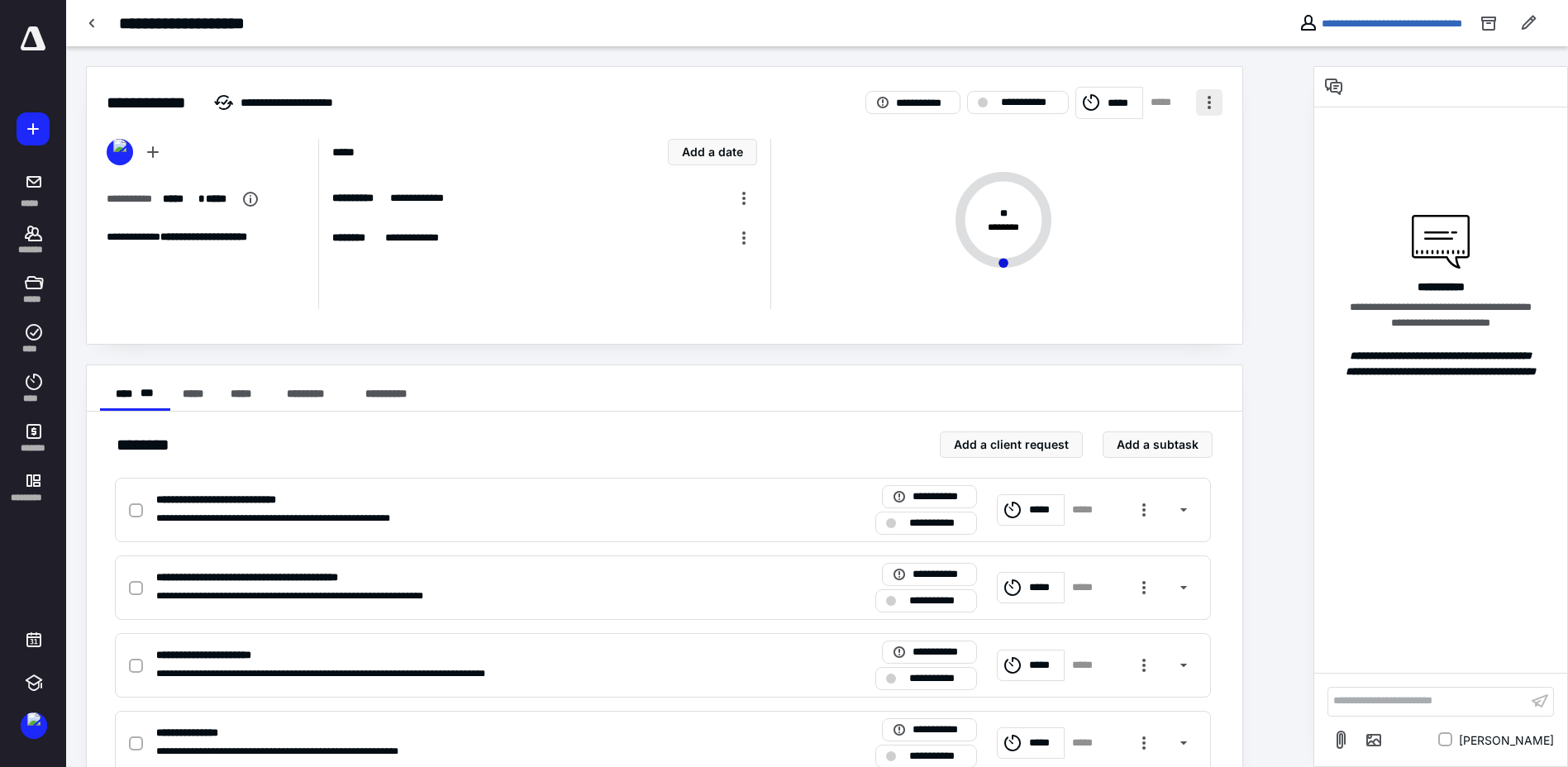 click at bounding box center [1209, 102] 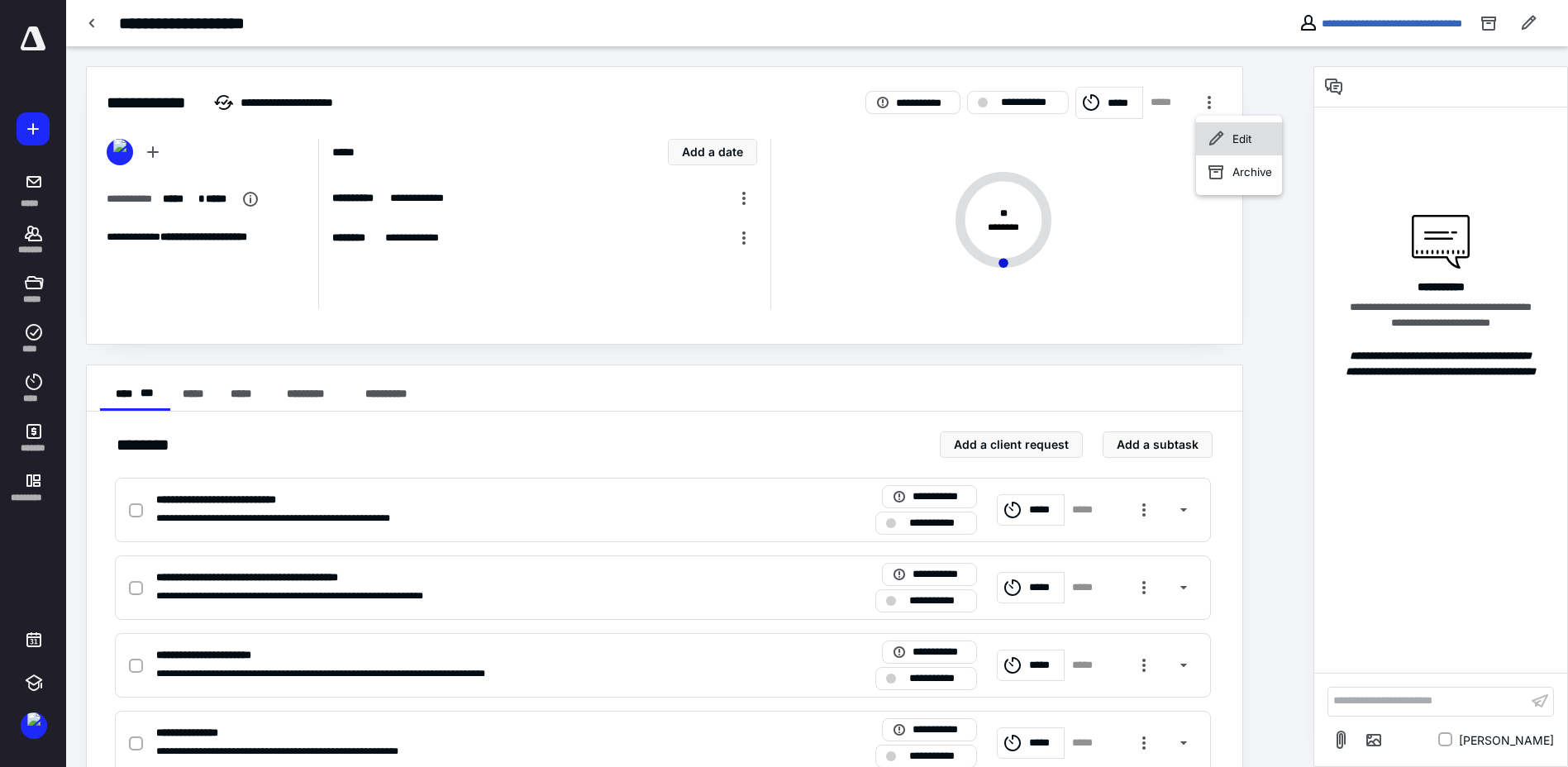 click on "Edit" at bounding box center [1239, 139] 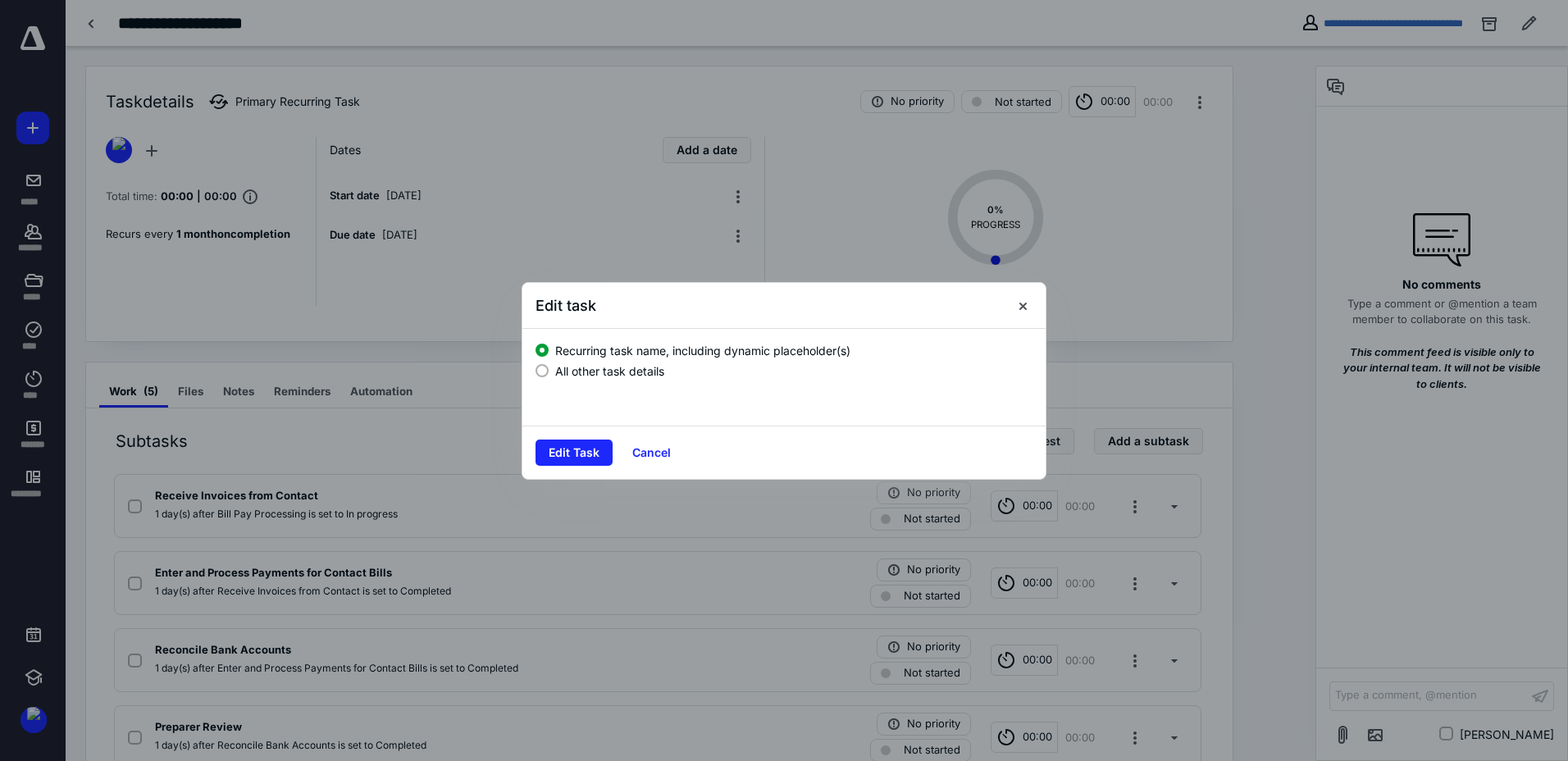 click on "All other task details" at bounding box center [609, 371] 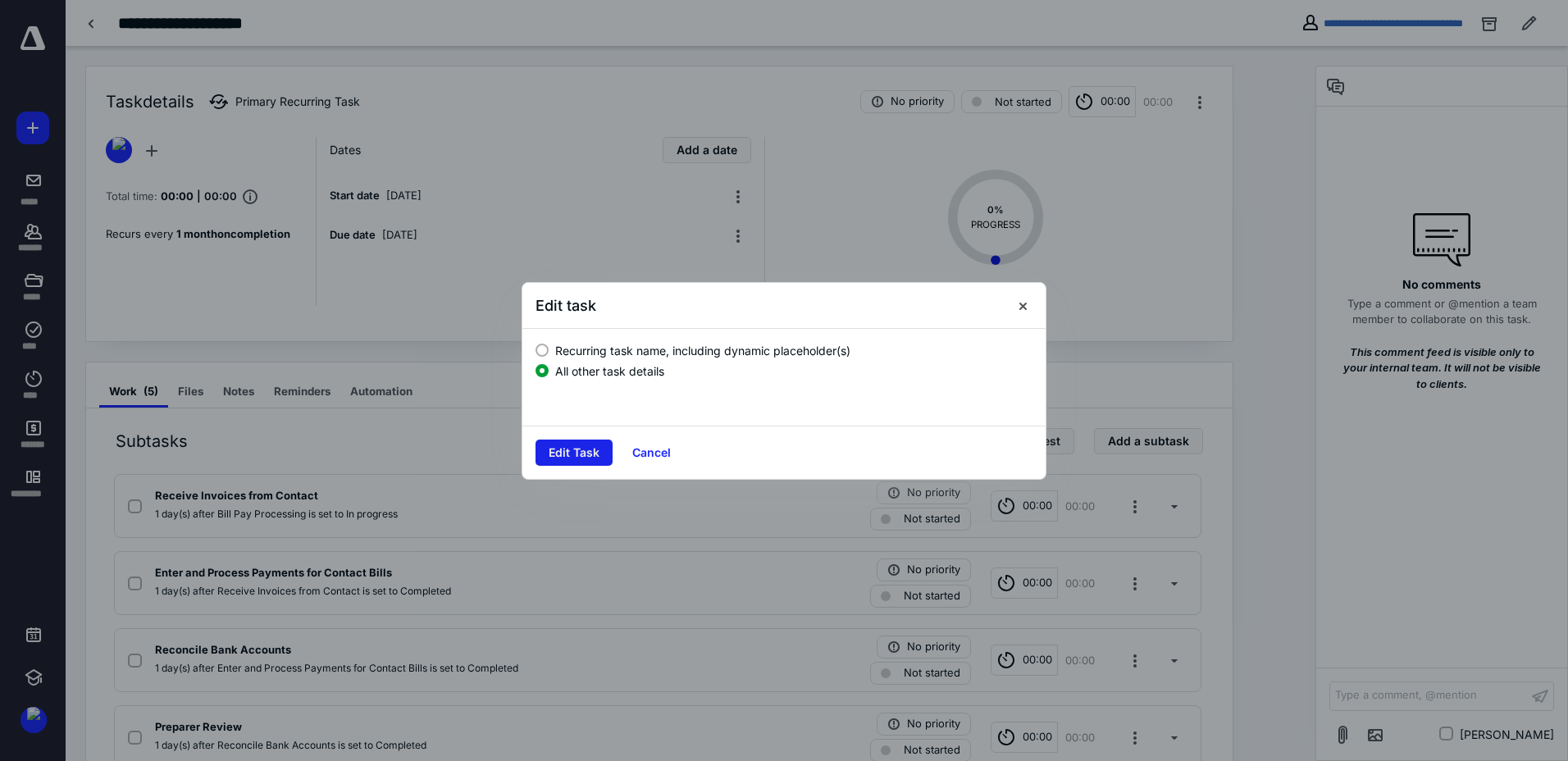 click on "Edit Task" at bounding box center [574, 453] 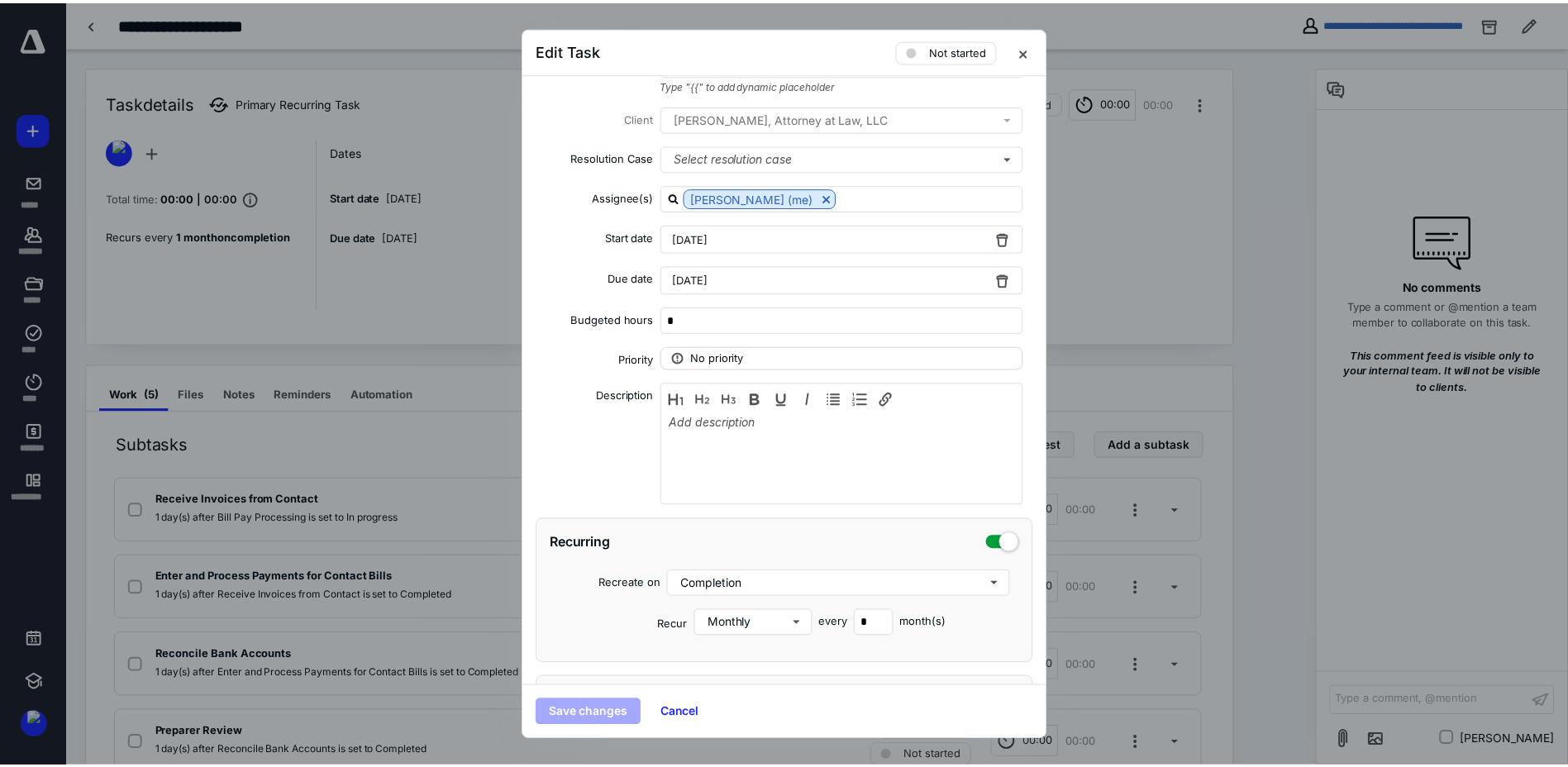 scroll, scrollTop: 0, scrollLeft: 0, axis: both 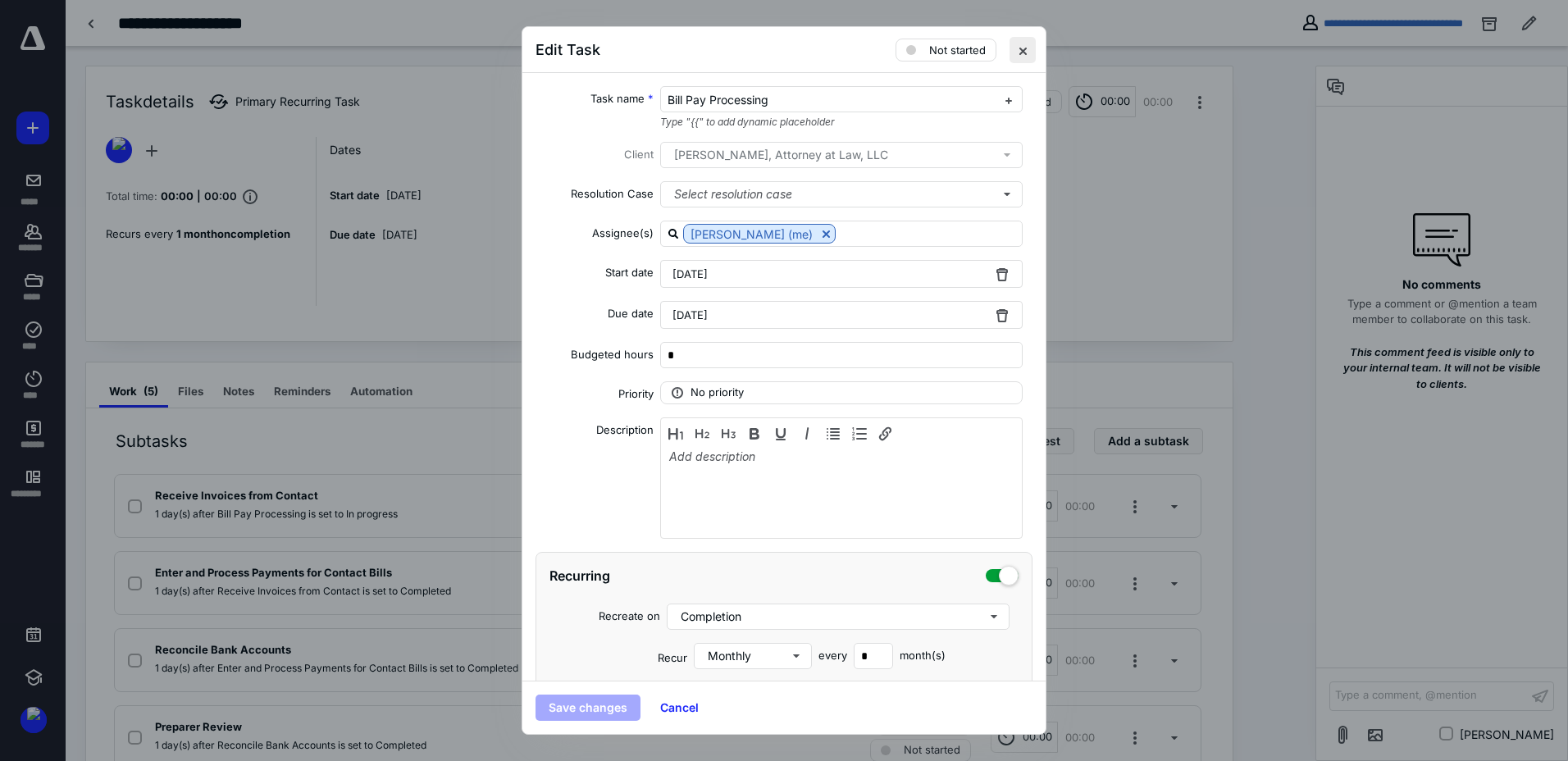 click at bounding box center [1023, 50] 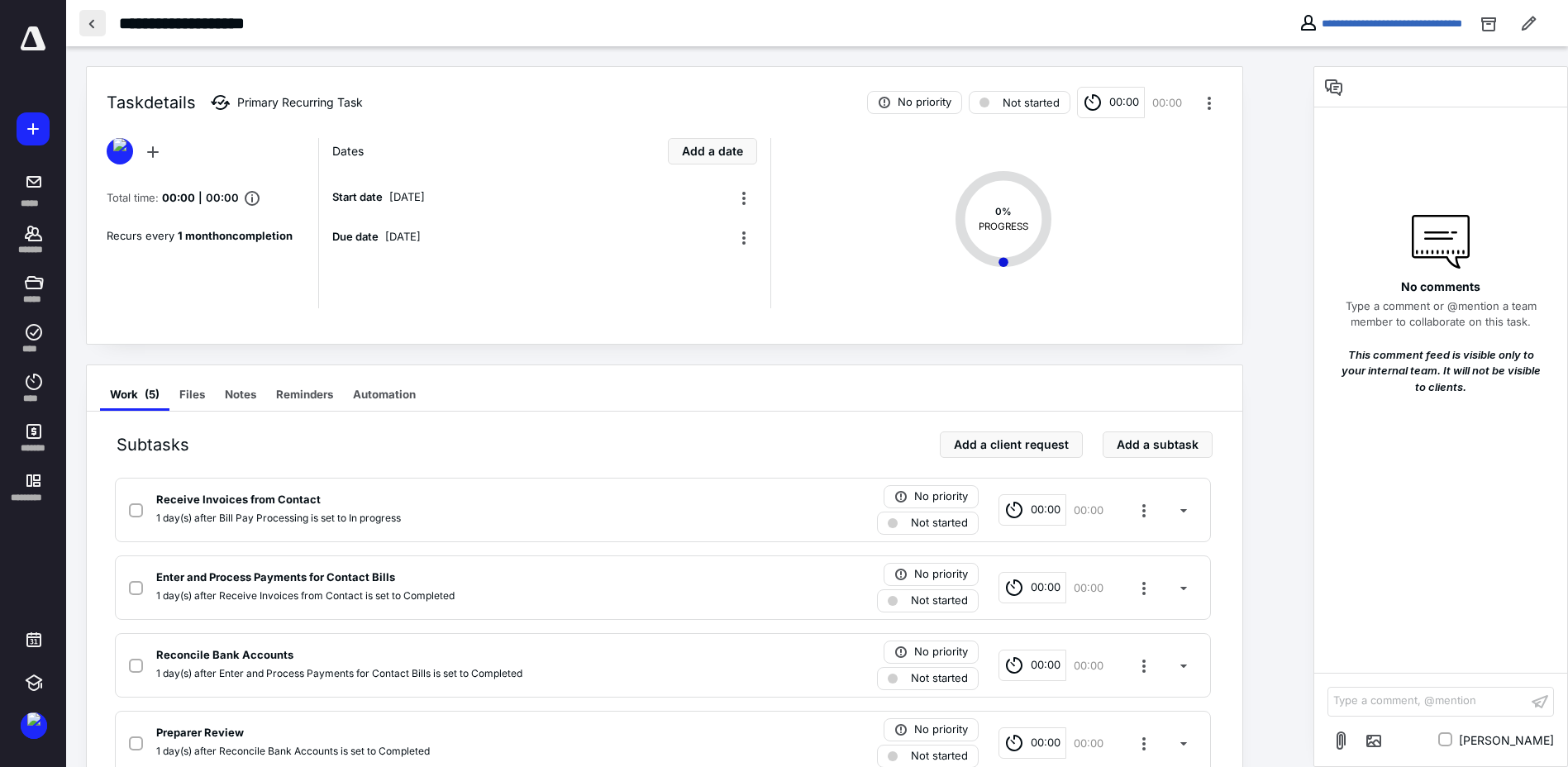 click at bounding box center [93, 23] 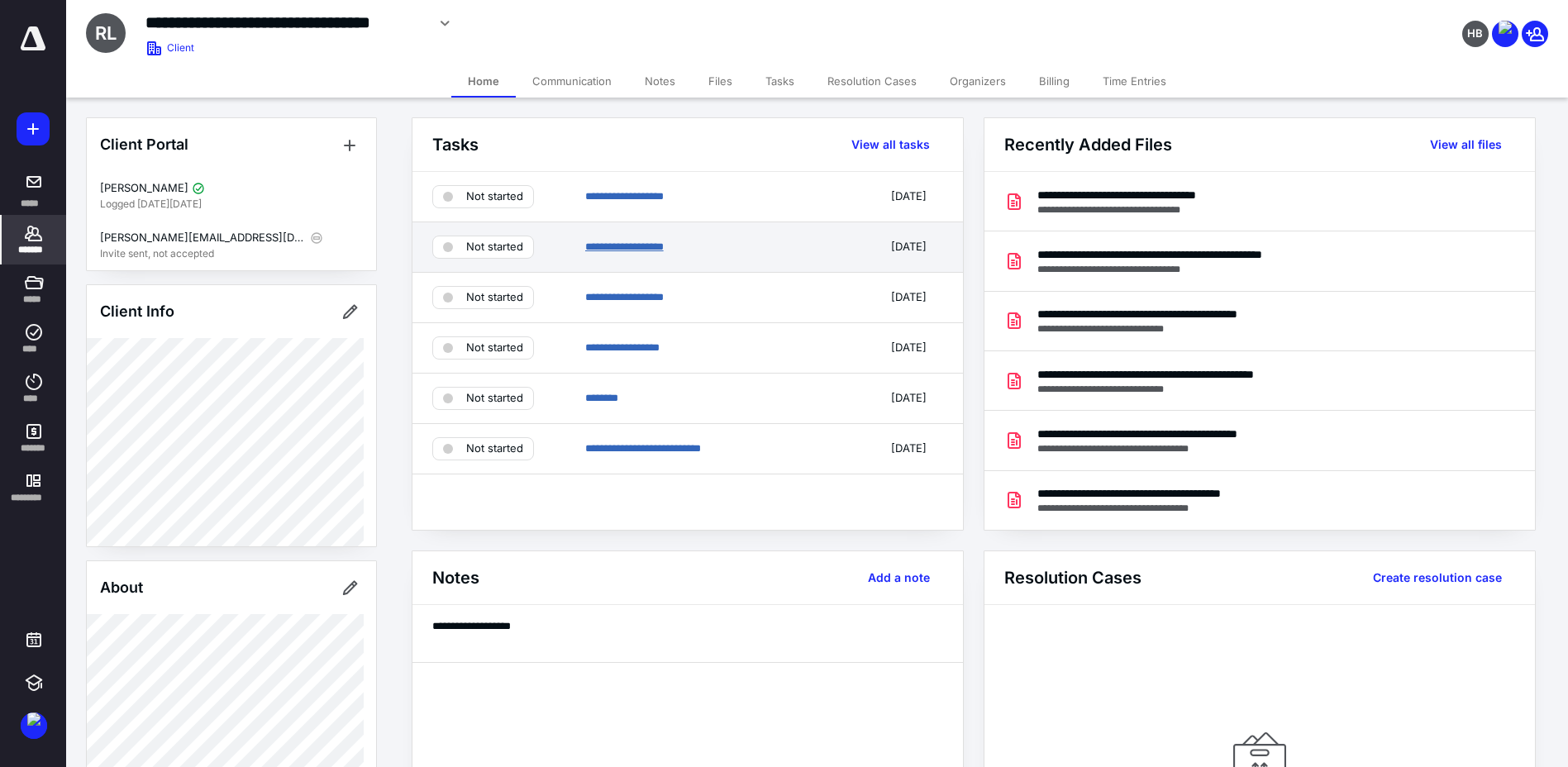 click on "**********" at bounding box center [624, 246] 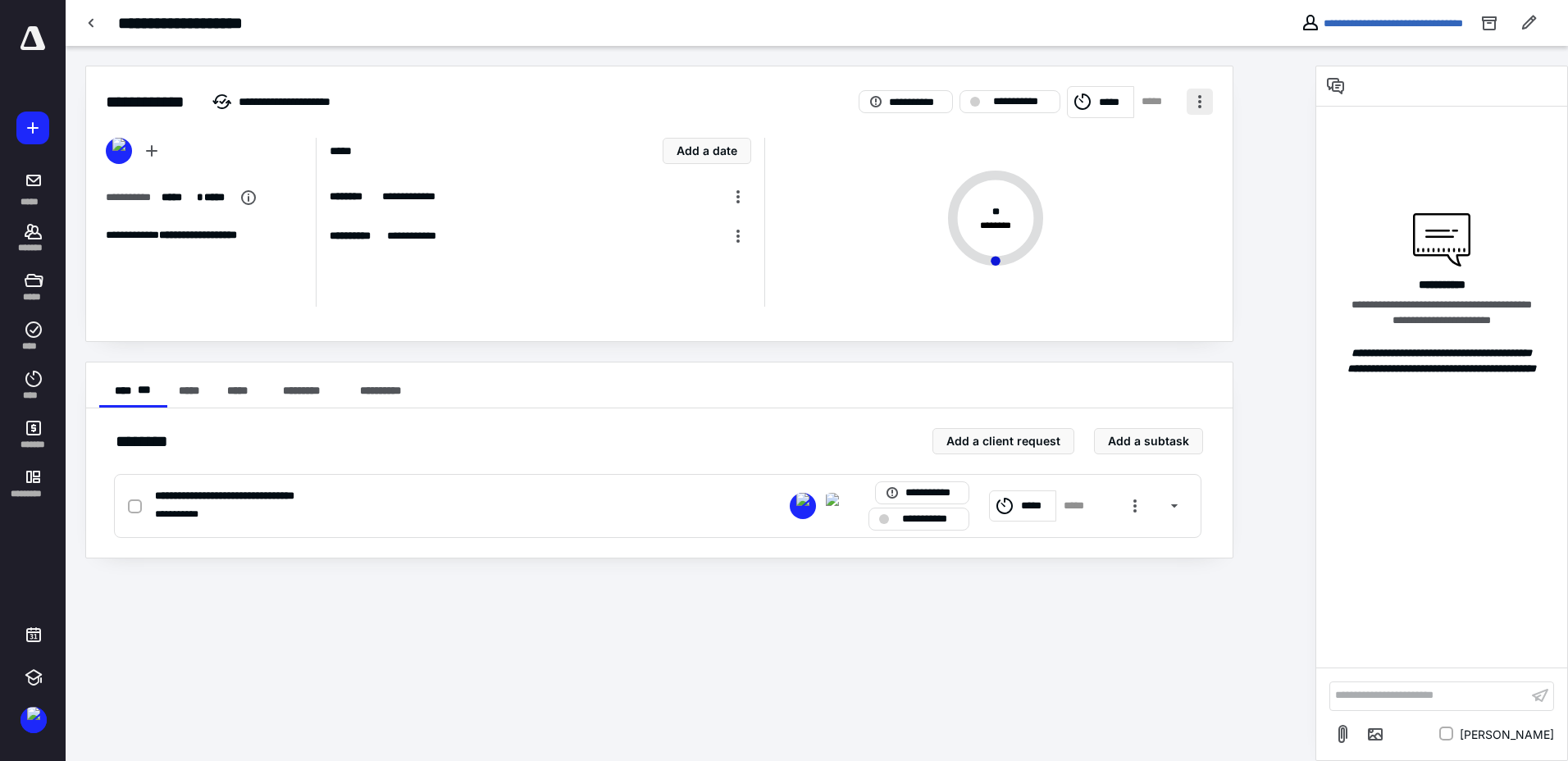 click at bounding box center (1200, 102) 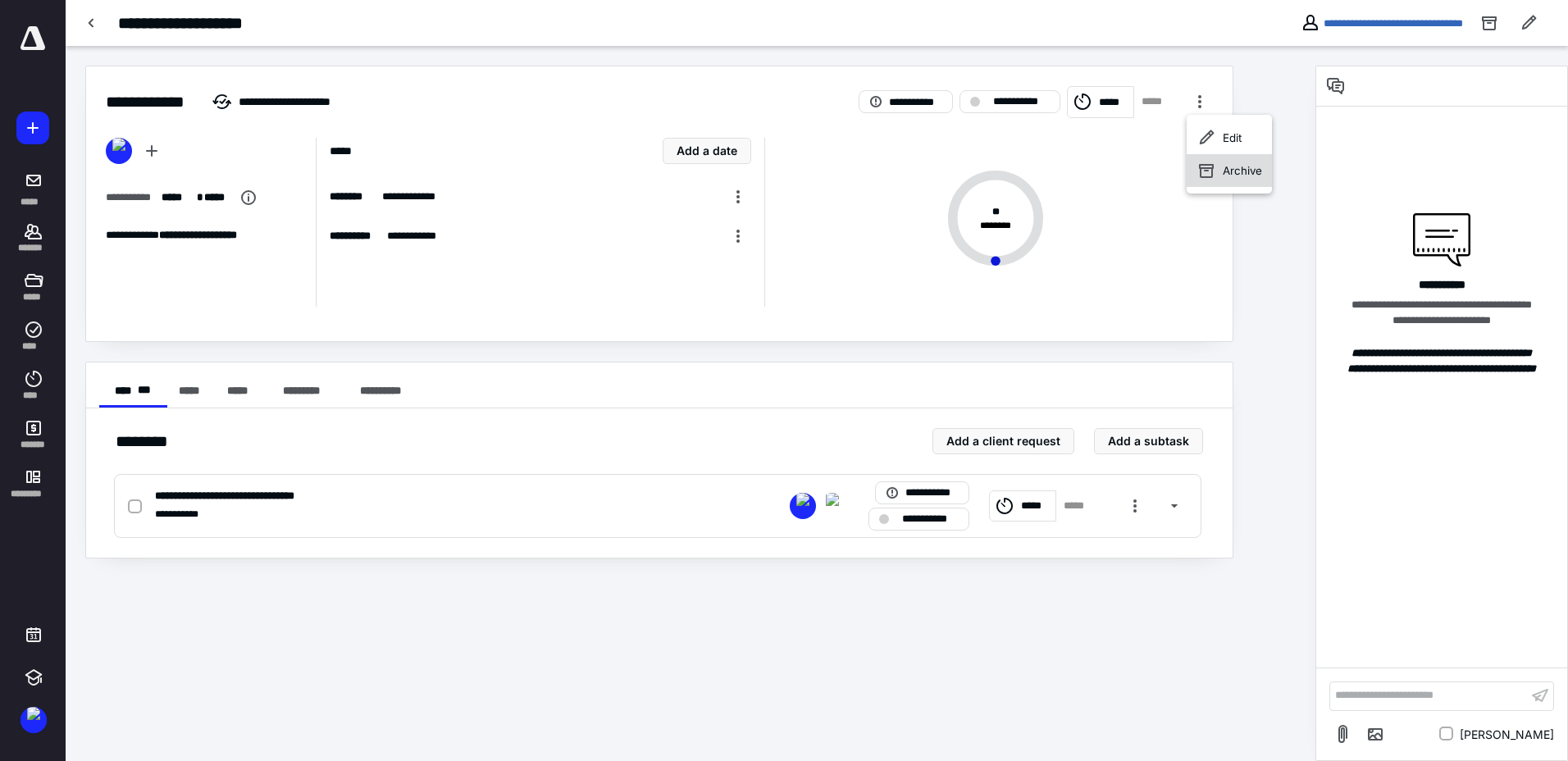 click on "Archive" at bounding box center (1229, 171) 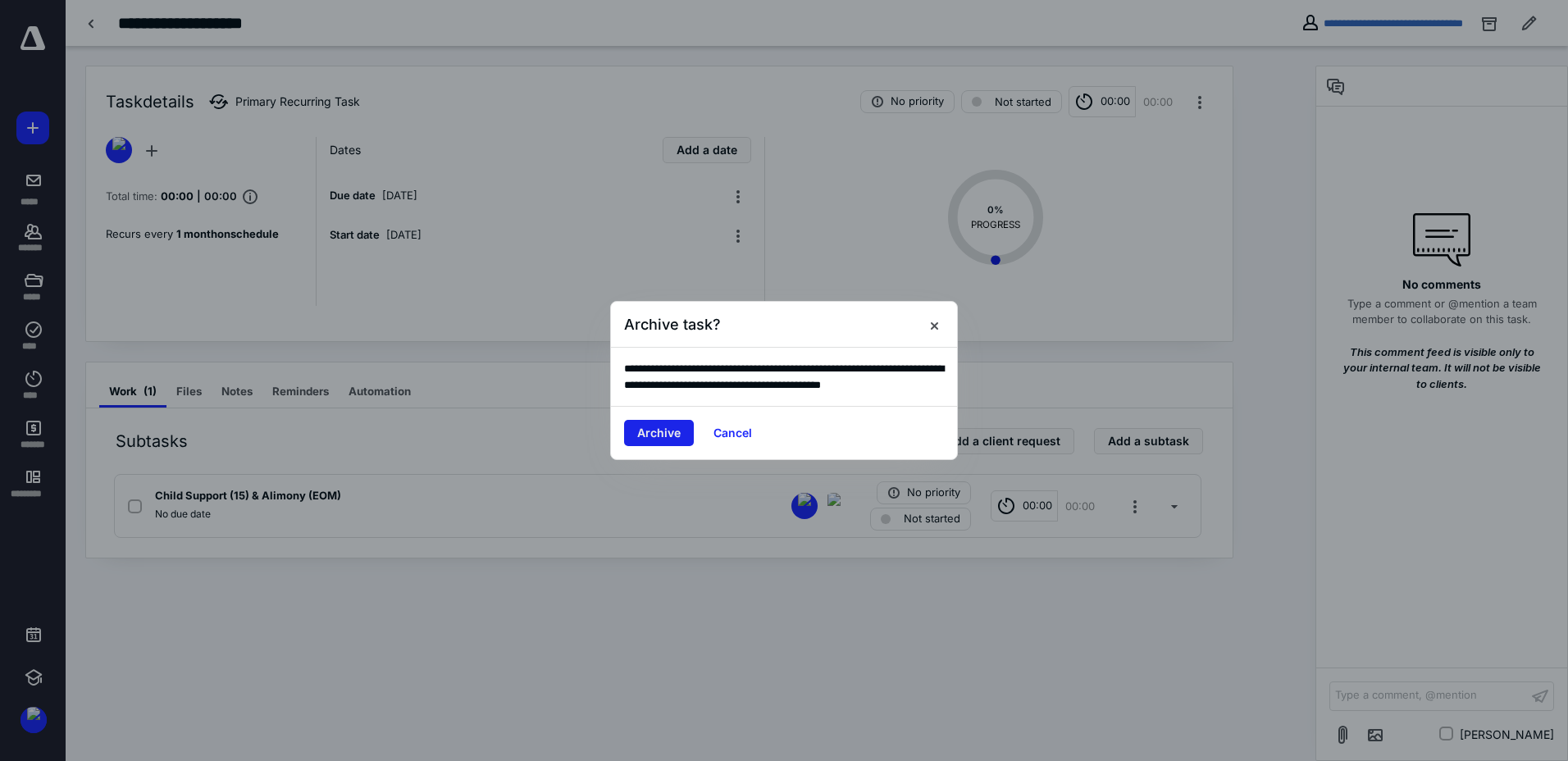 click on "Archive" at bounding box center (659, 433) 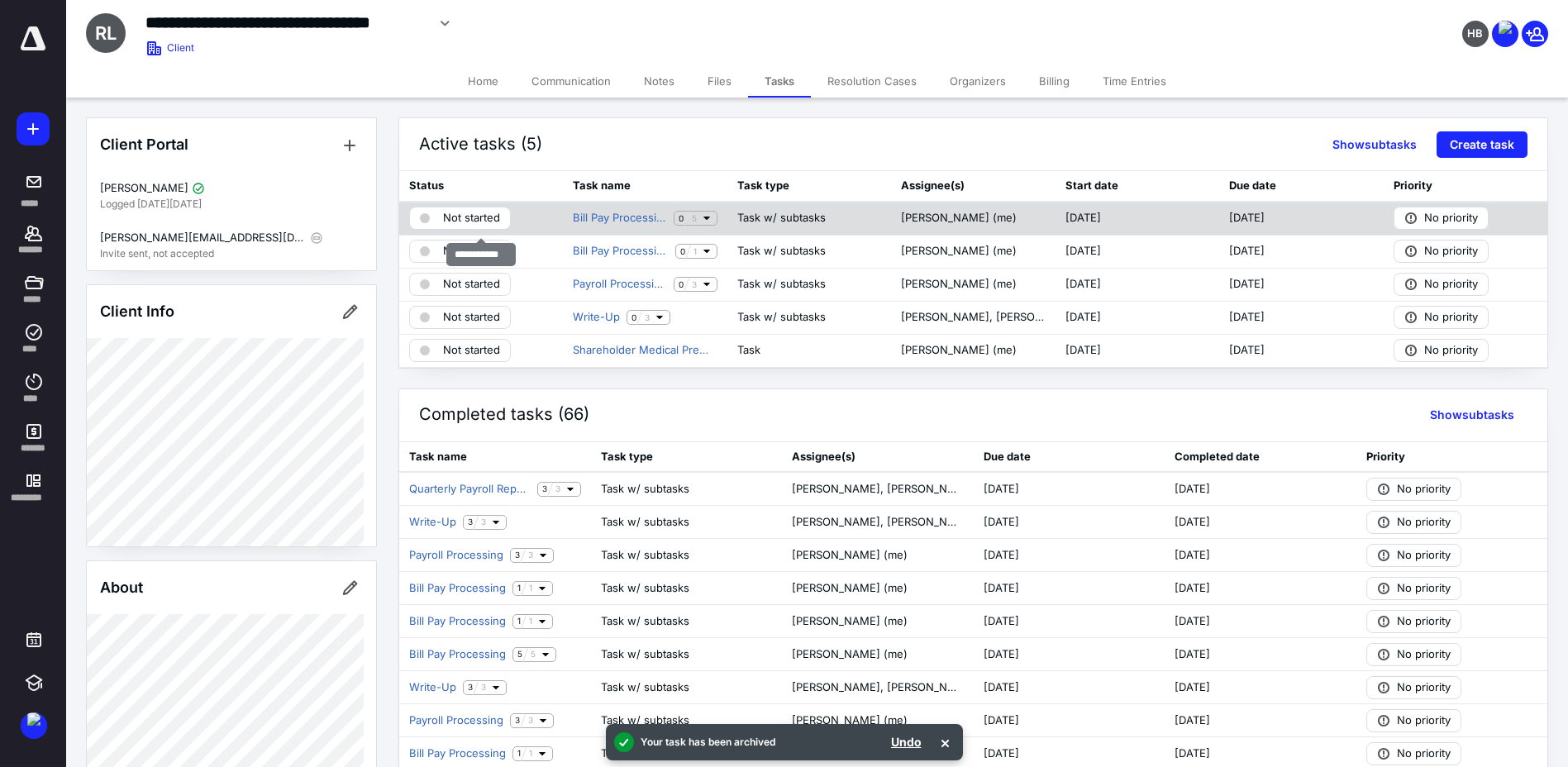 click on "Not started" at bounding box center (460, 218) 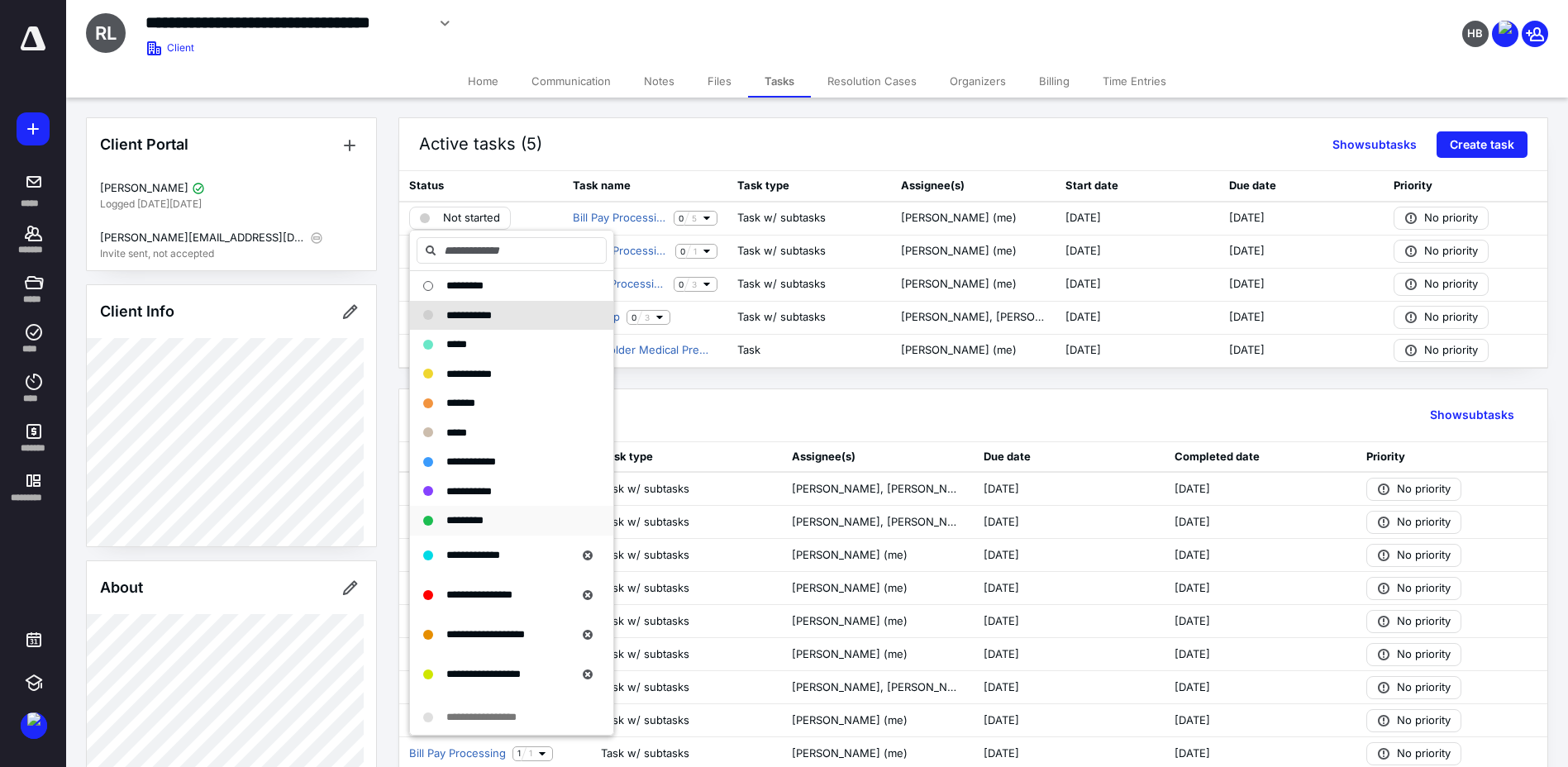 click on "*********" at bounding box center (512, 521) 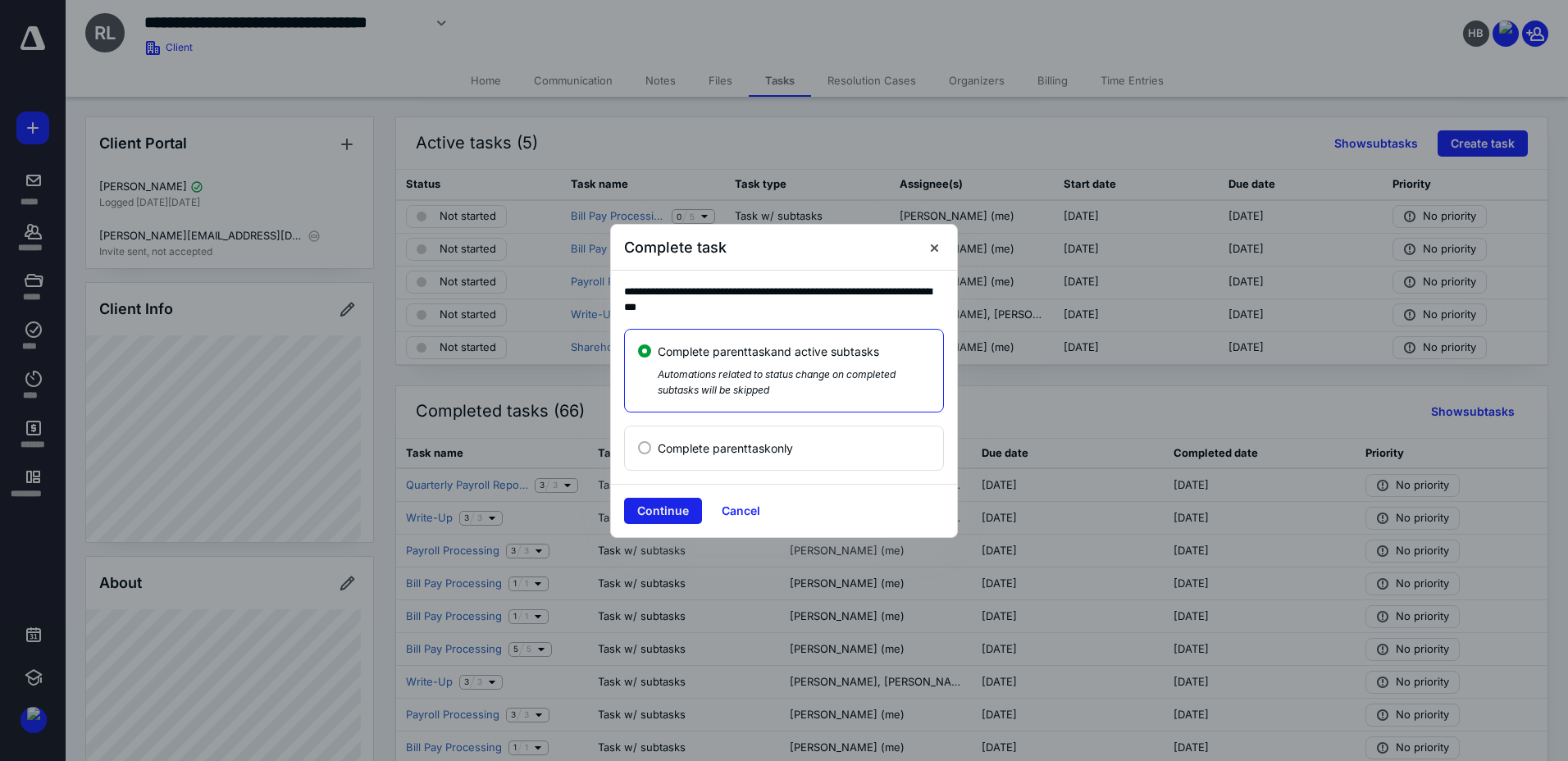 click on "Continue" at bounding box center [663, 511] 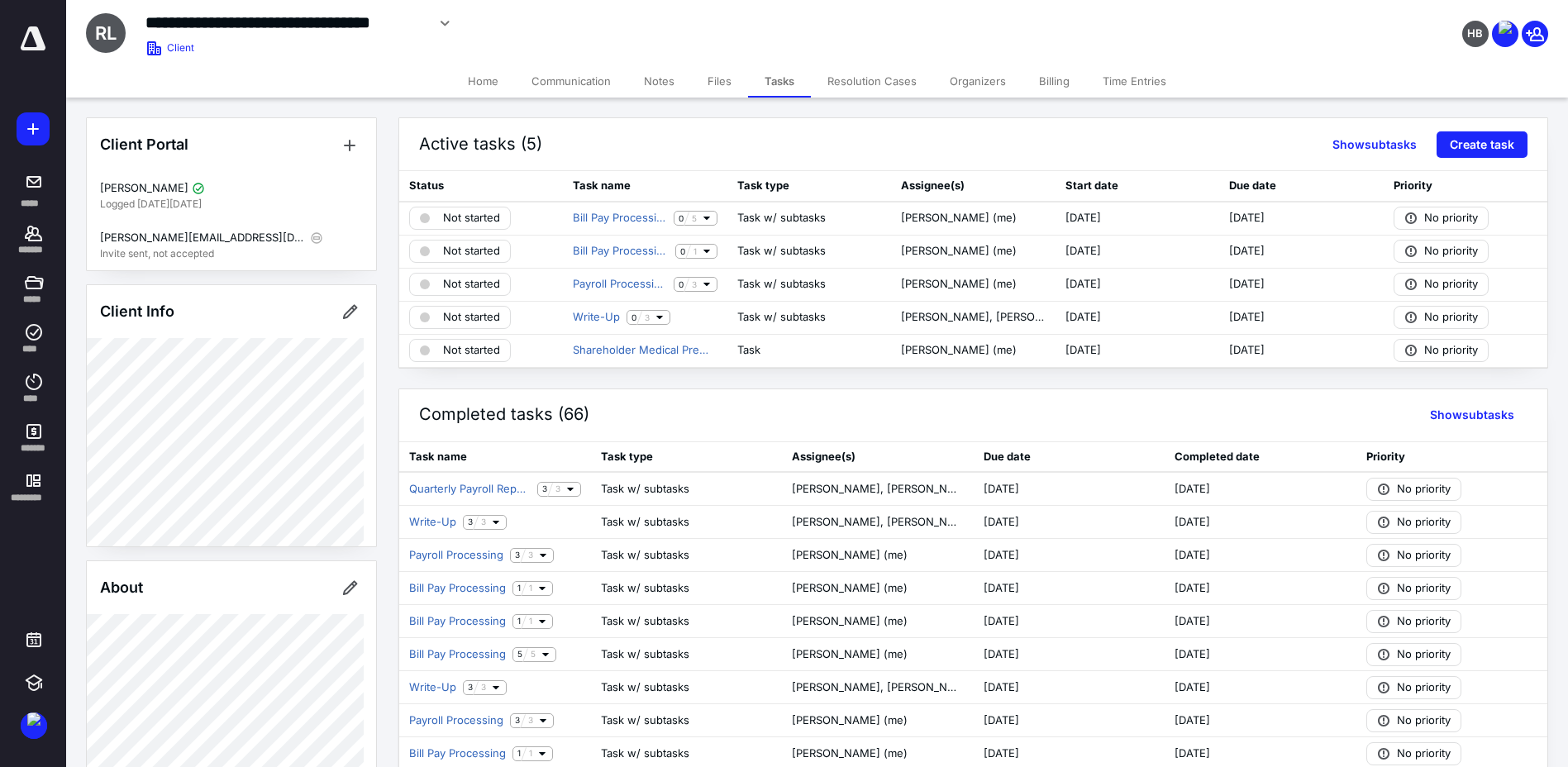 click at bounding box center [33, 39] 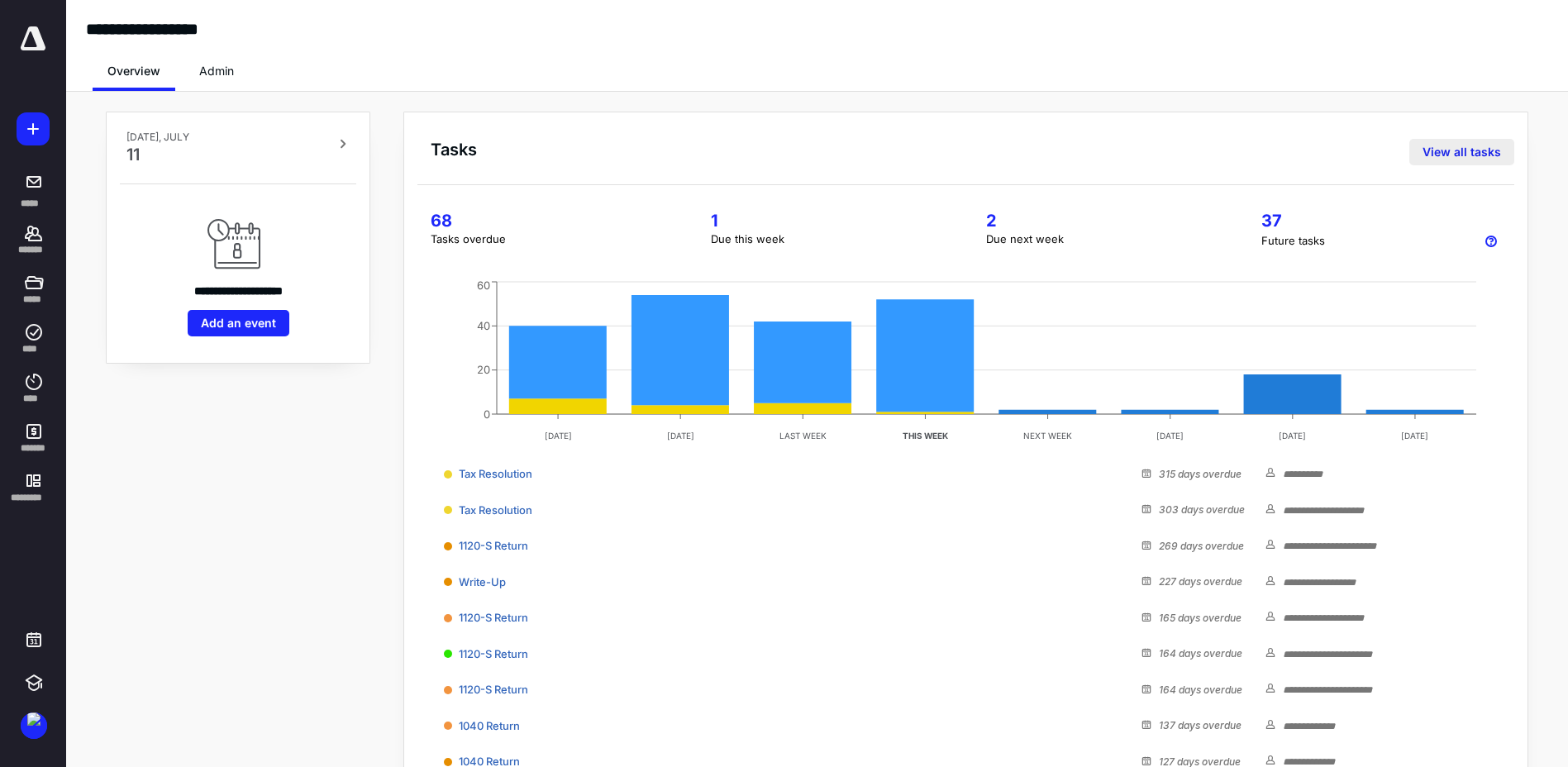 click on "View all tasks" at bounding box center (1461, 152) 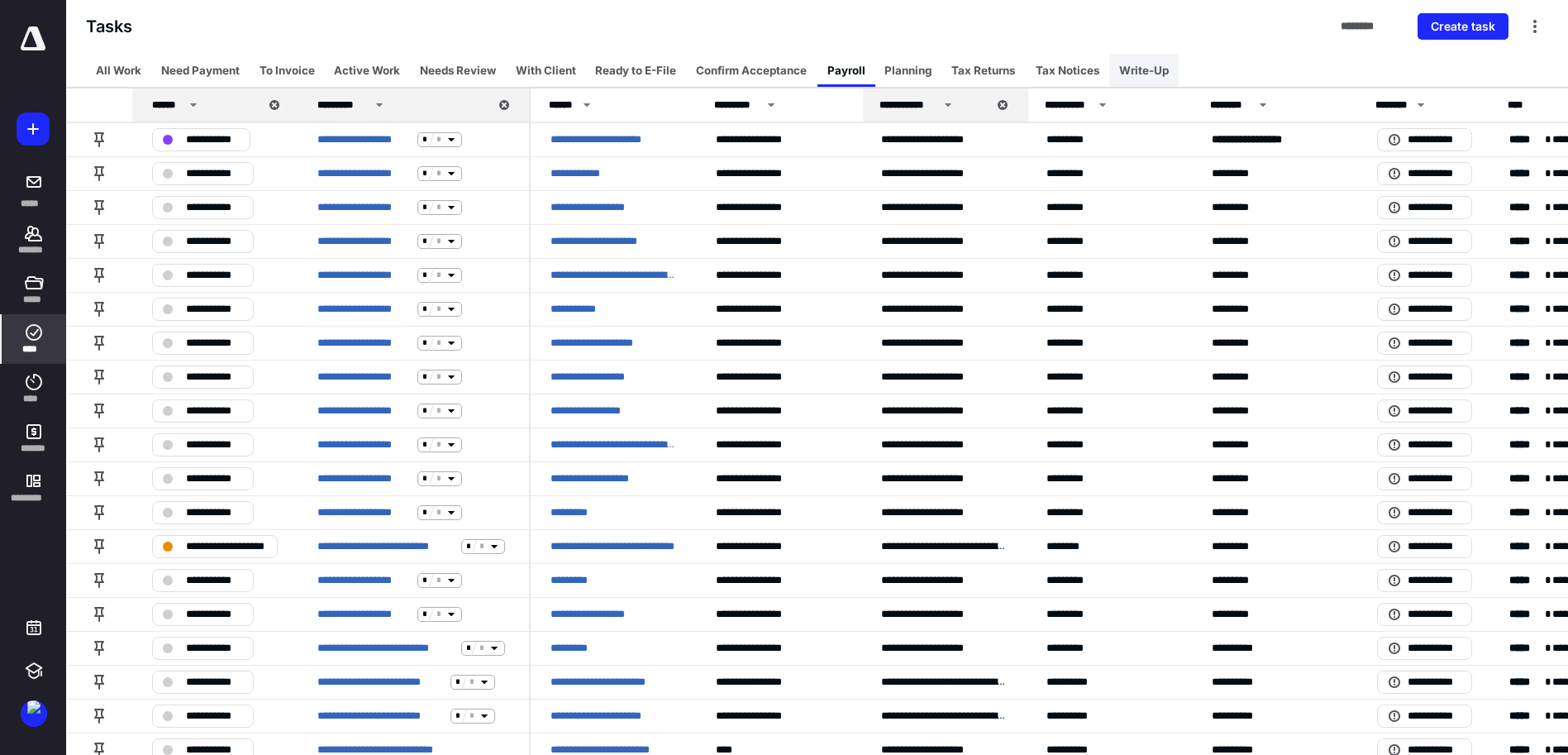 click on "Write-Up" at bounding box center [1144, 70] 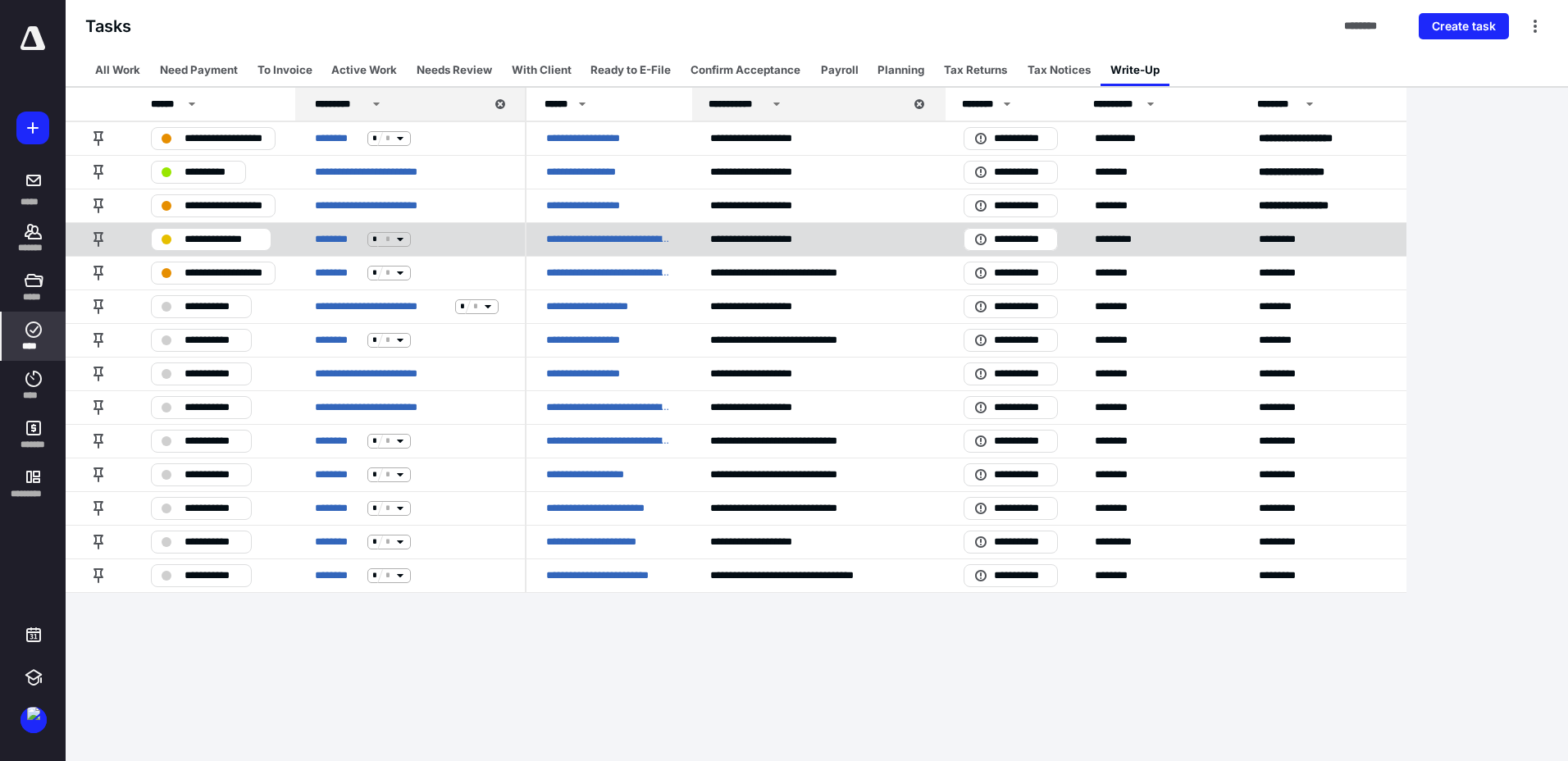 click on "**********" at bounding box center [609, 239] 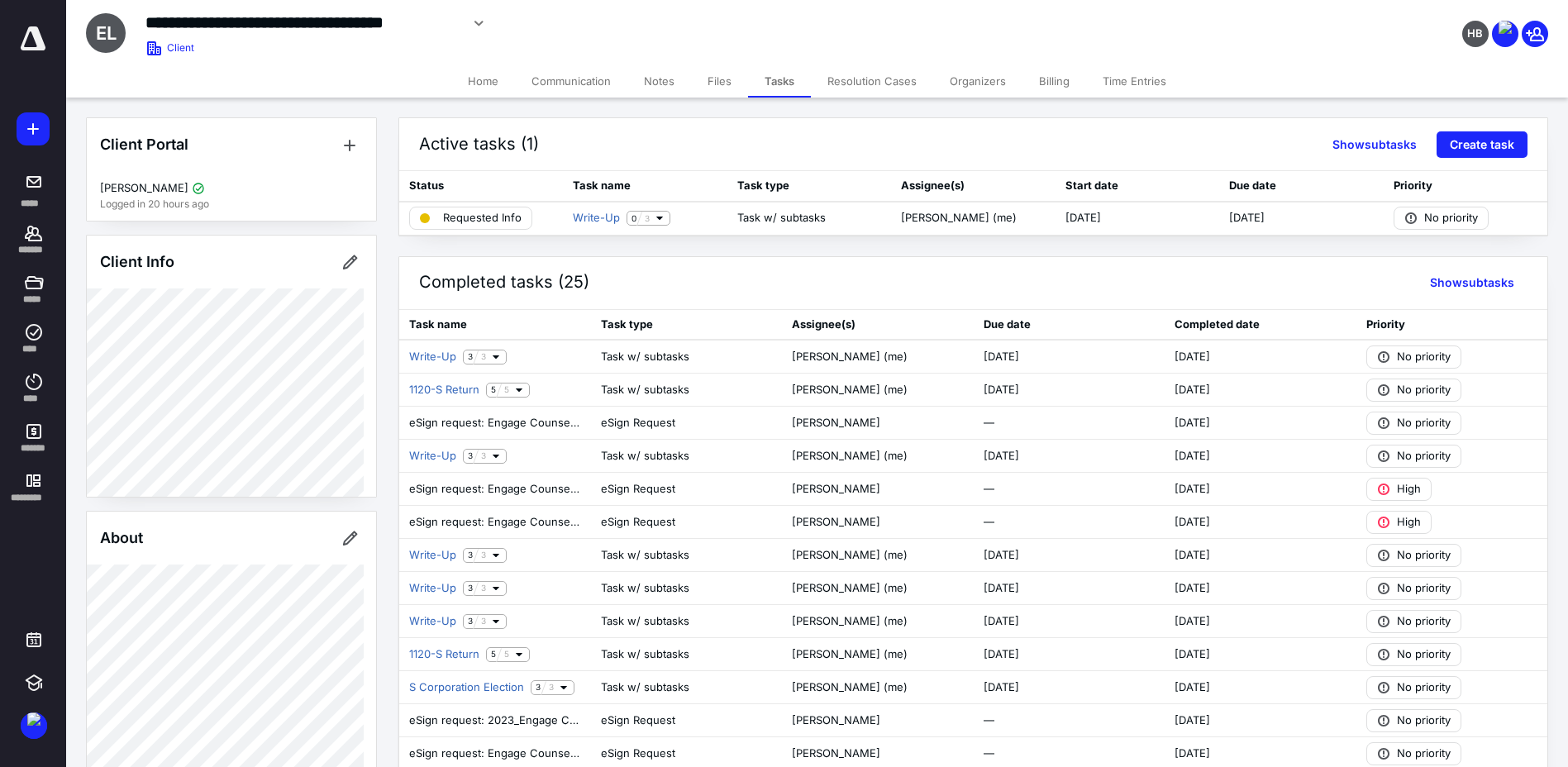 click on "Files" at bounding box center [719, 81] 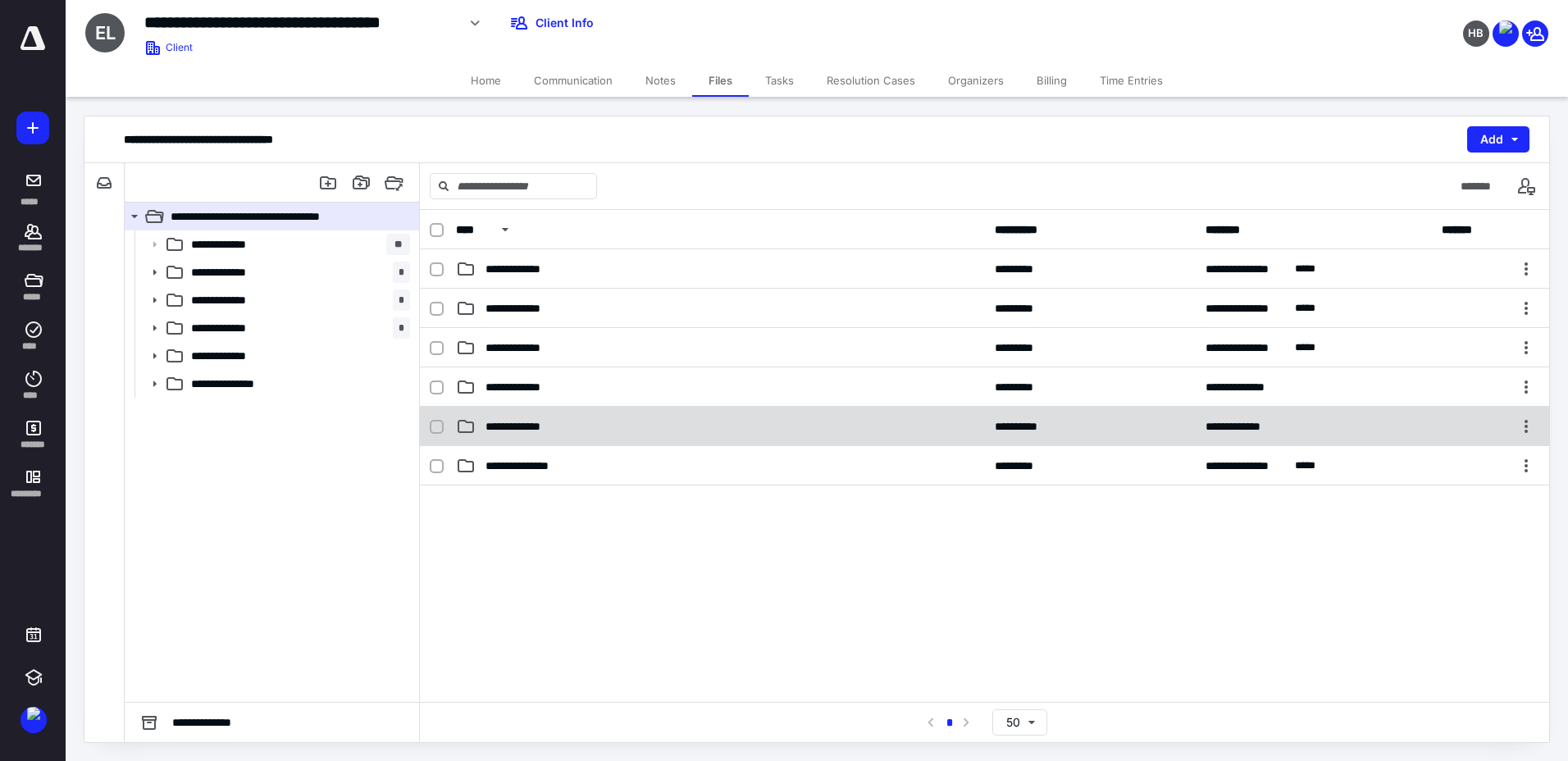 click on "**********" at bounding box center (720, 426) 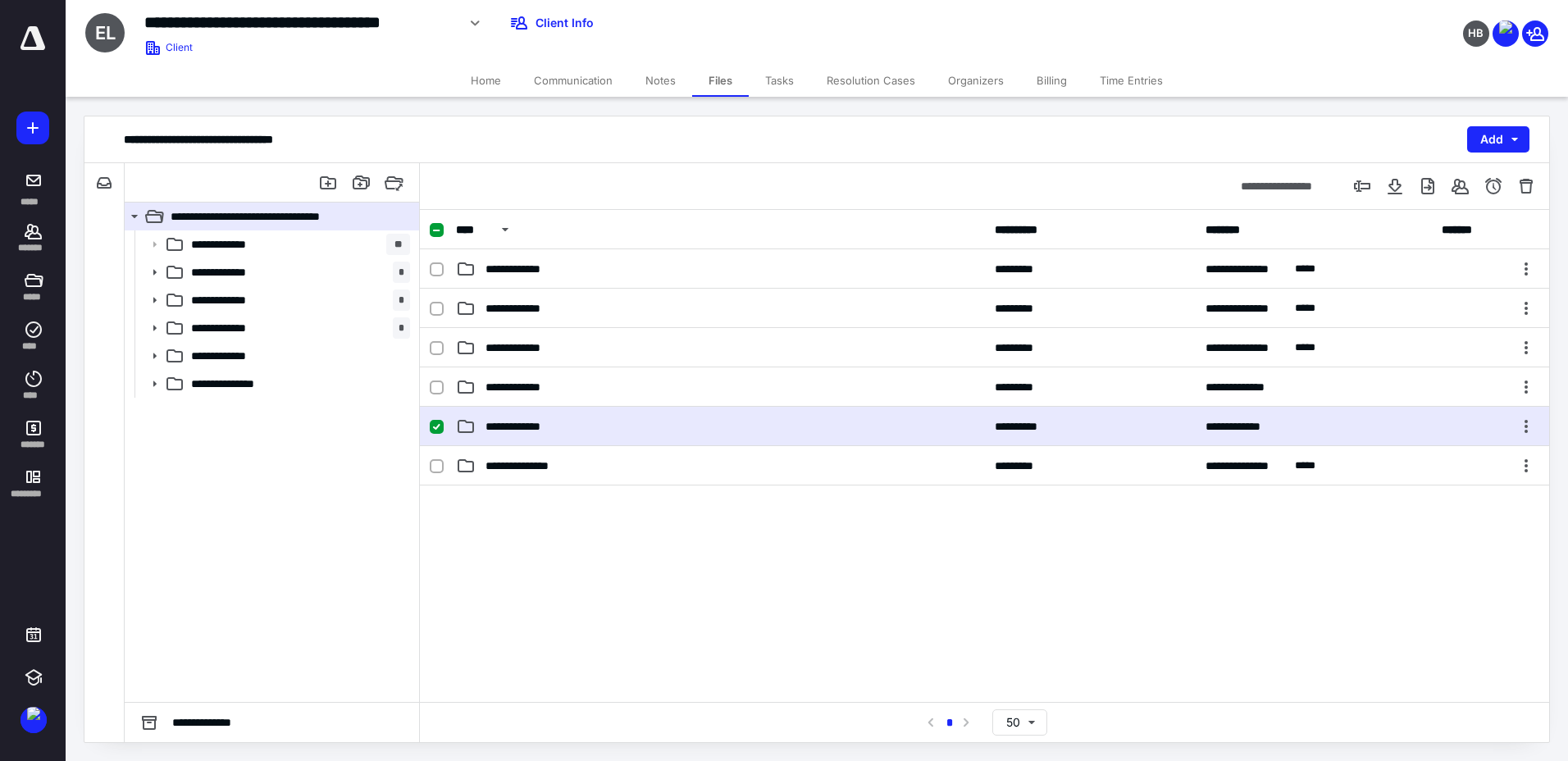 click on "**********" at bounding box center (720, 426) 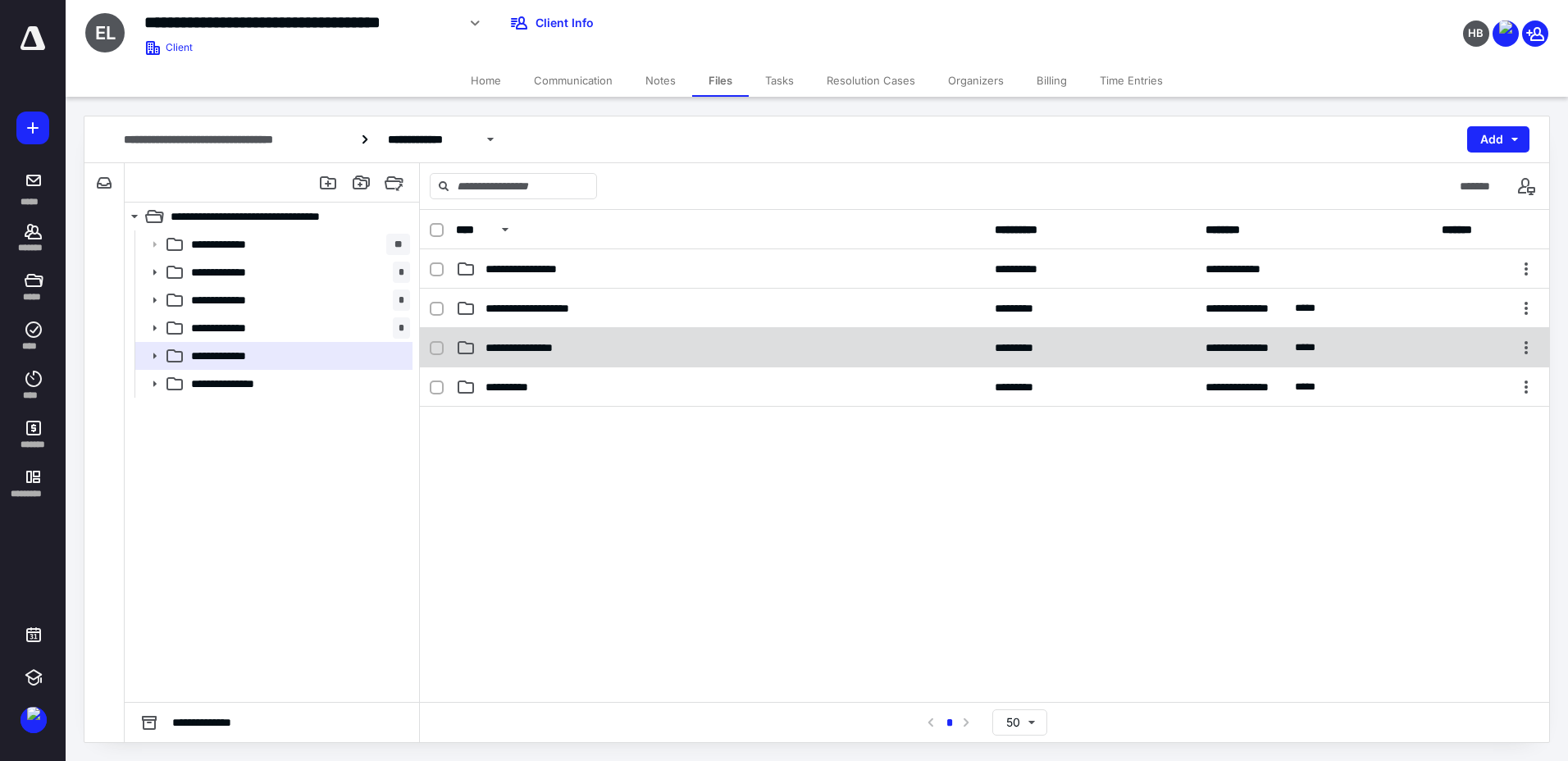 click on "**********" at bounding box center [720, 348] 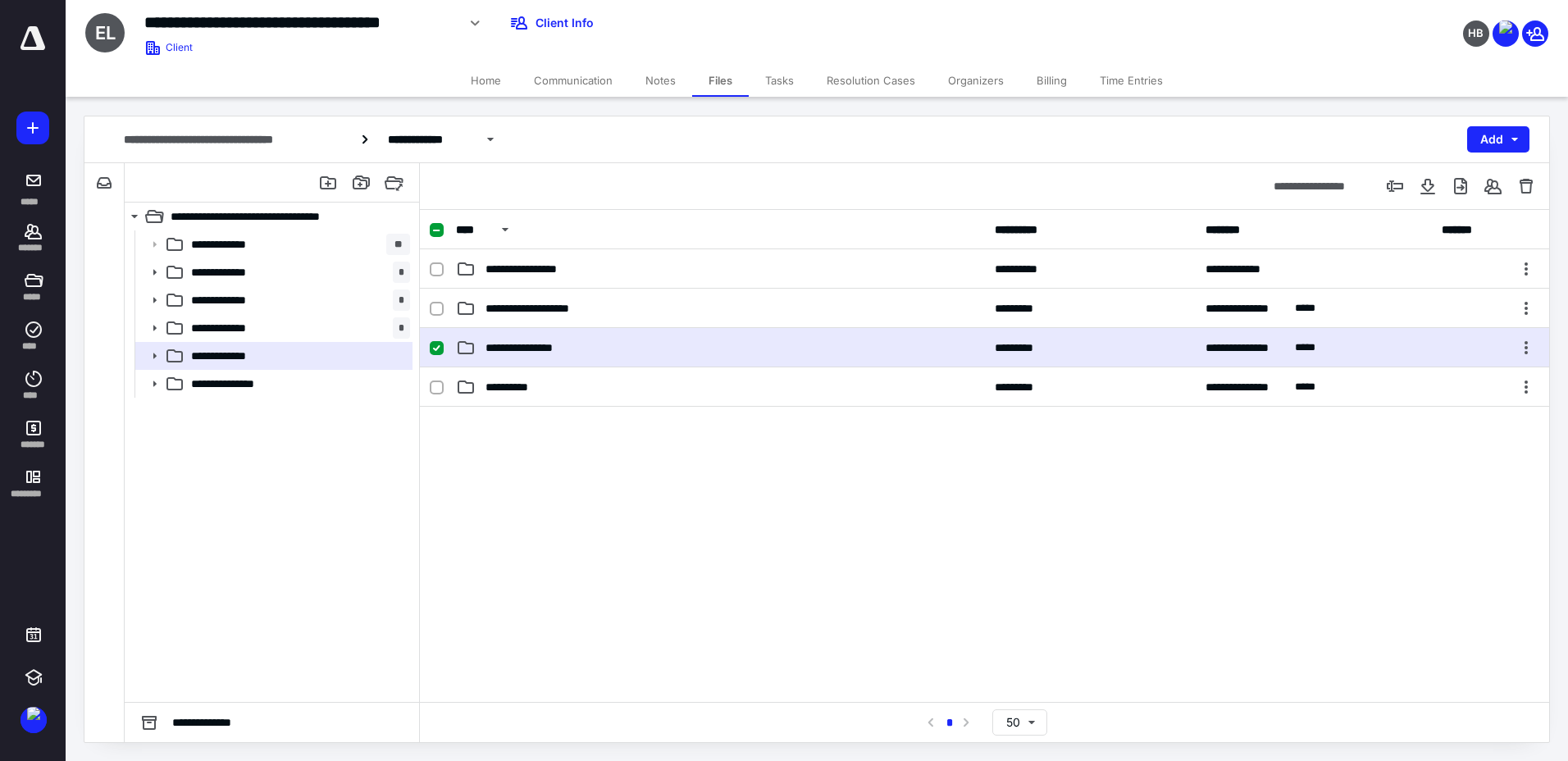 click on "**********" at bounding box center [720, 348] 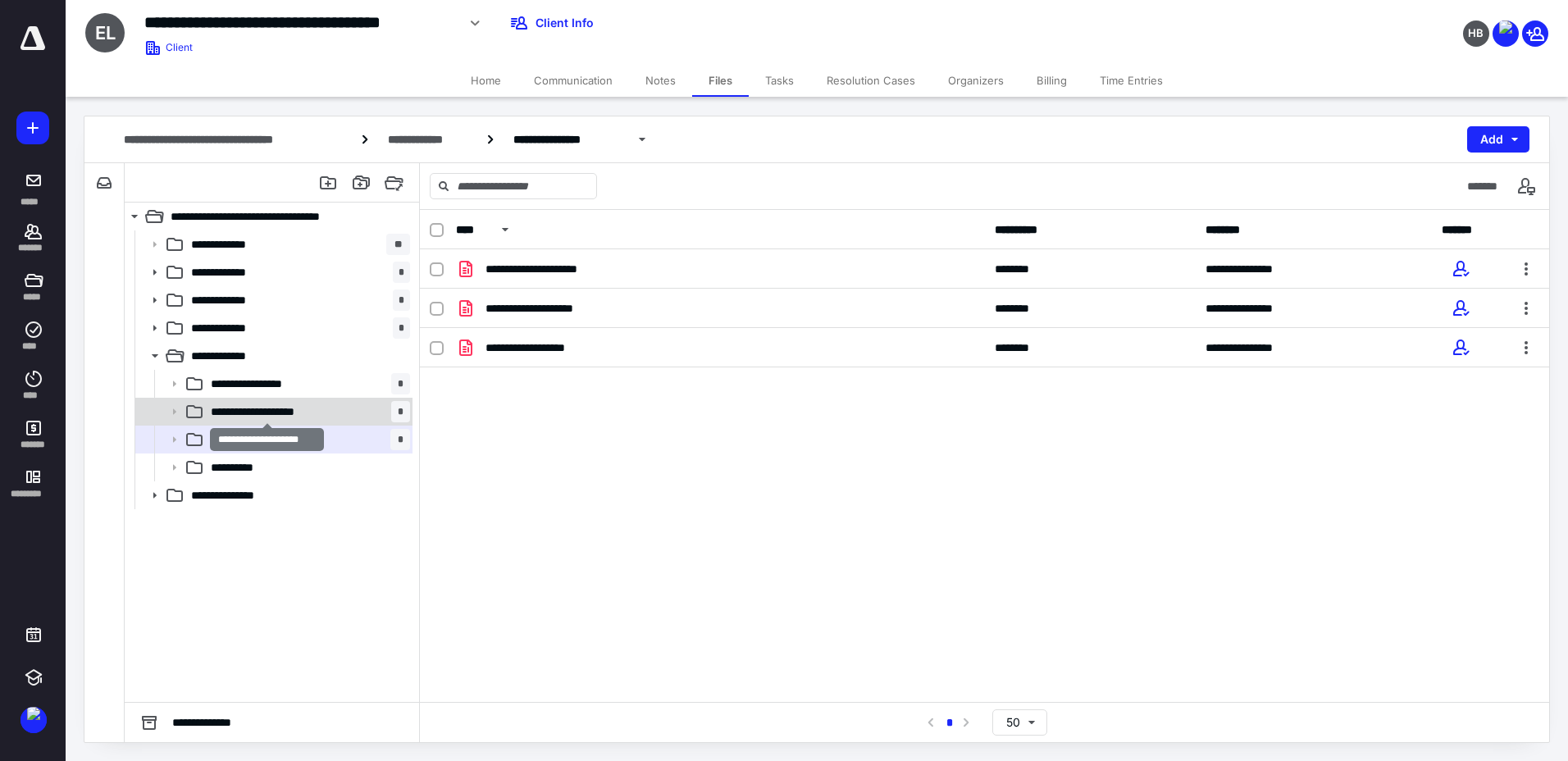 click on "**********" at bounding box center (267, 412) 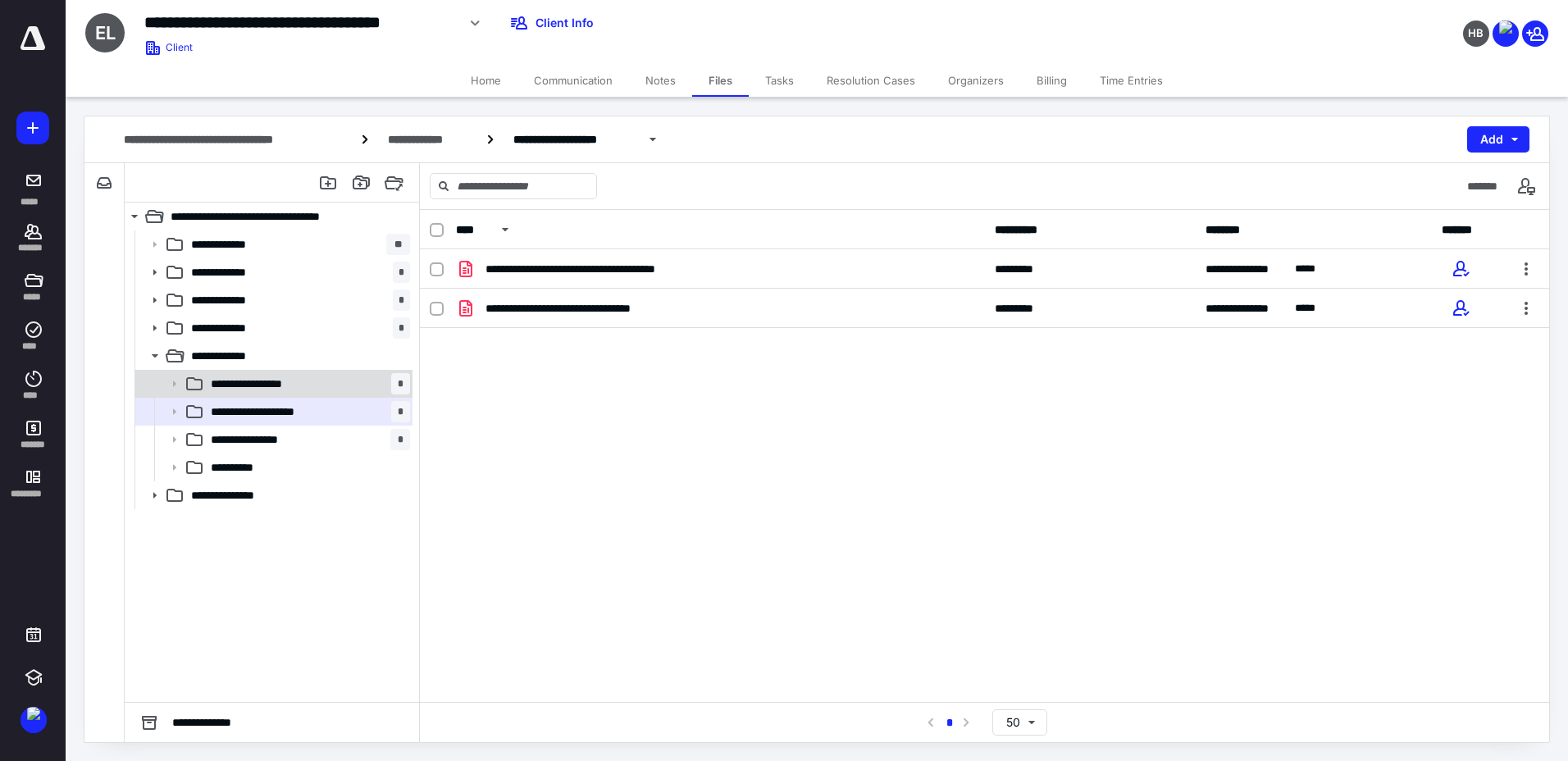 click on "**********" at bounding box center (262, 384) 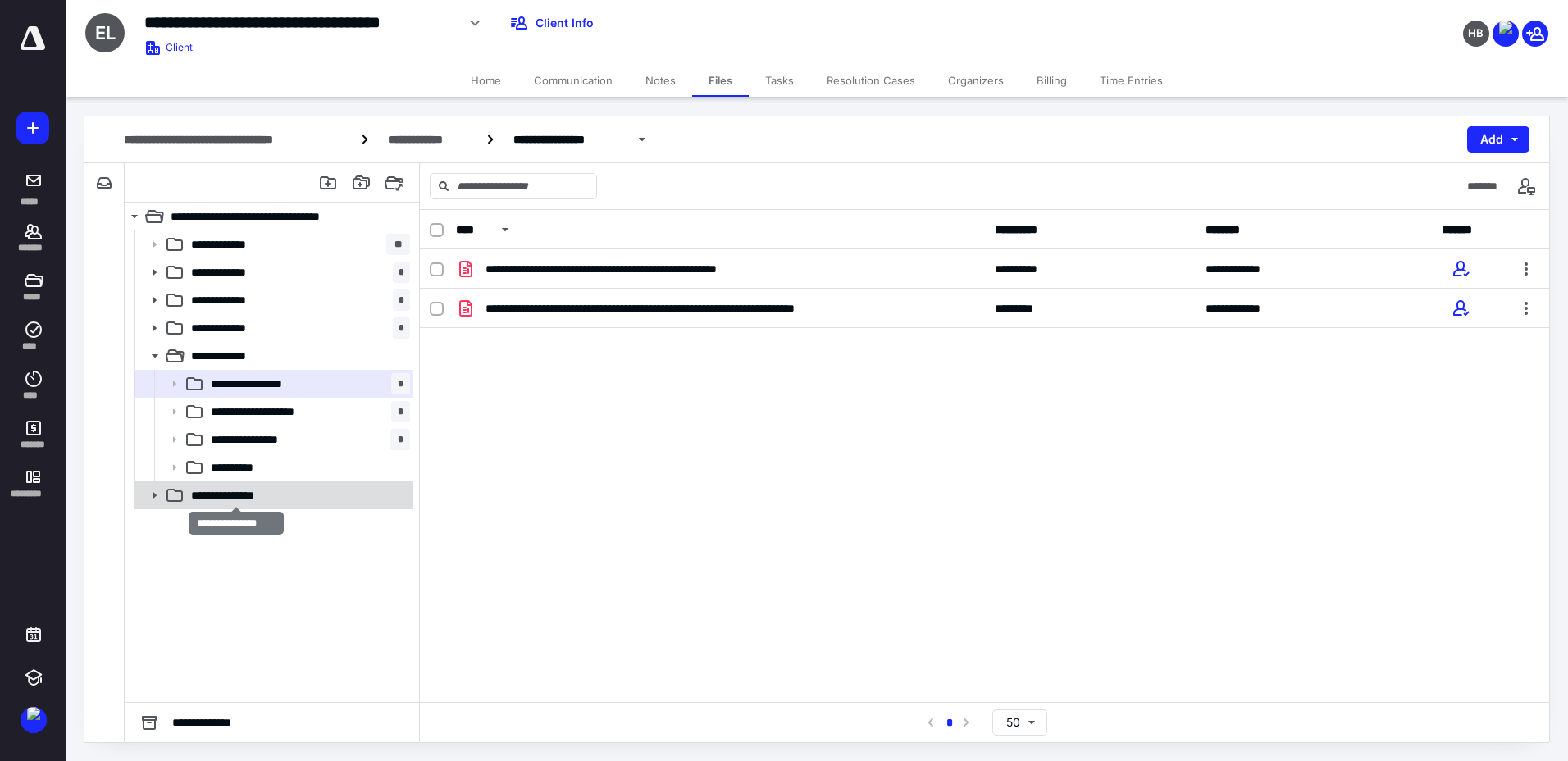 click on "**********" at bounding box center [236, 495] 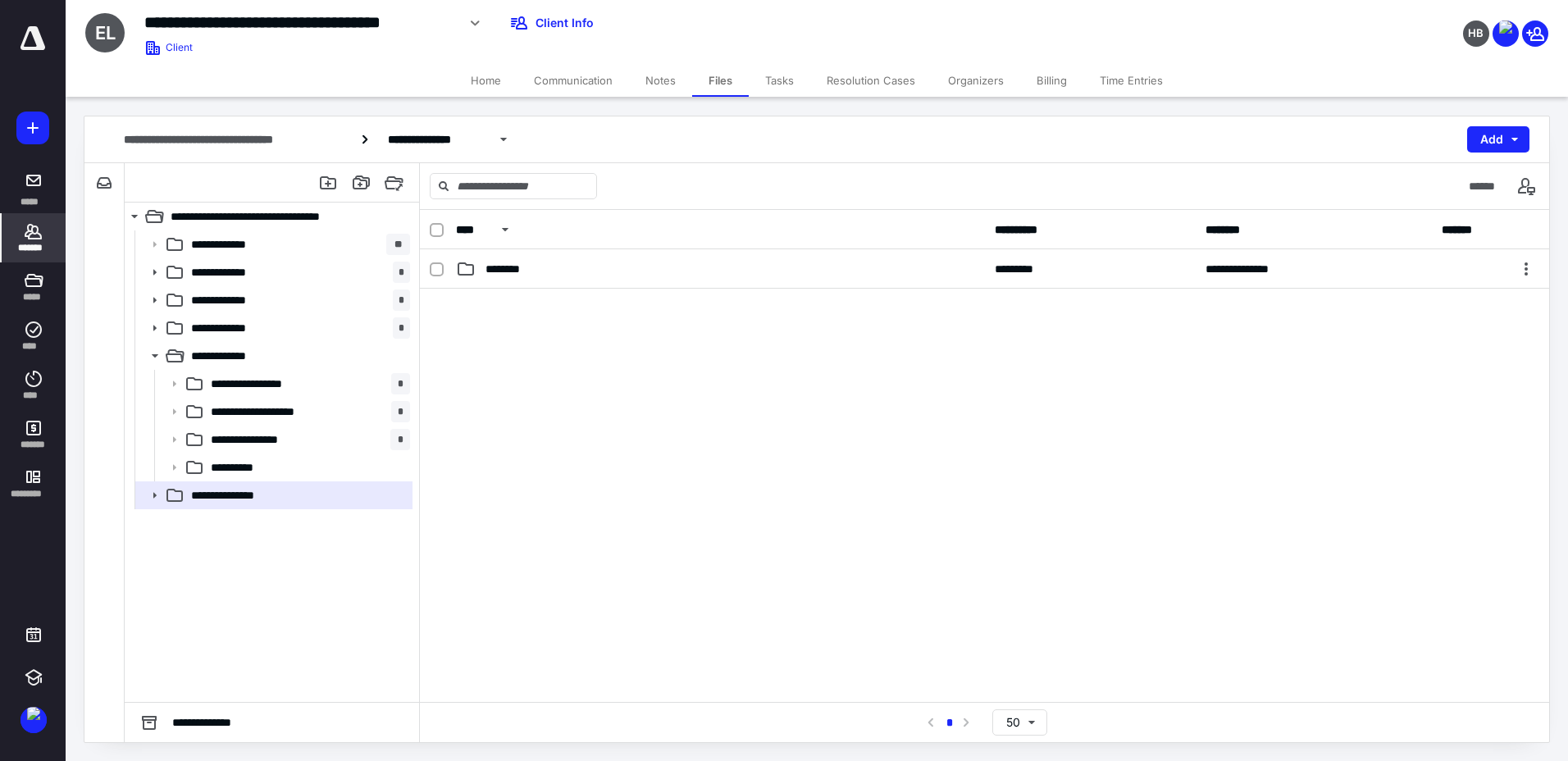 click on "*******" at bounding box center (34, 248) 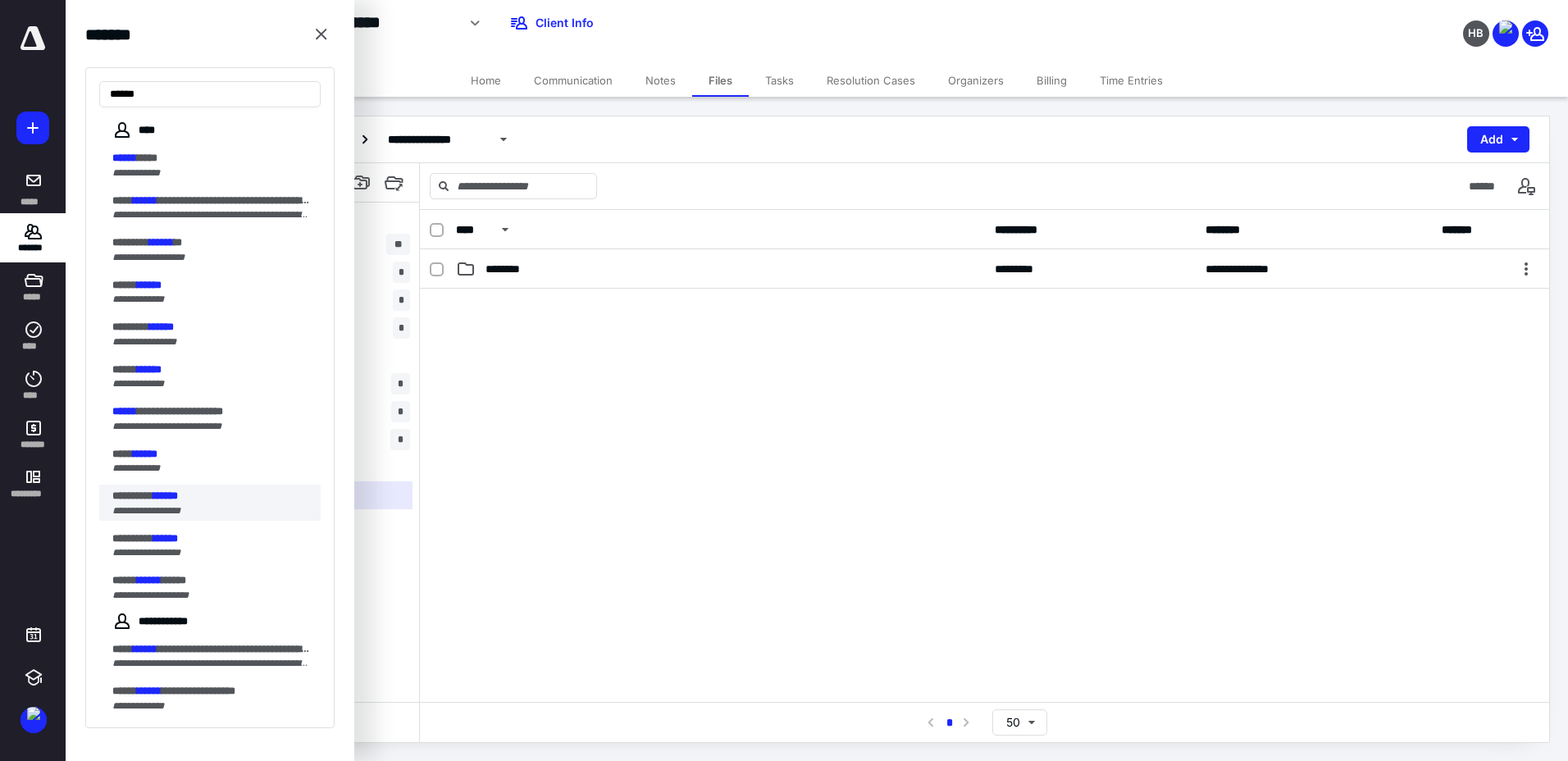 type on "******" 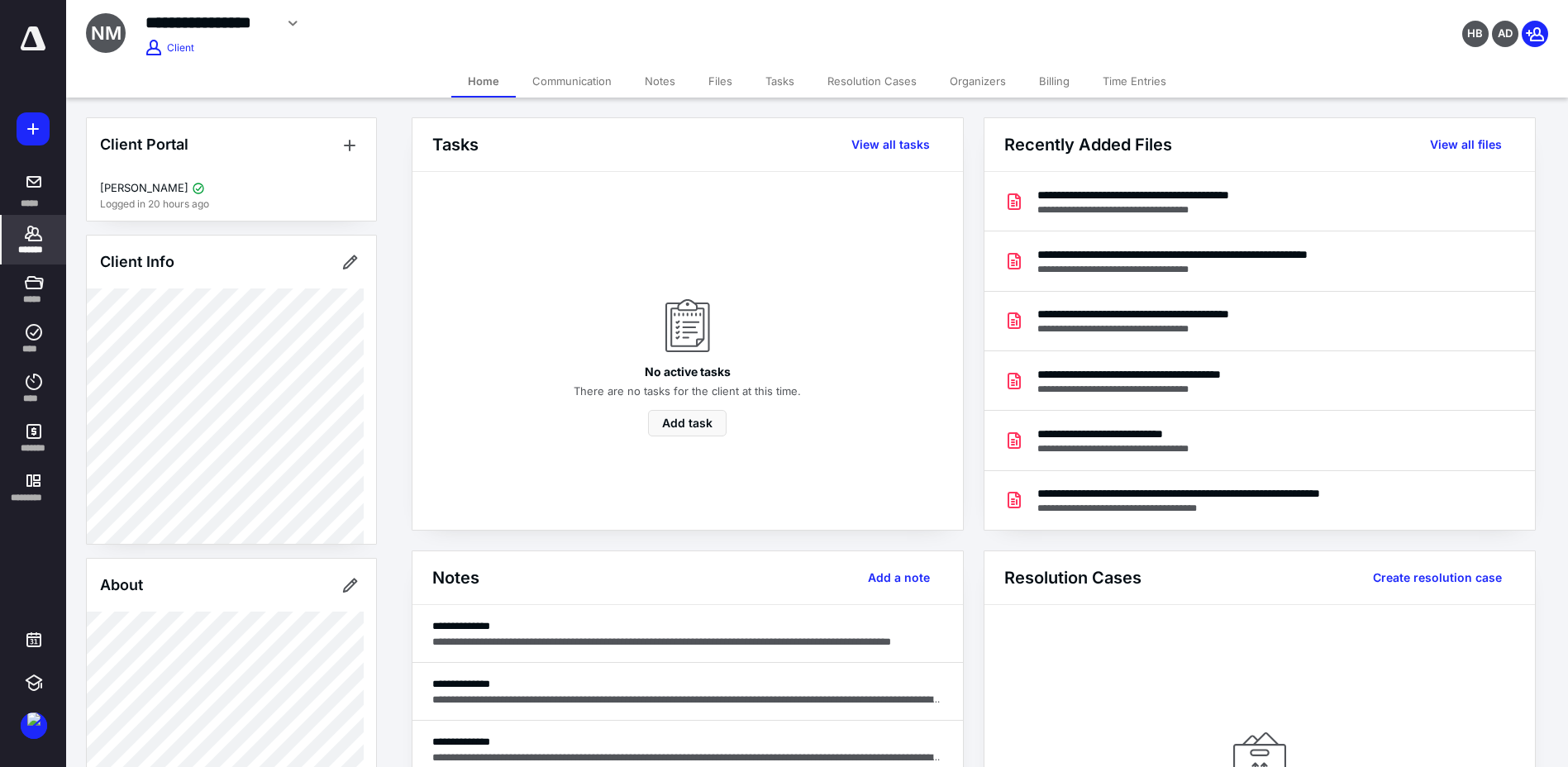 click on "Files" at bounding box center (720, 81) 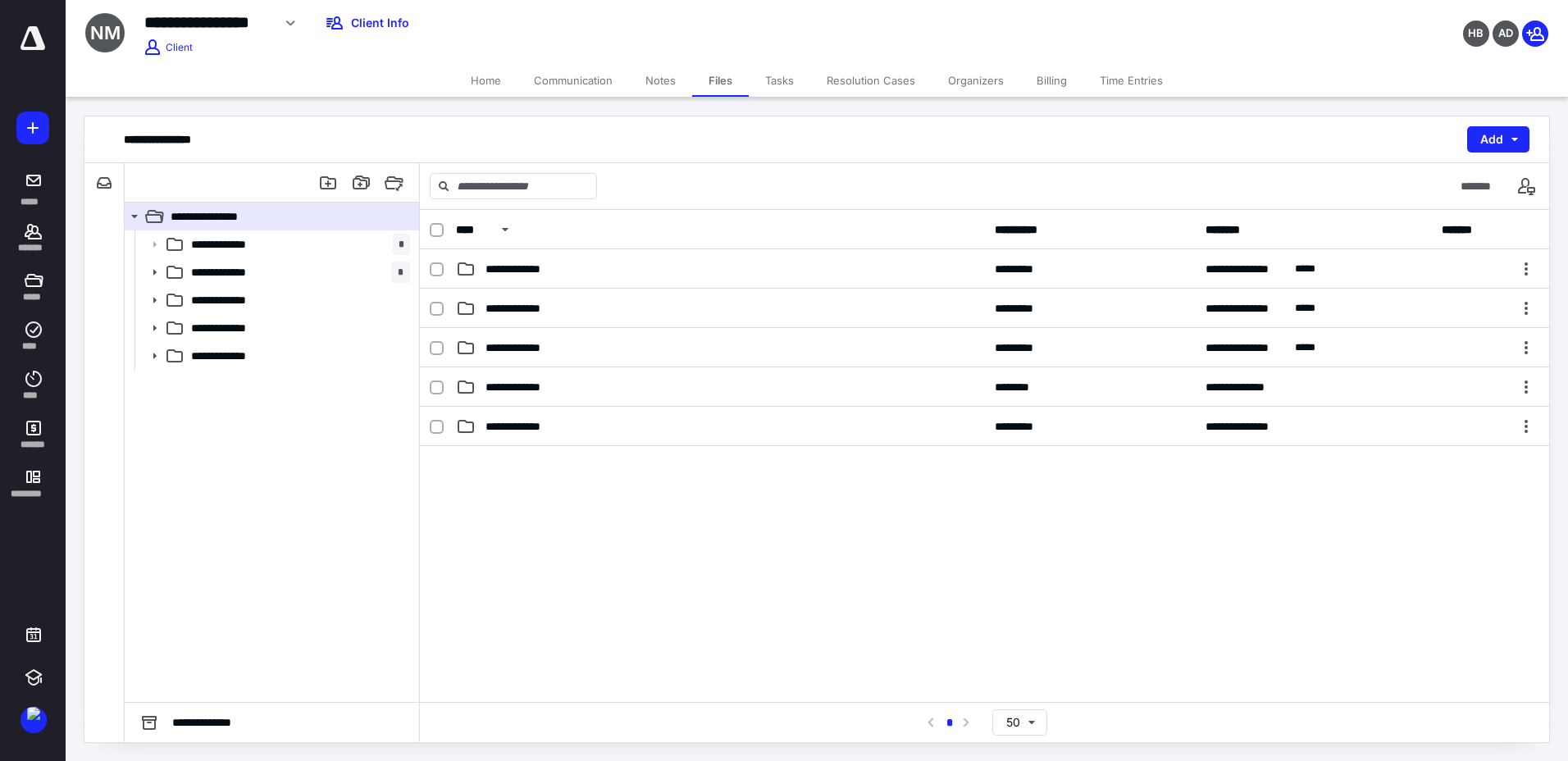 click at bounding box center [33, 39] 